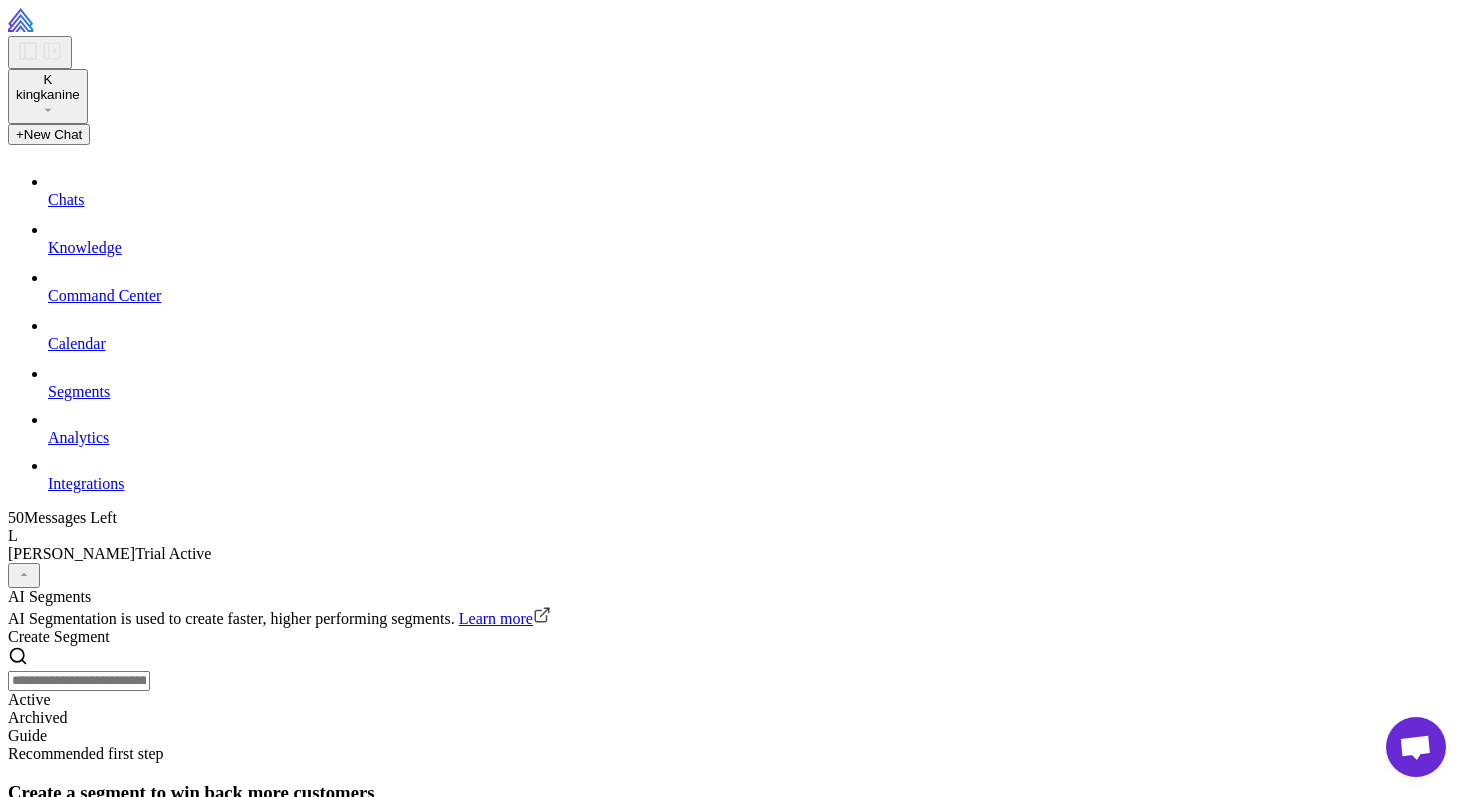 scroll, scrollTop: 0, scrollLeft: 0, axis: both 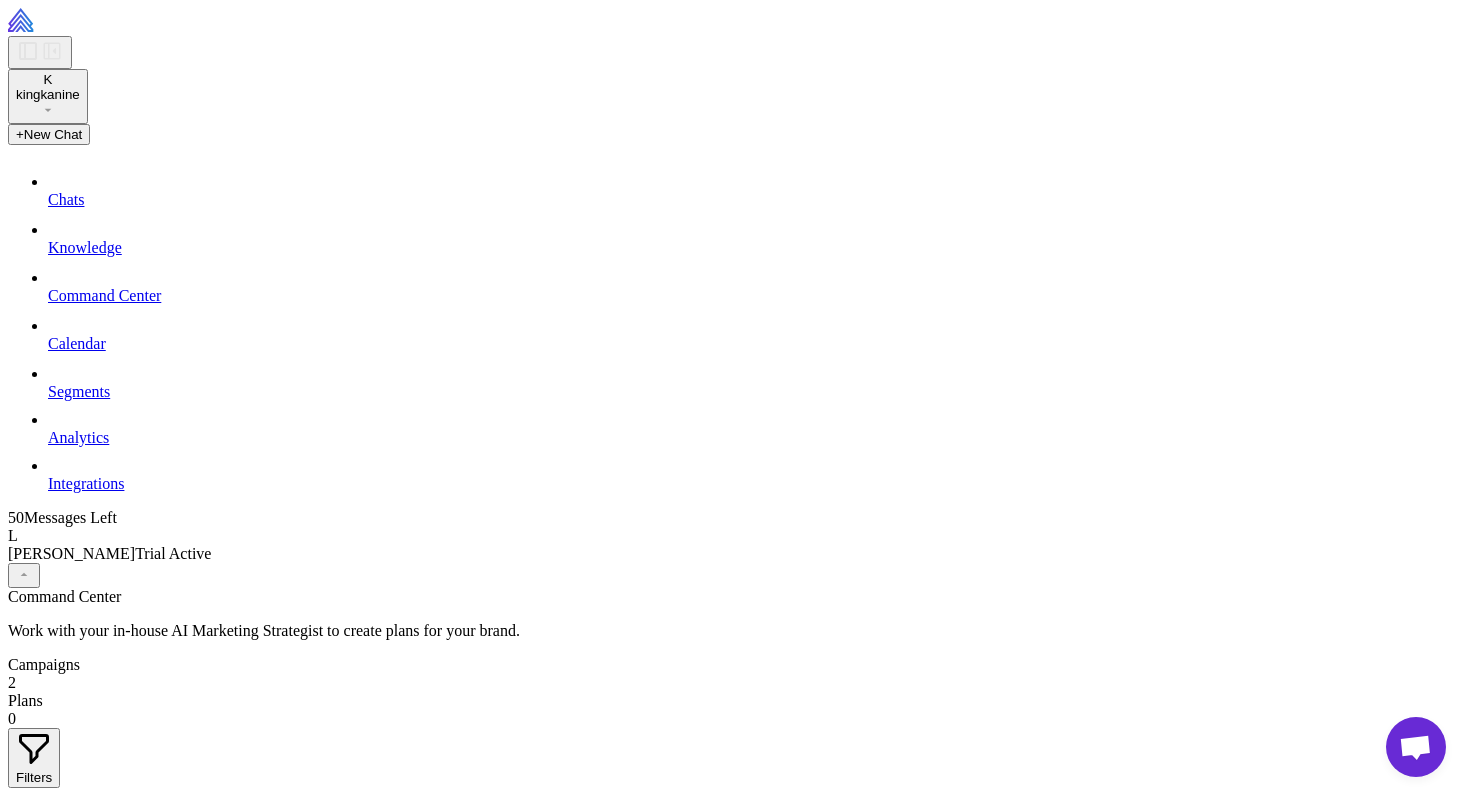 click on "Calendar" at bounding box center (77, 343) 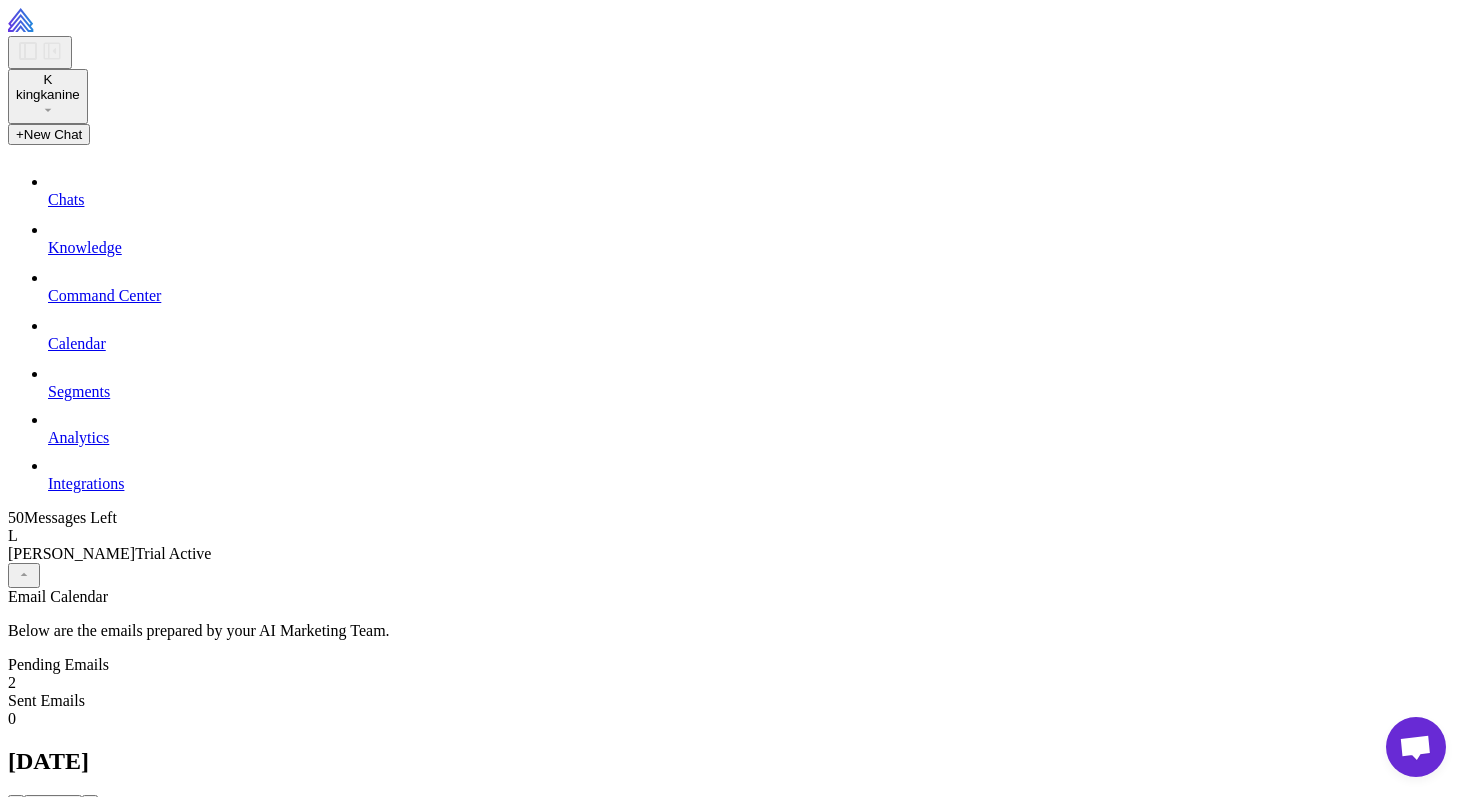 scroll, scrollTop: 273, scrollLeft: 0, axis: vertical 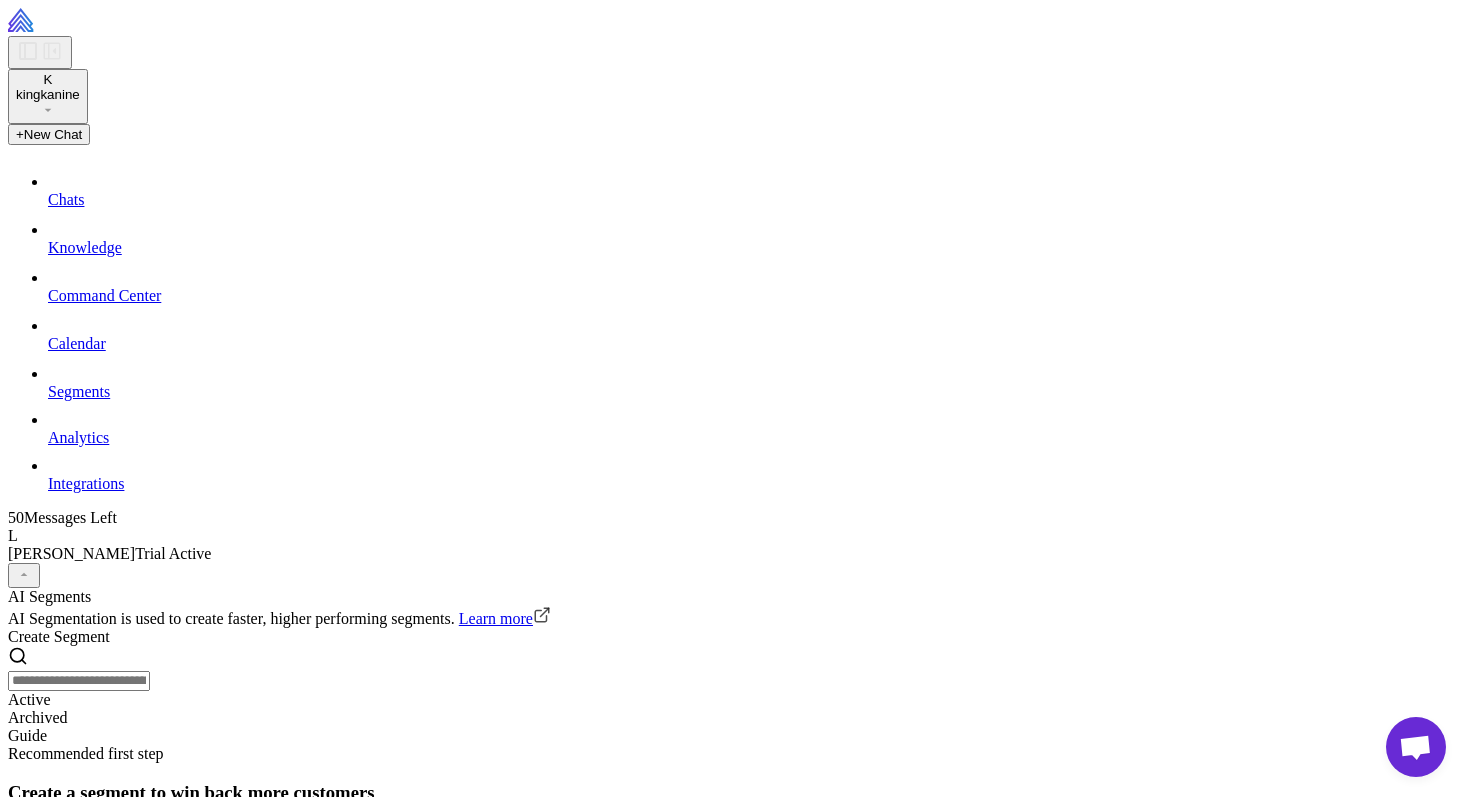 click on "Calendar" at bounding box center [77, 343] 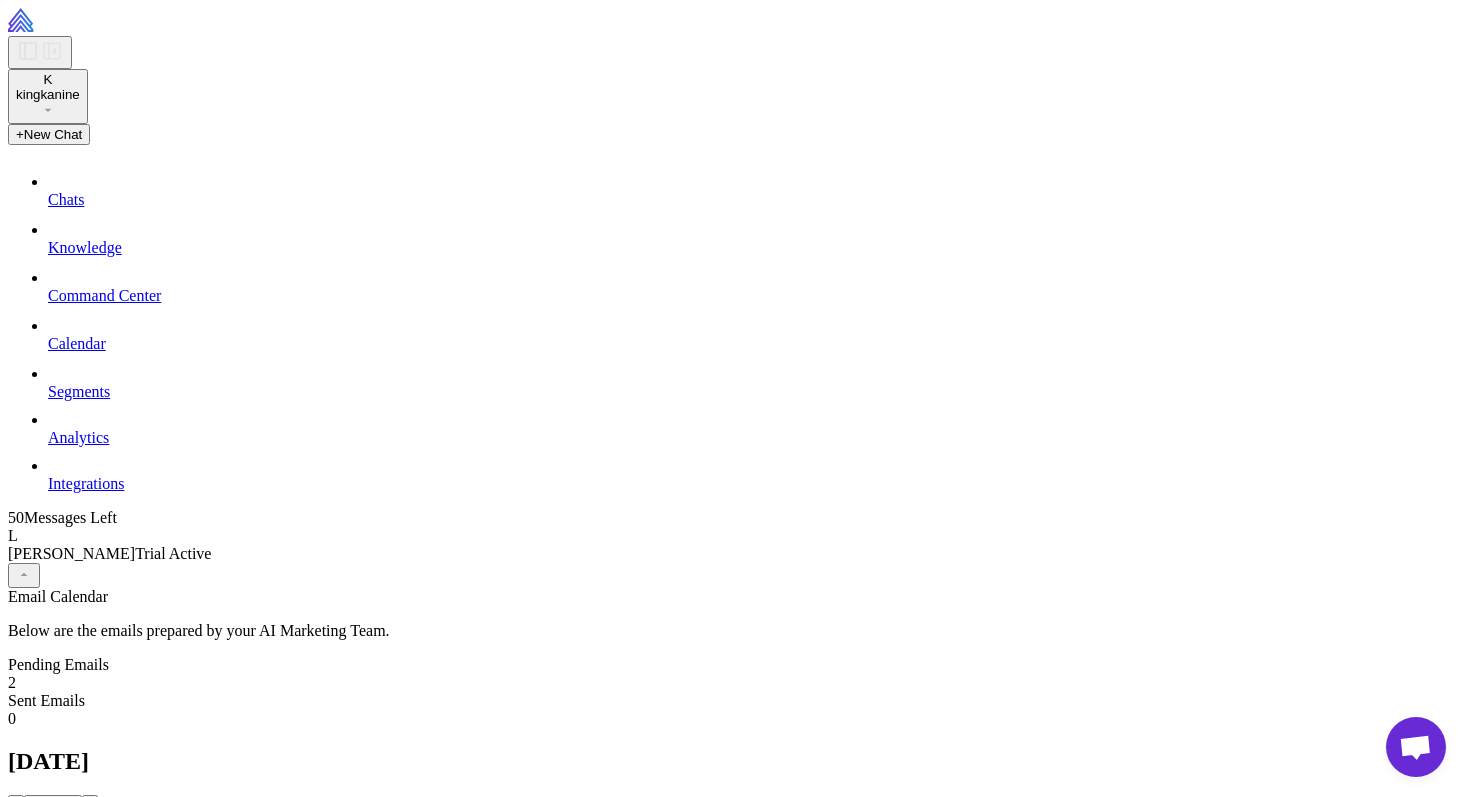 scroll, scrollTop: 0, scrollLeft: 0, axis: both 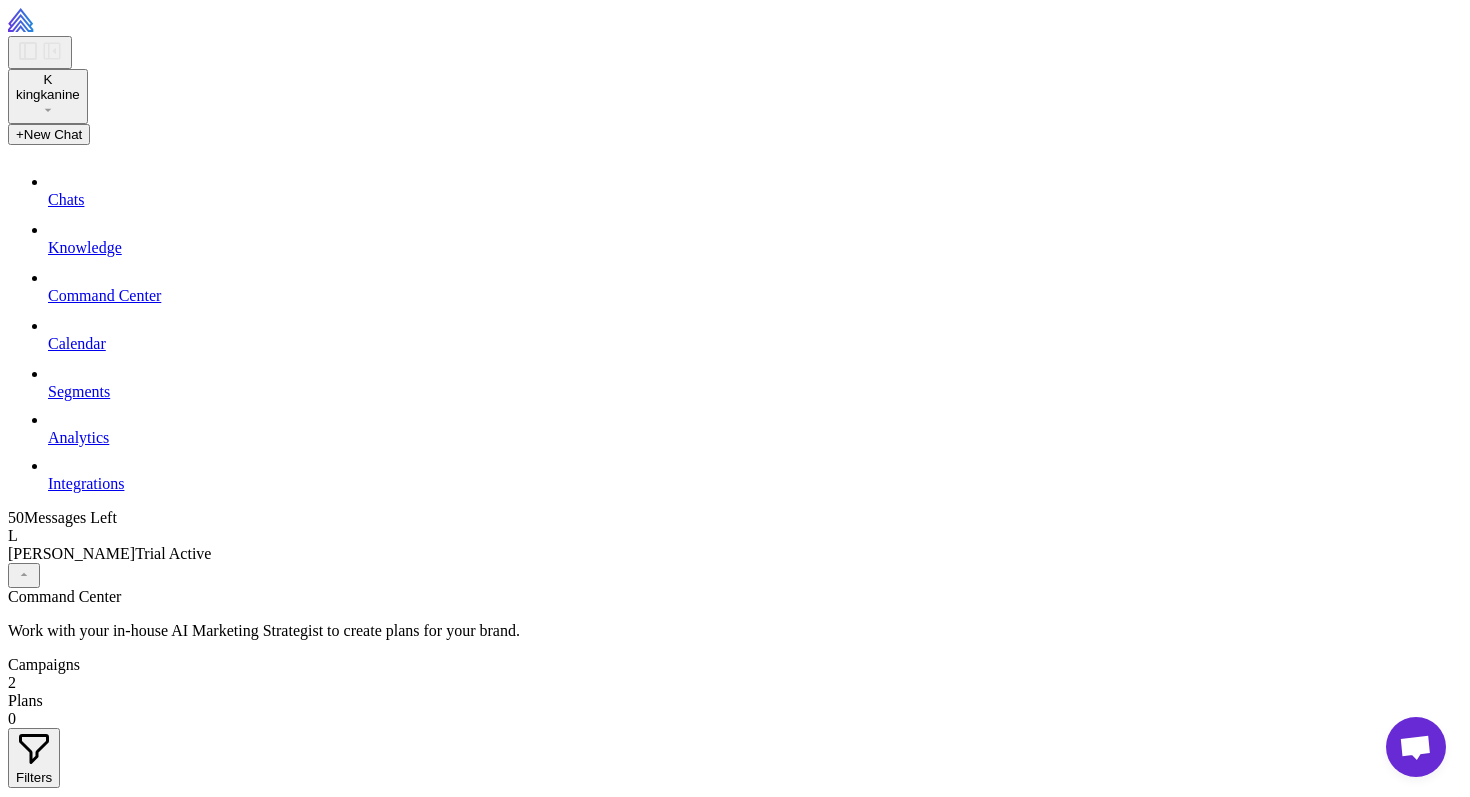 click on "Chats" at bounding box center (66, 199) 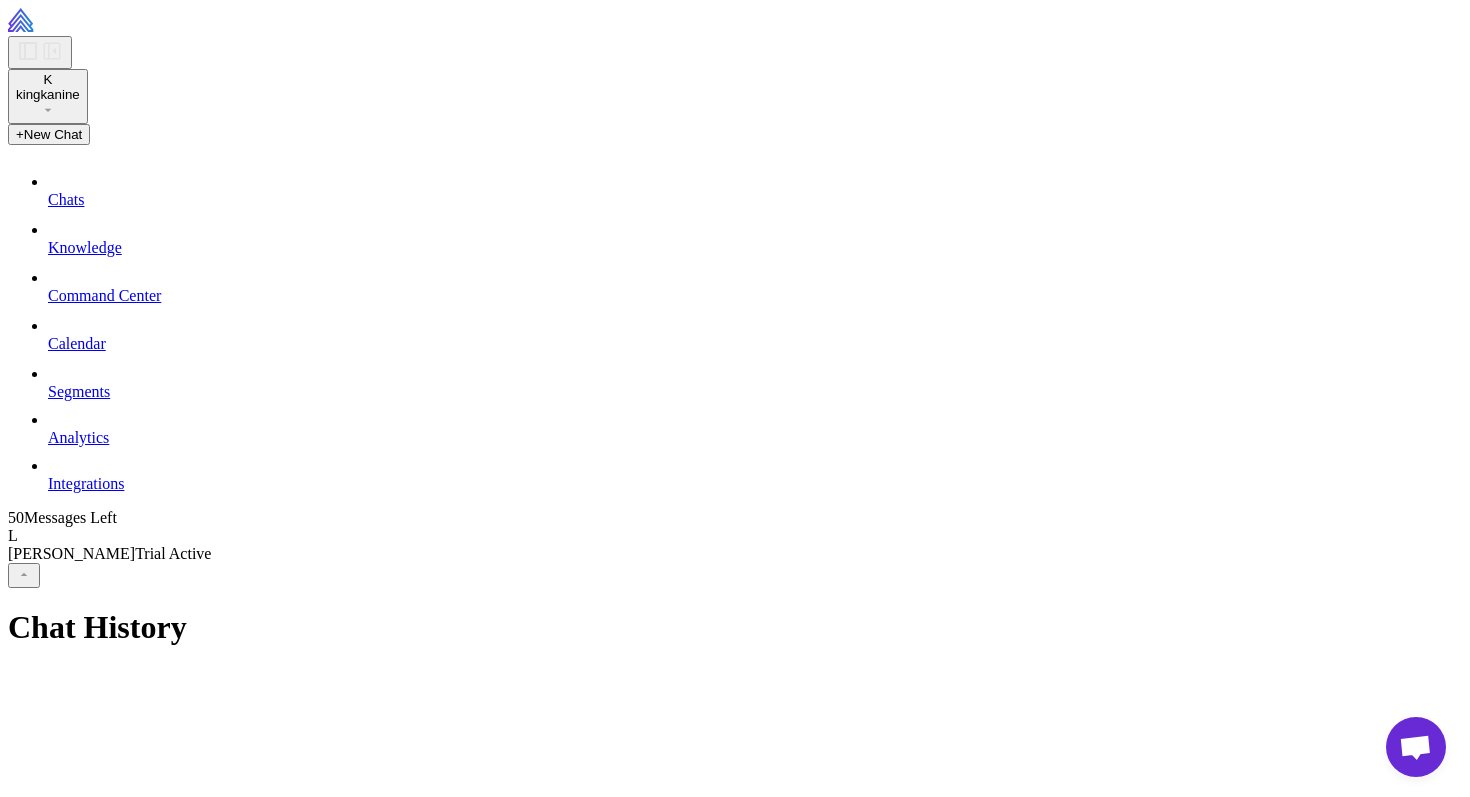 click on "Knowledge" at bounding box center (85, 247) 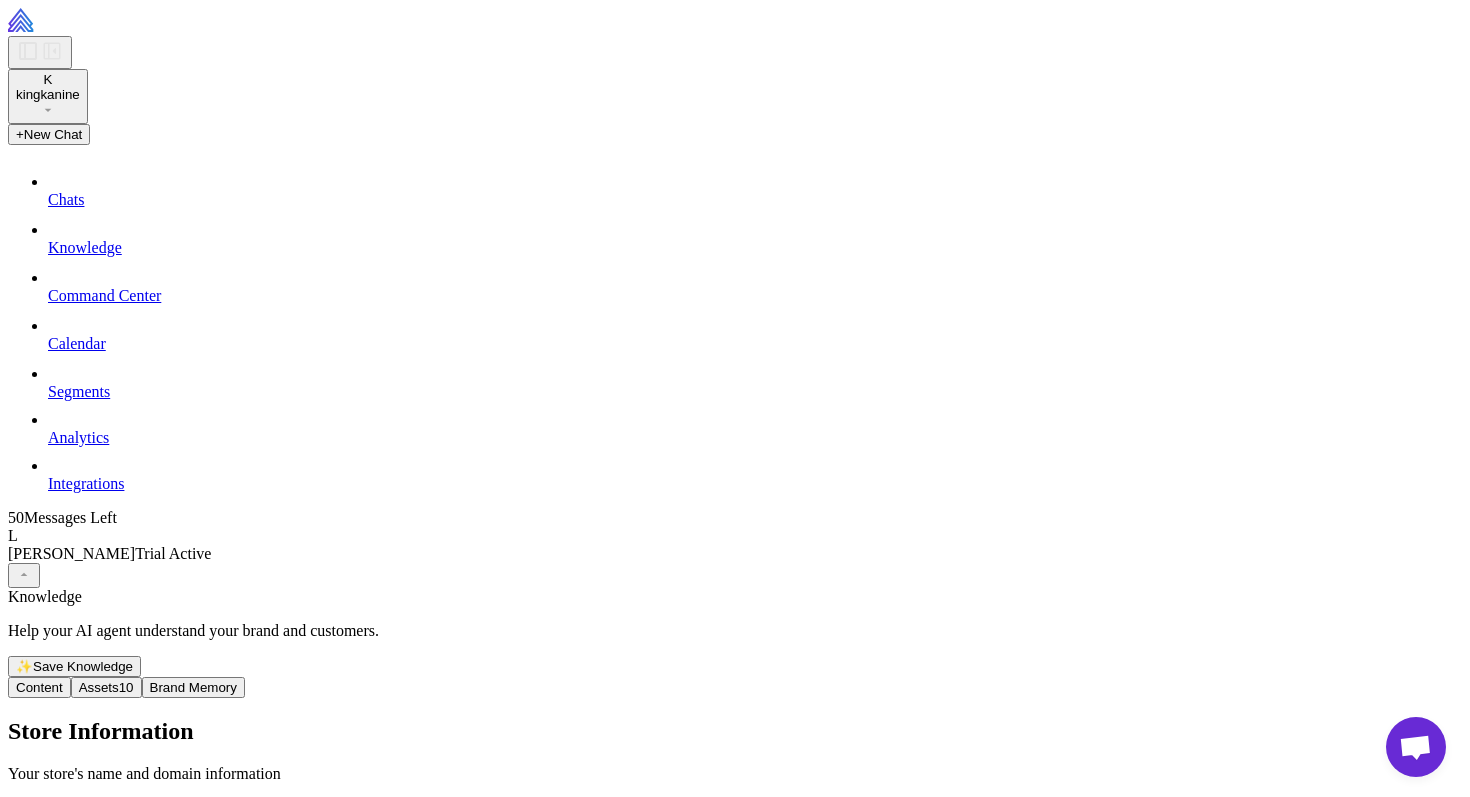 type on "**********" 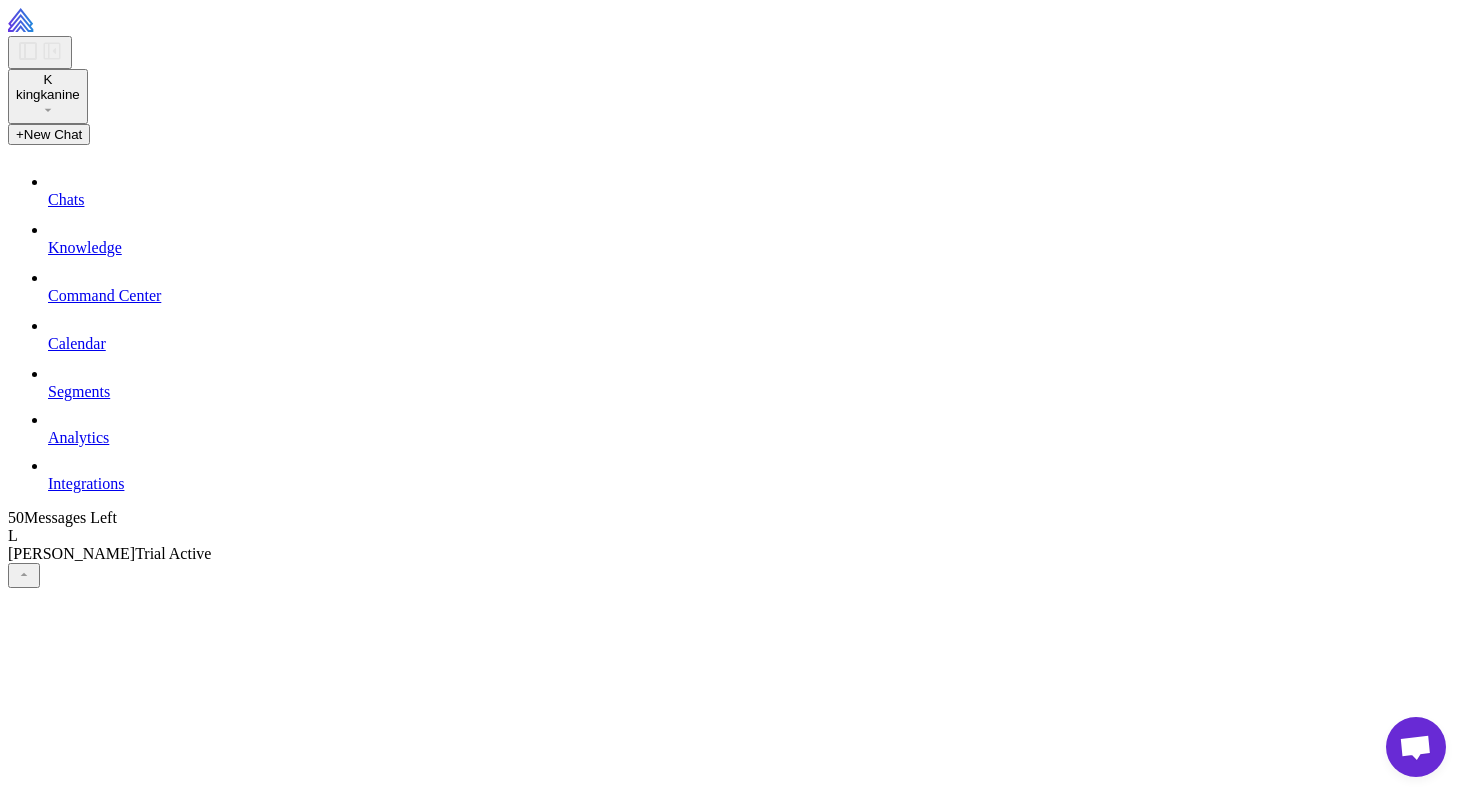 scroll, scrollTop: 802, scrollLeft: 0, axis: vertical 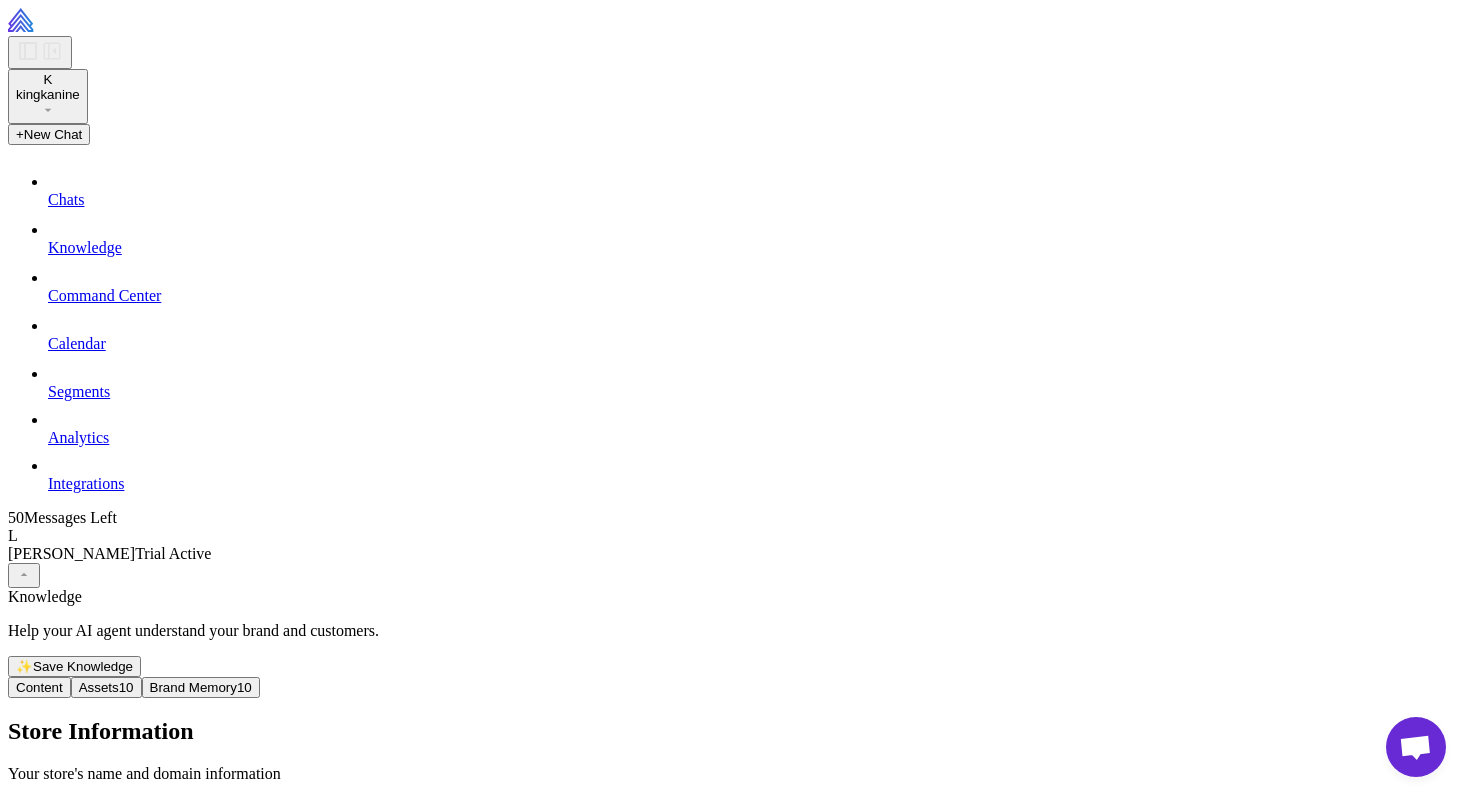 click on "K kingkanine" at bounding box center [48, 96] 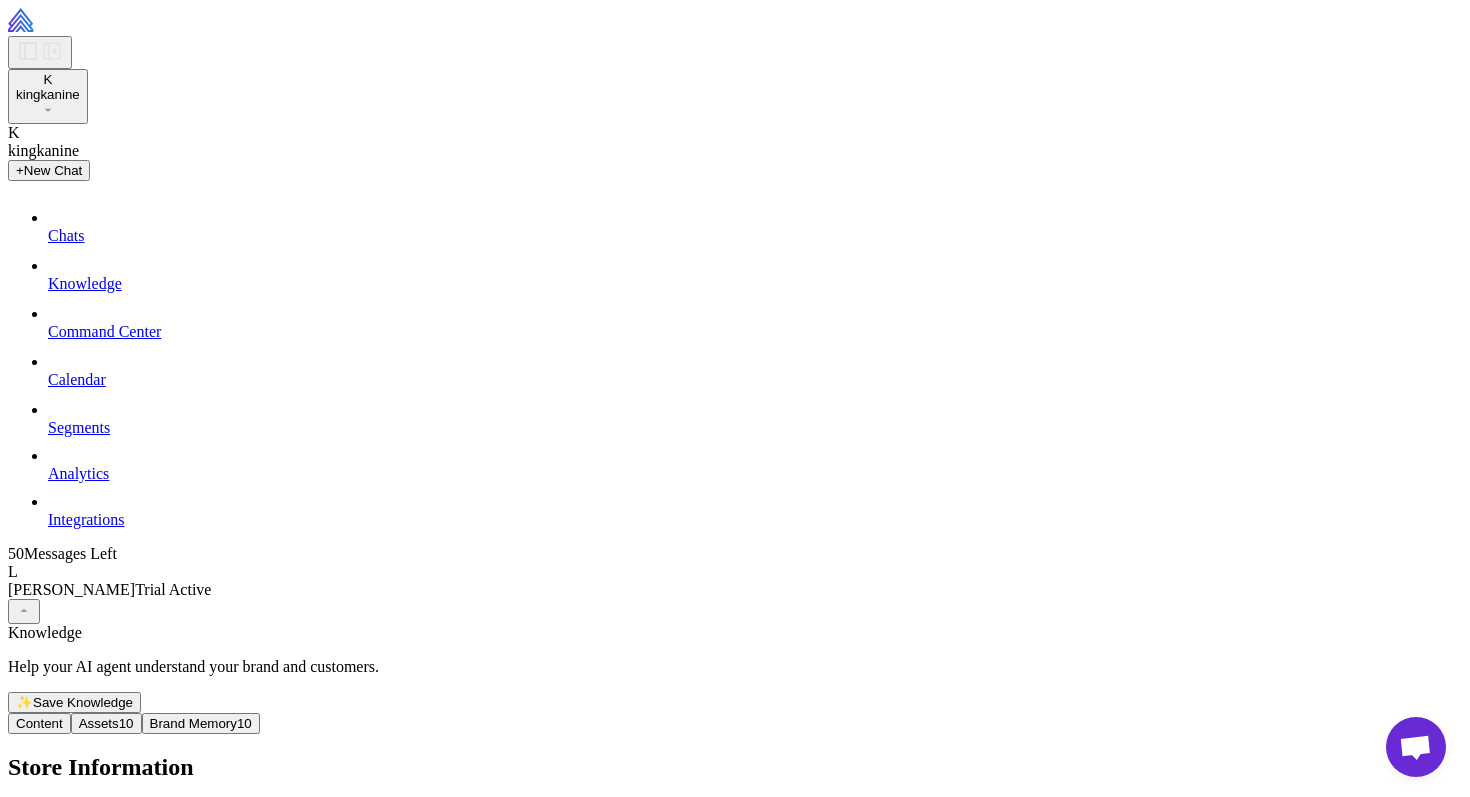 click on "Subscription Information Tell us about your subscription model" at bounding box center (743, 1998) 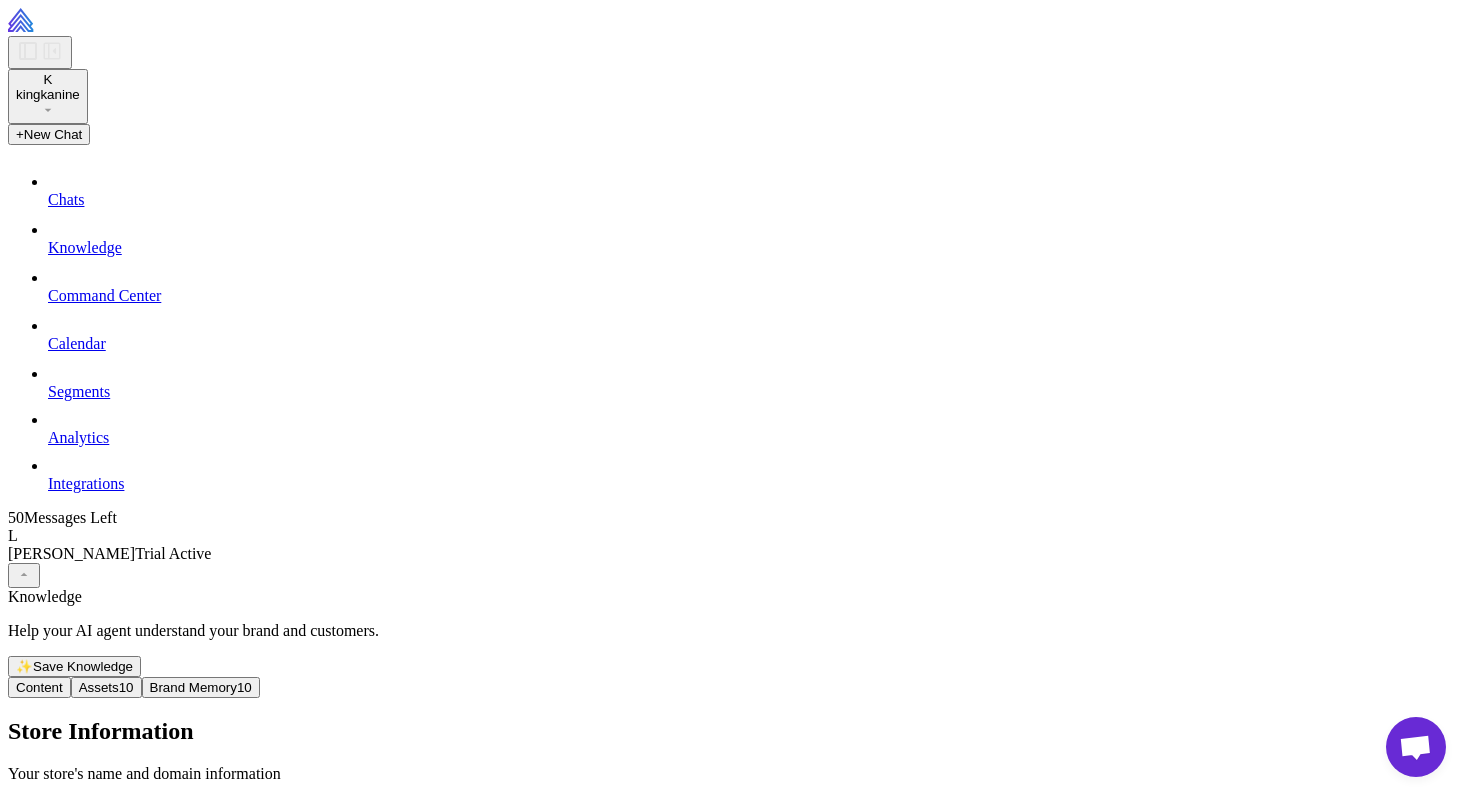 click 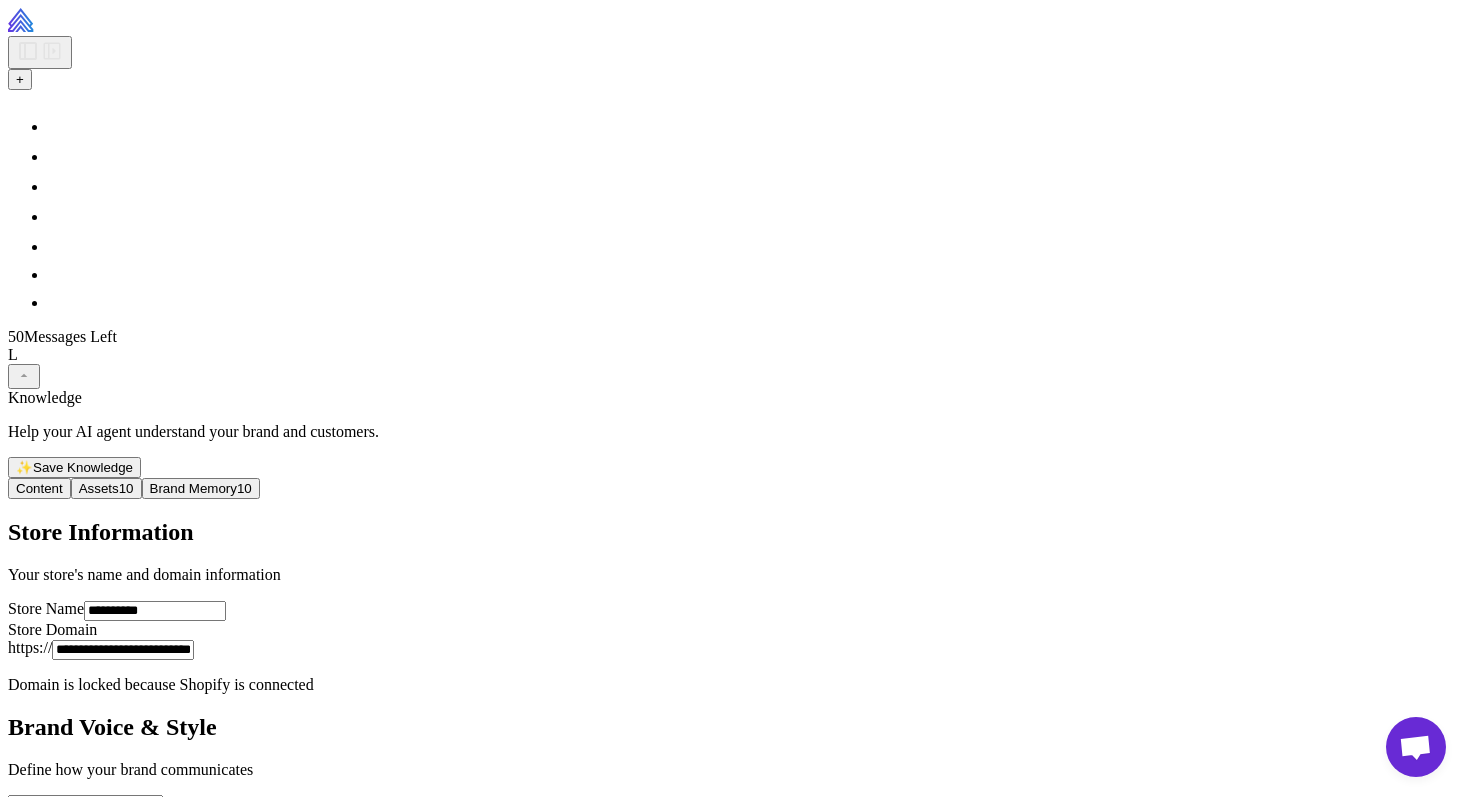 scroll, scrollTop: 114, scrollLeft: 0, axis: vertical 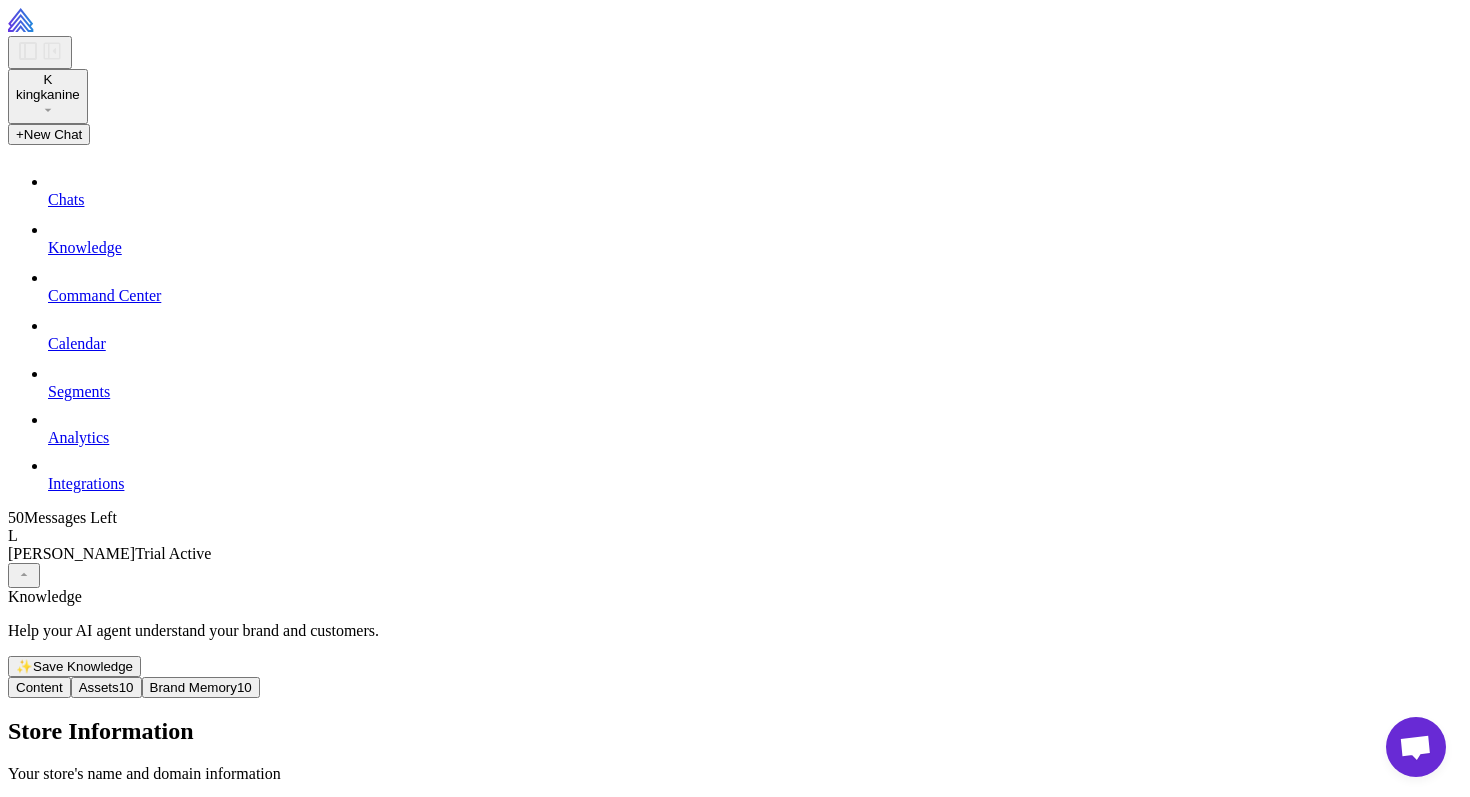 click on "Calendar" at bounding box center [77, 343] 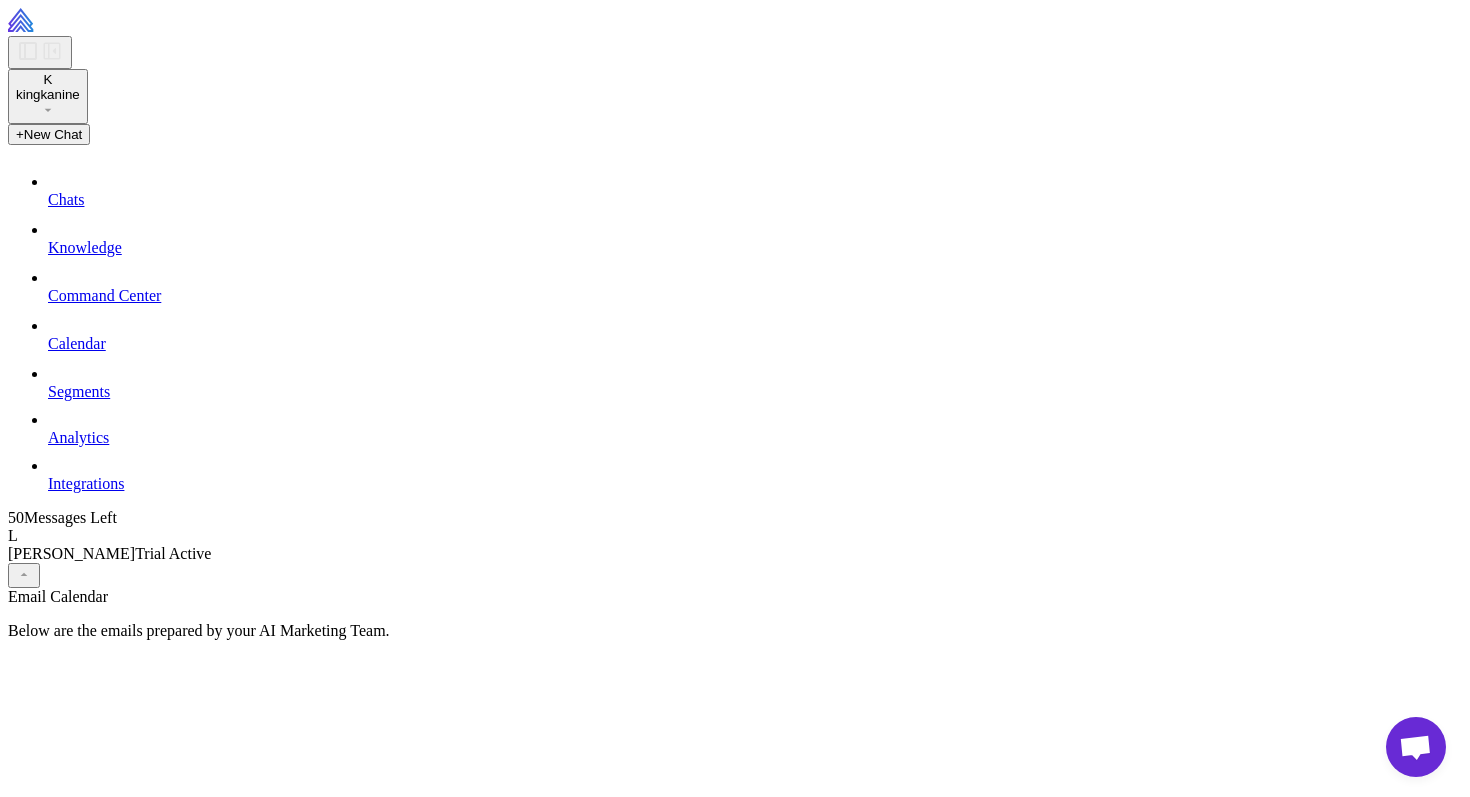 scroll, scrollTop: 0, scrollLeft: 0, axis: both 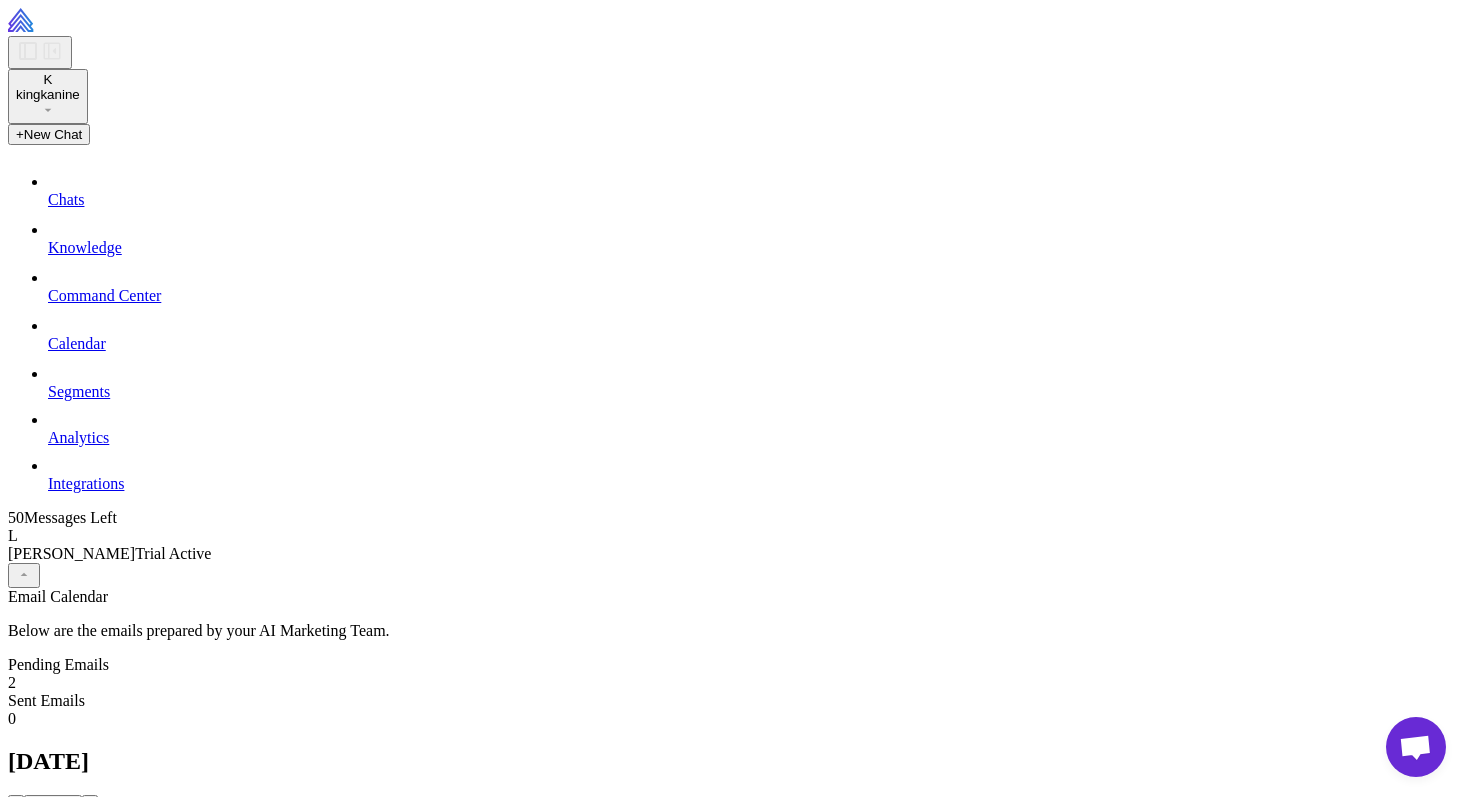 click on "kingkanine" at bounding box center [48, 94] 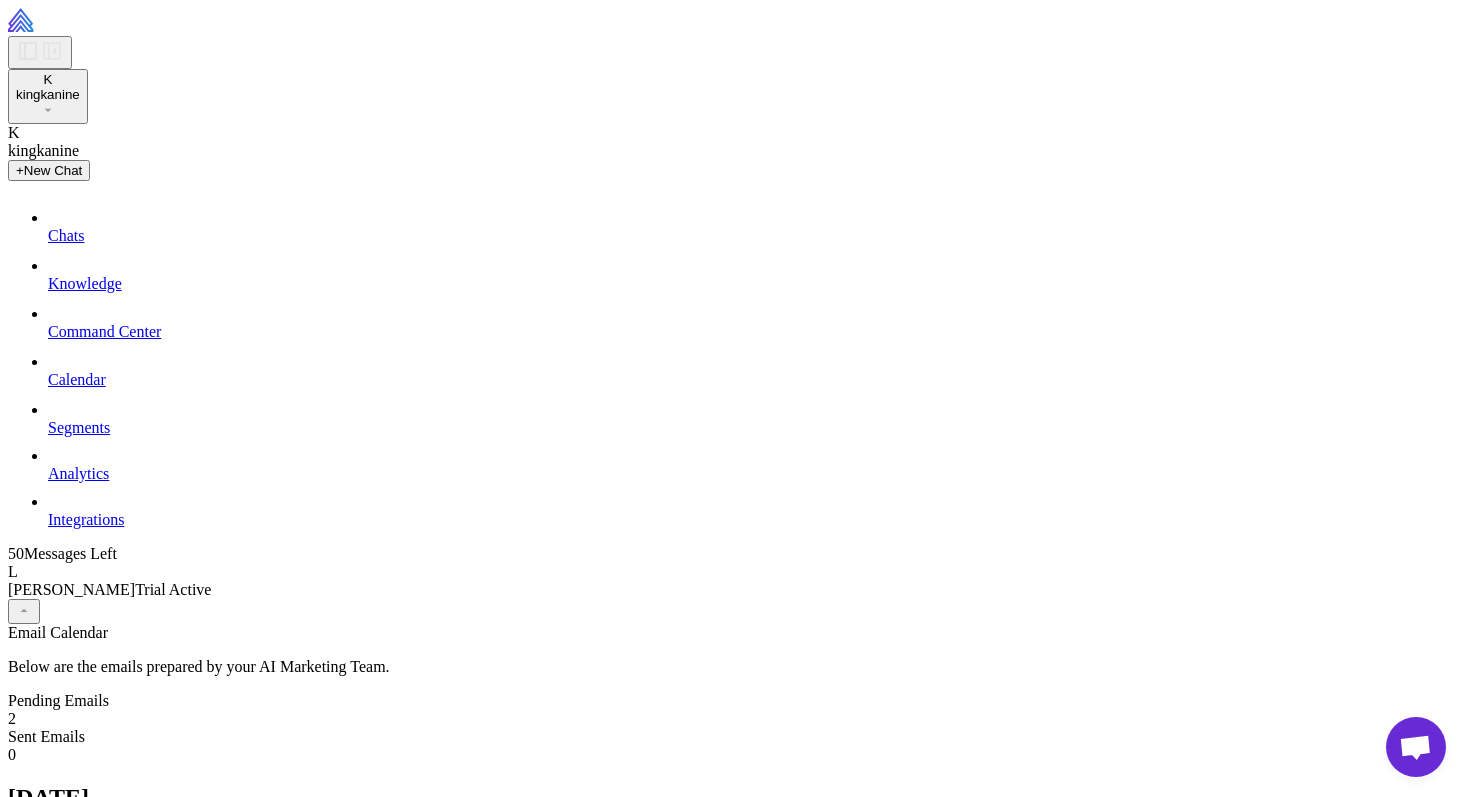 click on "kingkanine" at bounding box center (43, 150) 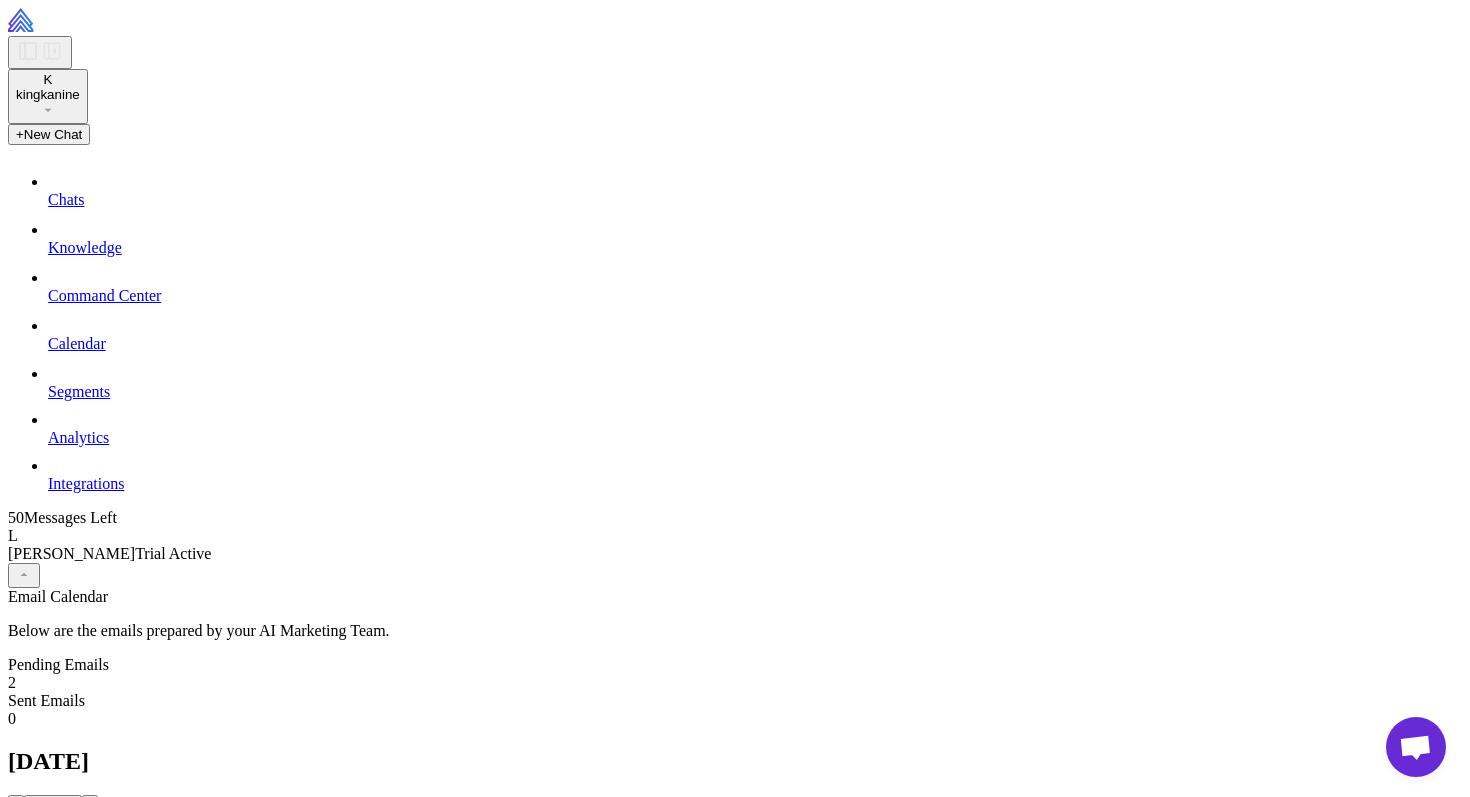 click on "L lynnette Trial Active" at bounding box center [743, 557] 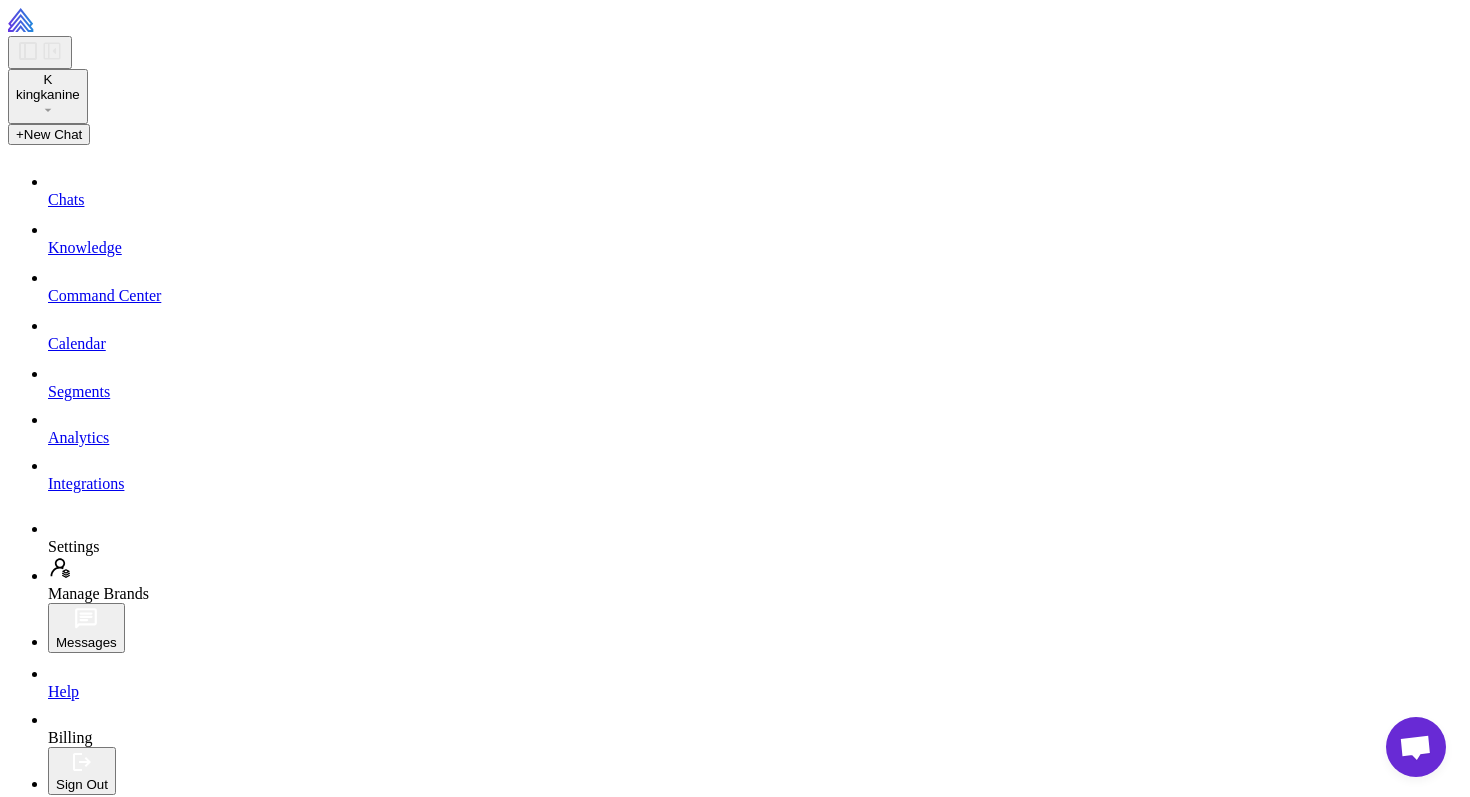 click on "Email Calendar  Below are the emails prepared by your AI Marketing Team." 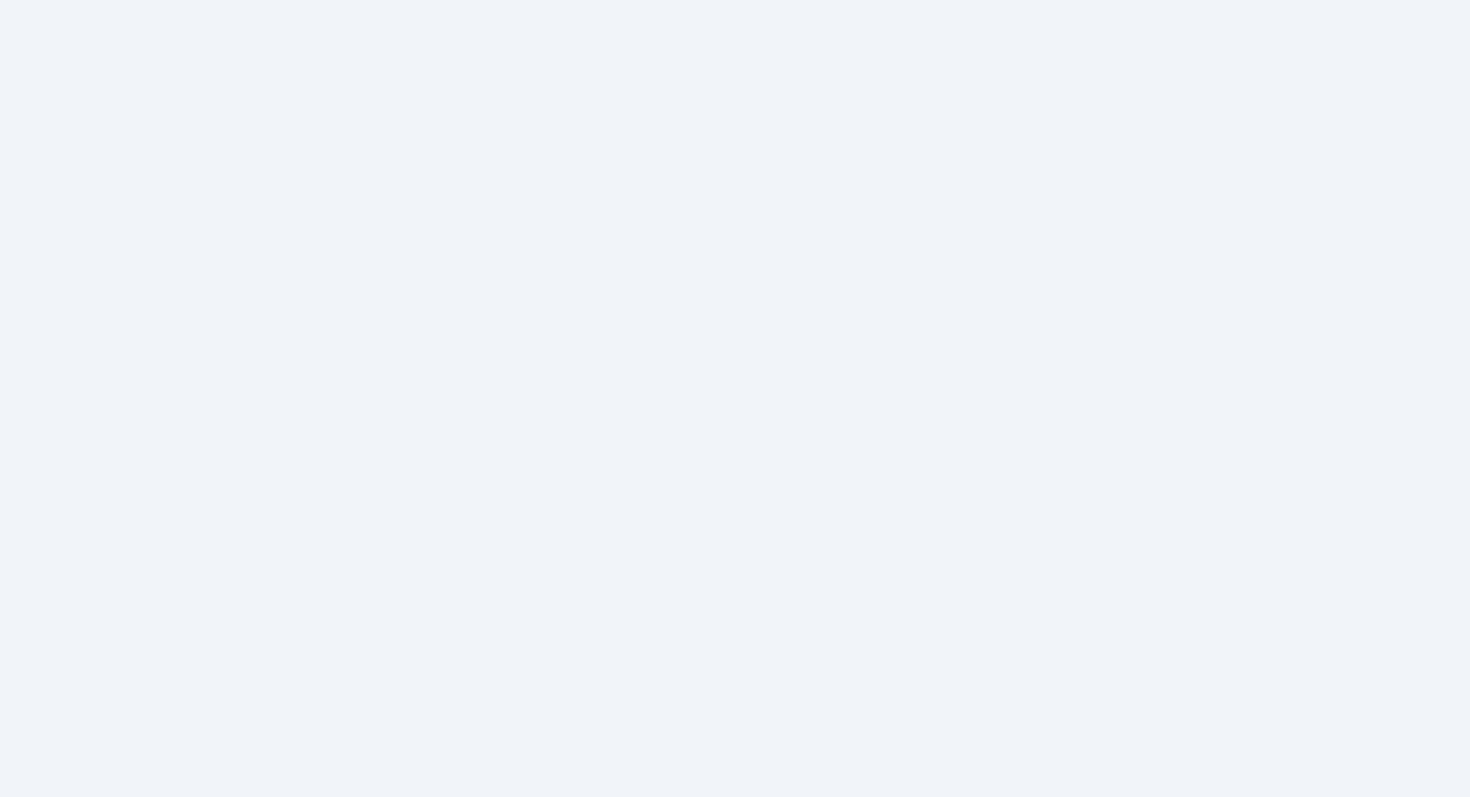 scroll, scrollTop: 0, scrollLeft: 0, axis: both 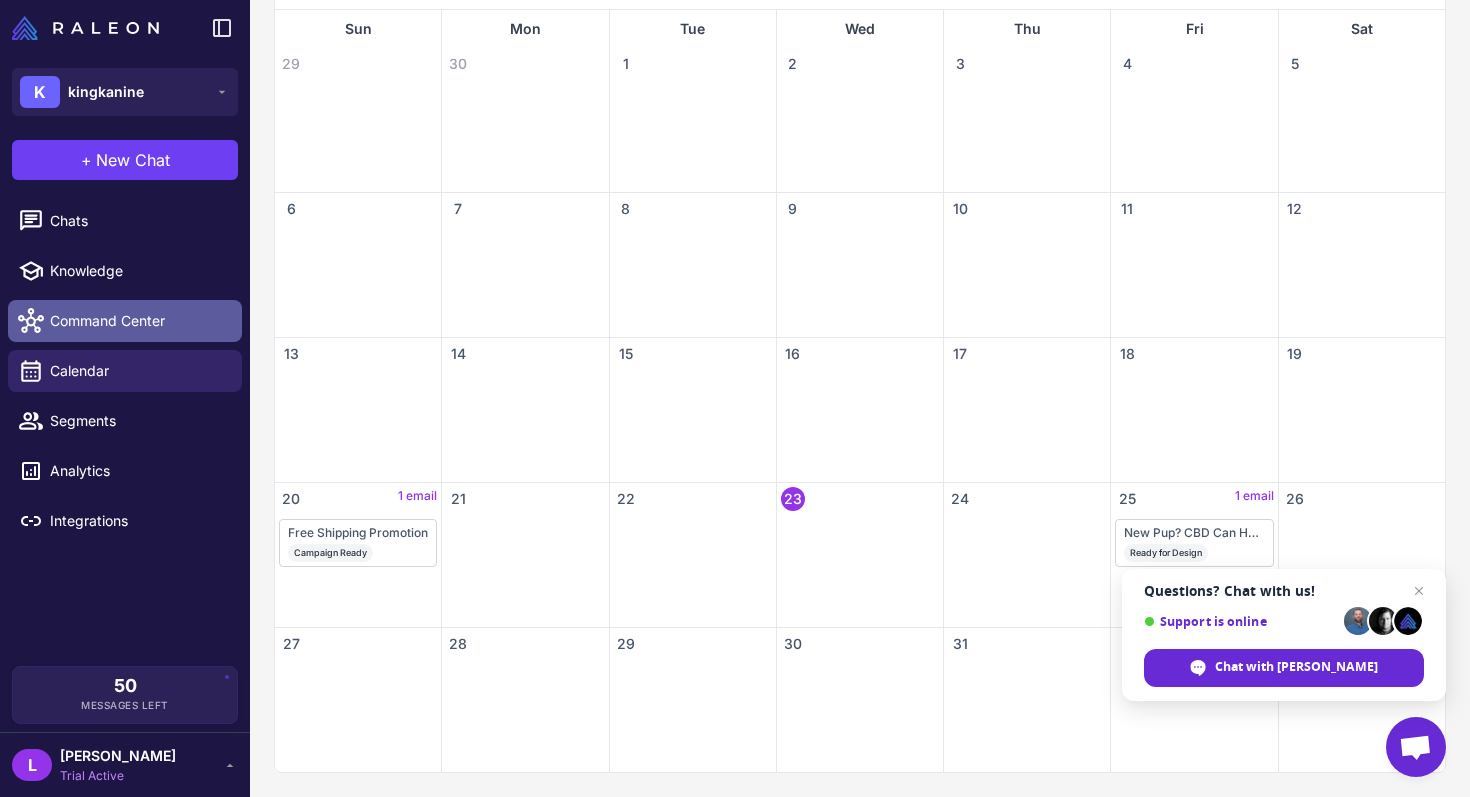 click on "Command Center" at bounding box center [125, 321] 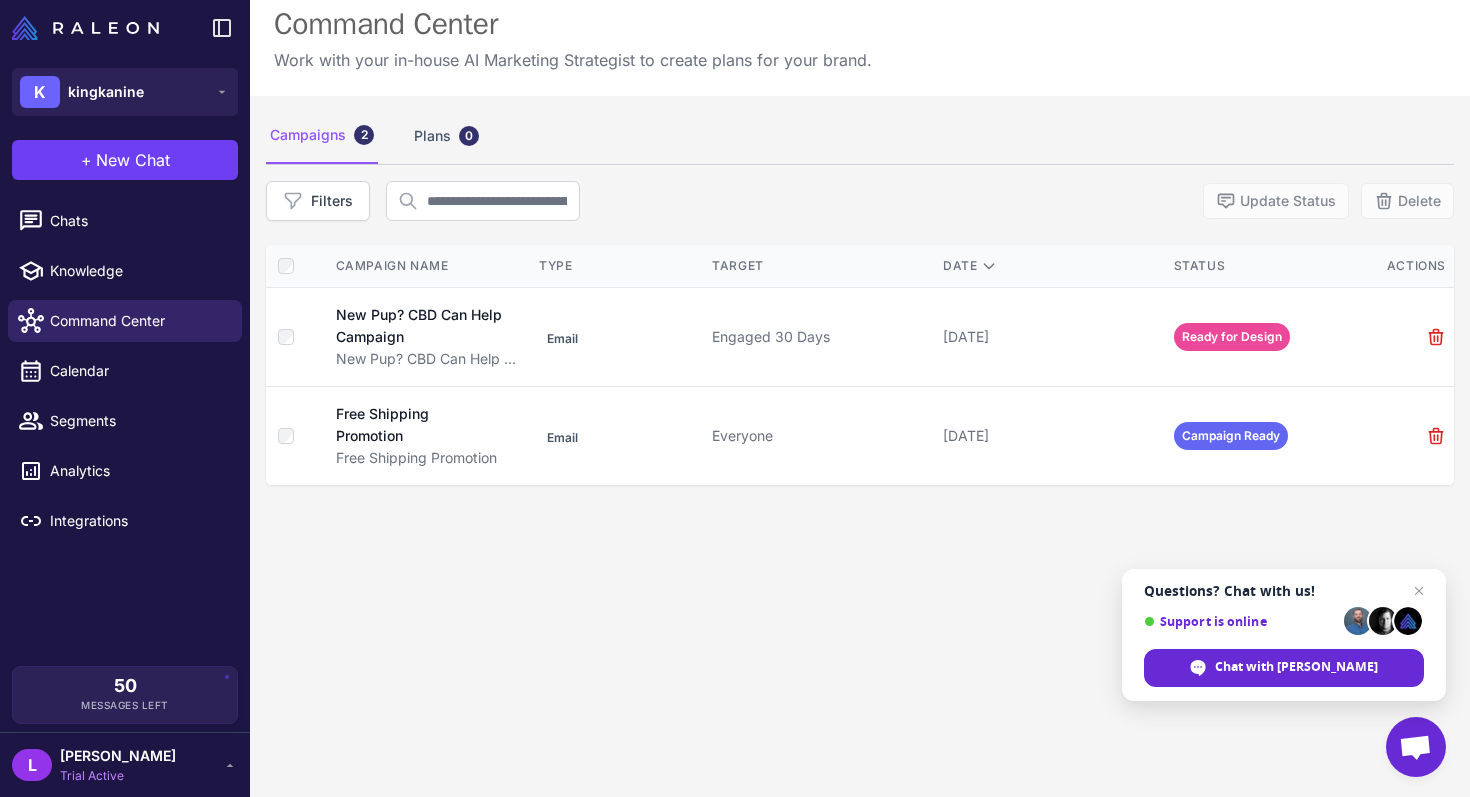 scroll, scrollTop: 0, scrollLeft: 0, axis: both 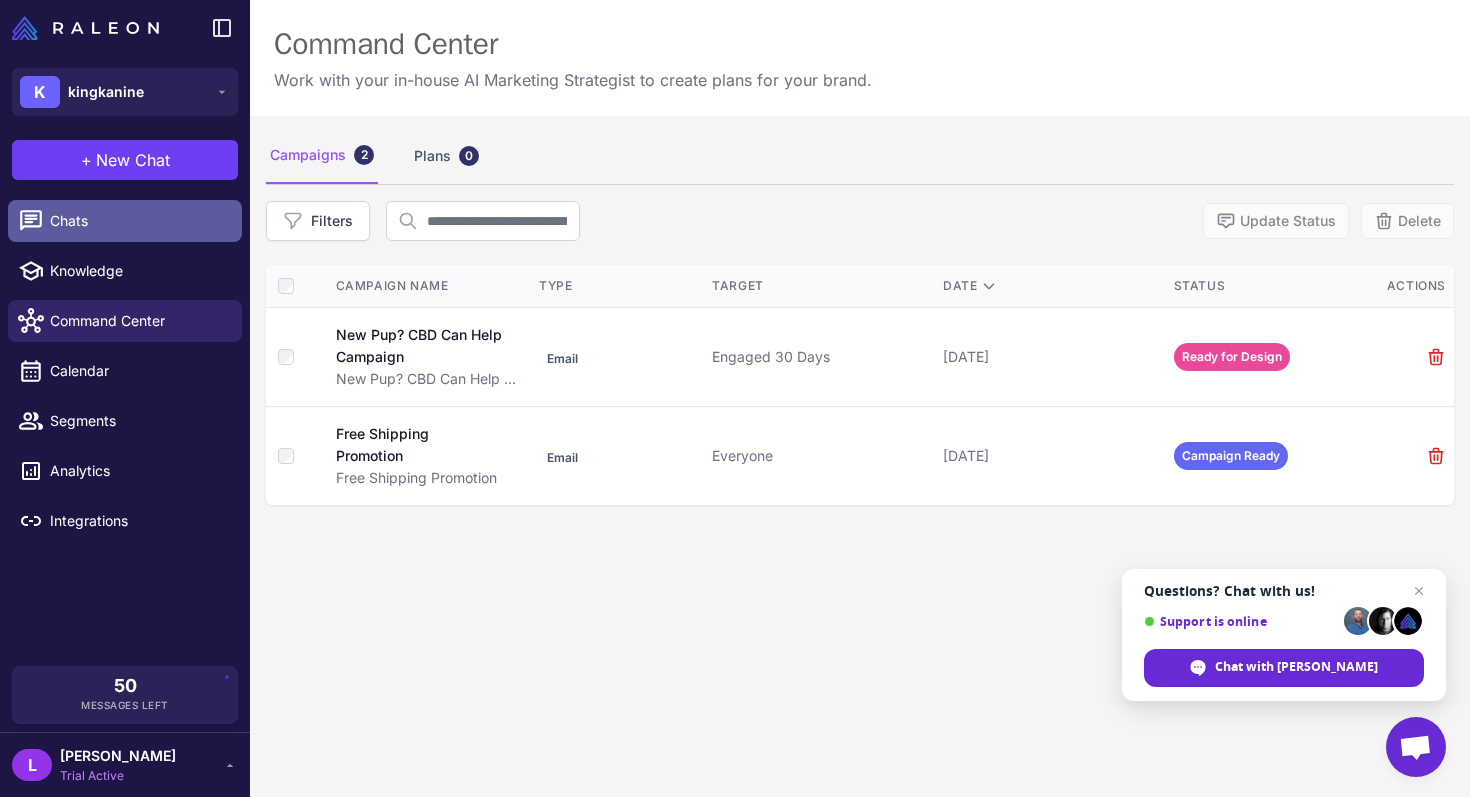 click on "Chats" at bounding box center (138, 221) 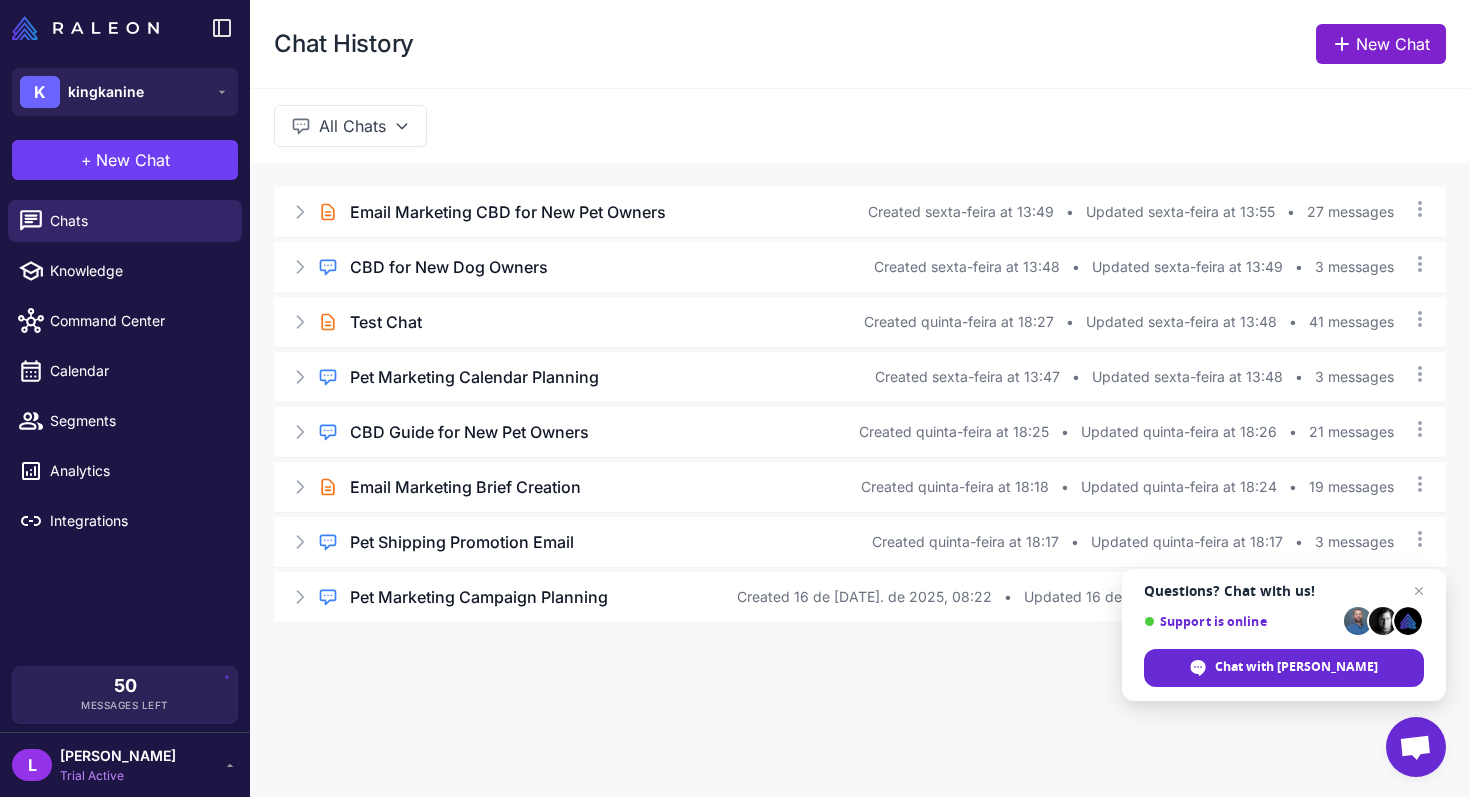 click on "New Chat" at bounding box center (1381, 44) 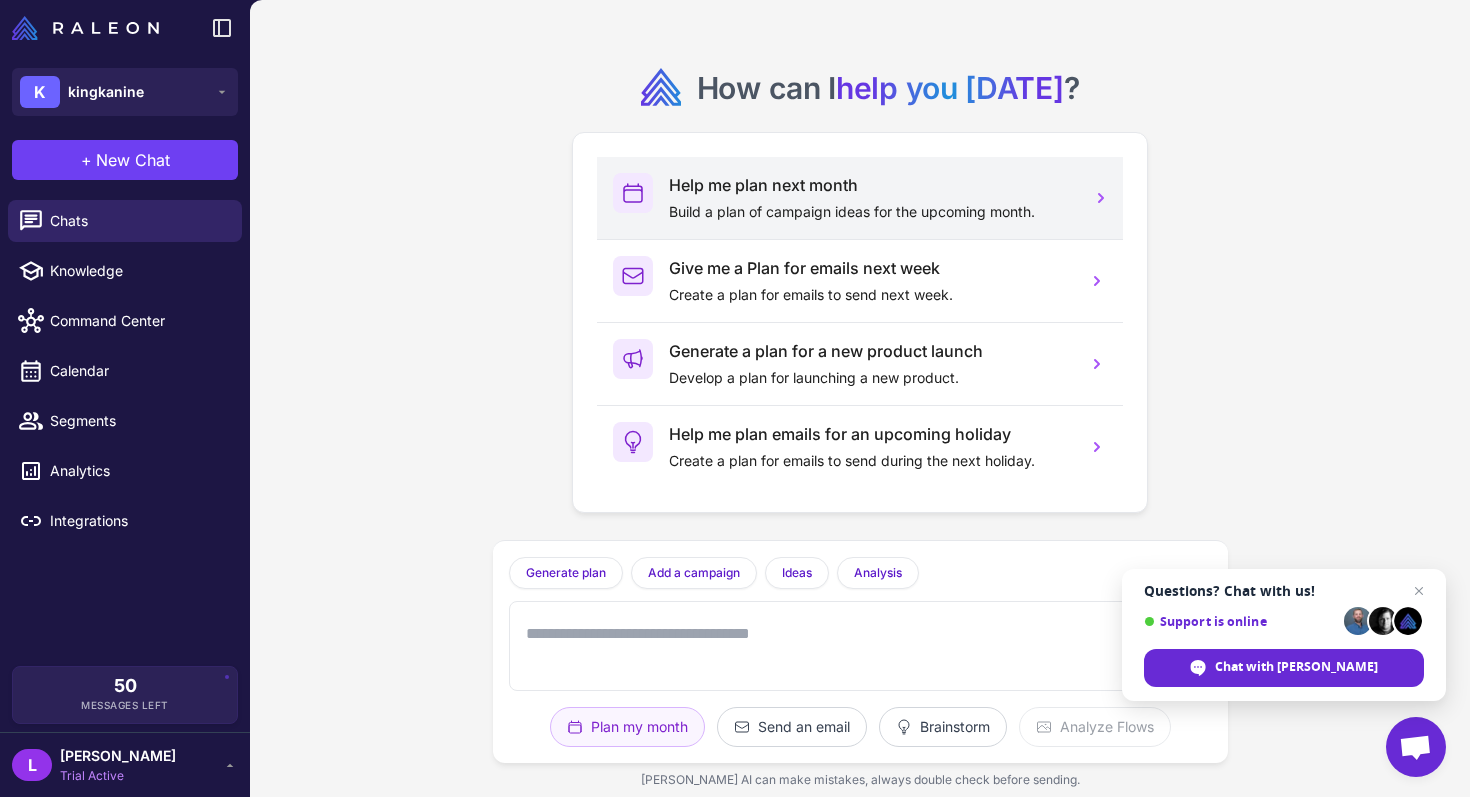 click on "Help me plan next month" at bounding box center [870, 185] 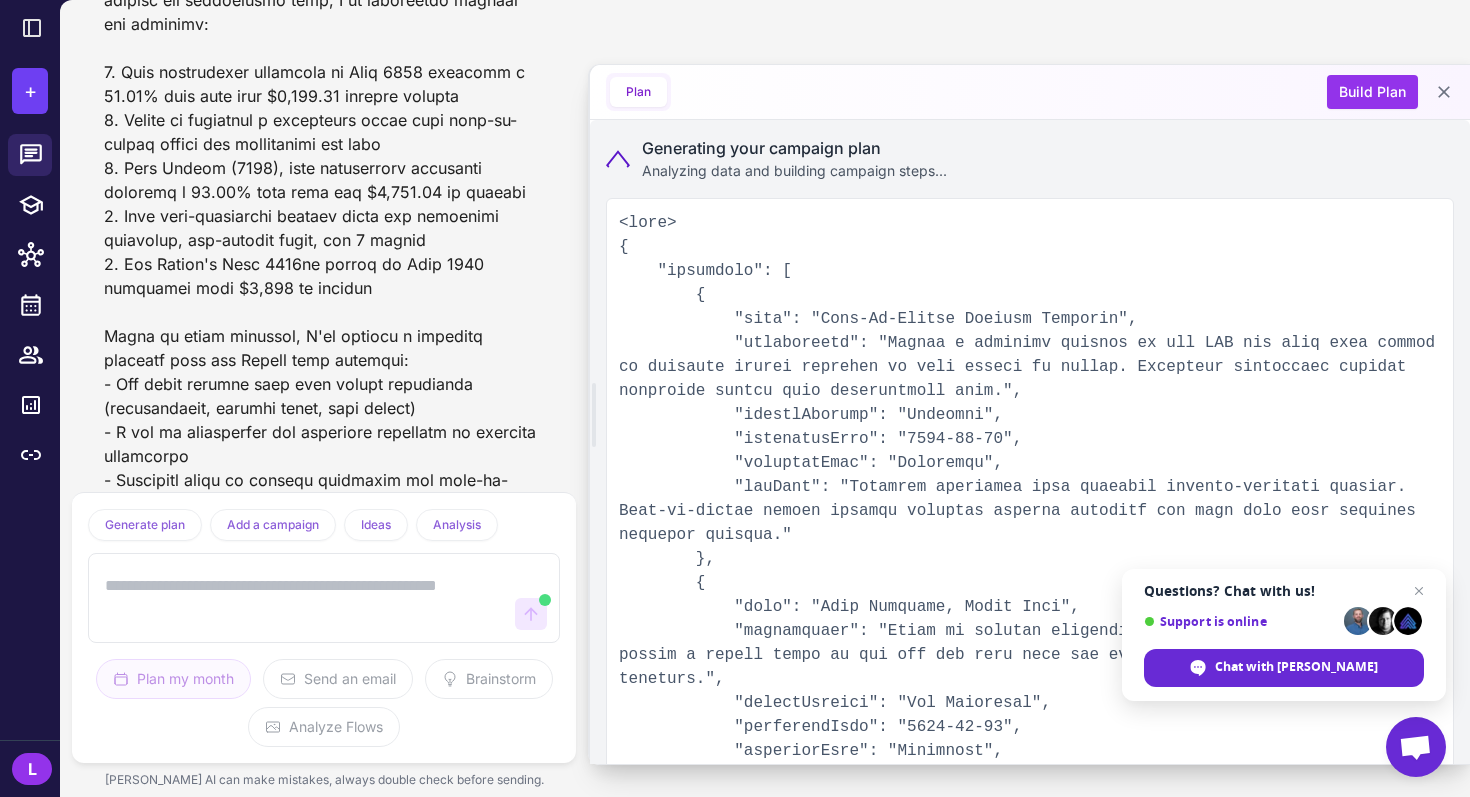 scroll, scrollTop: 618, scrollLeft: 0, axis: vertical 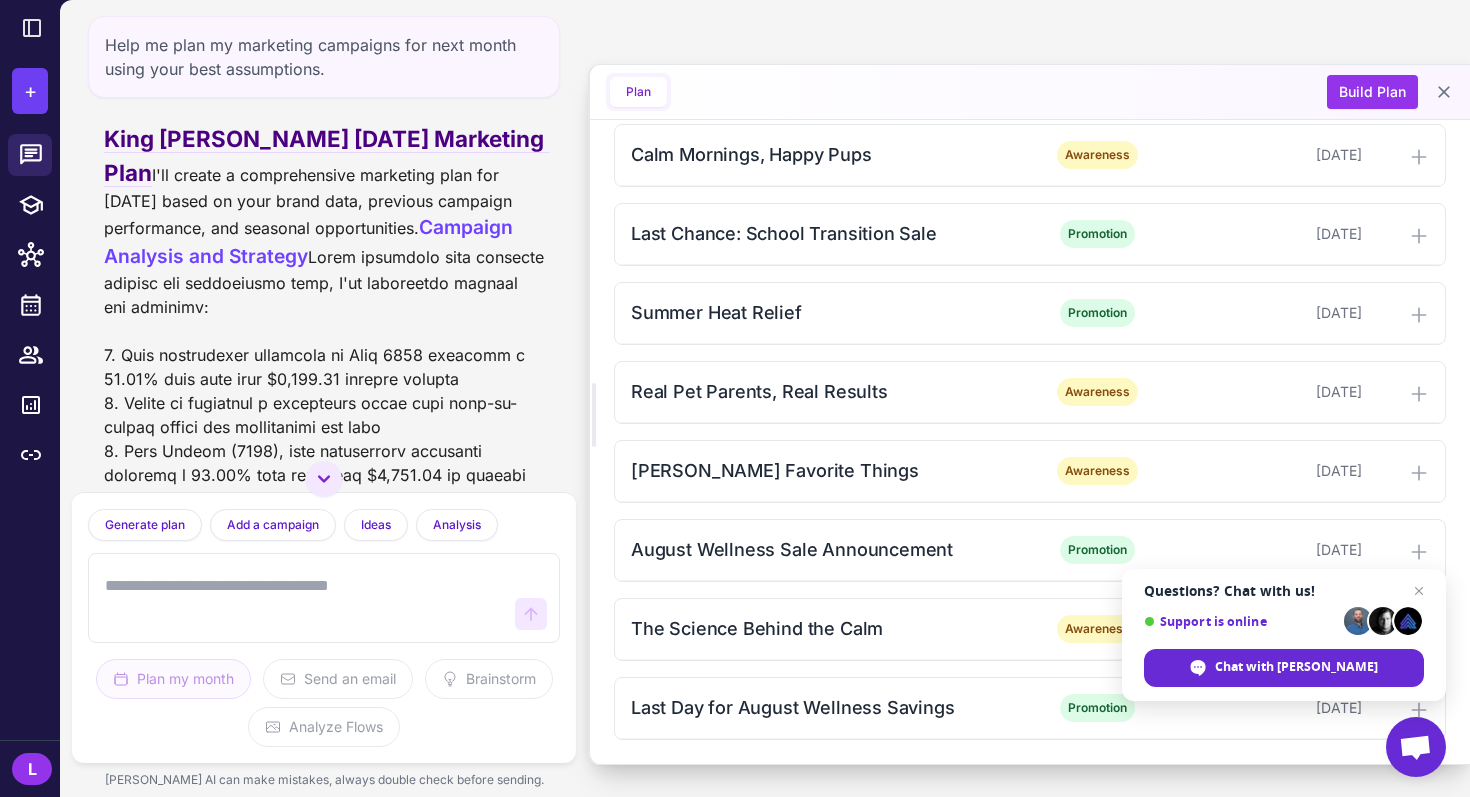 click at bounding box center (304, 598) 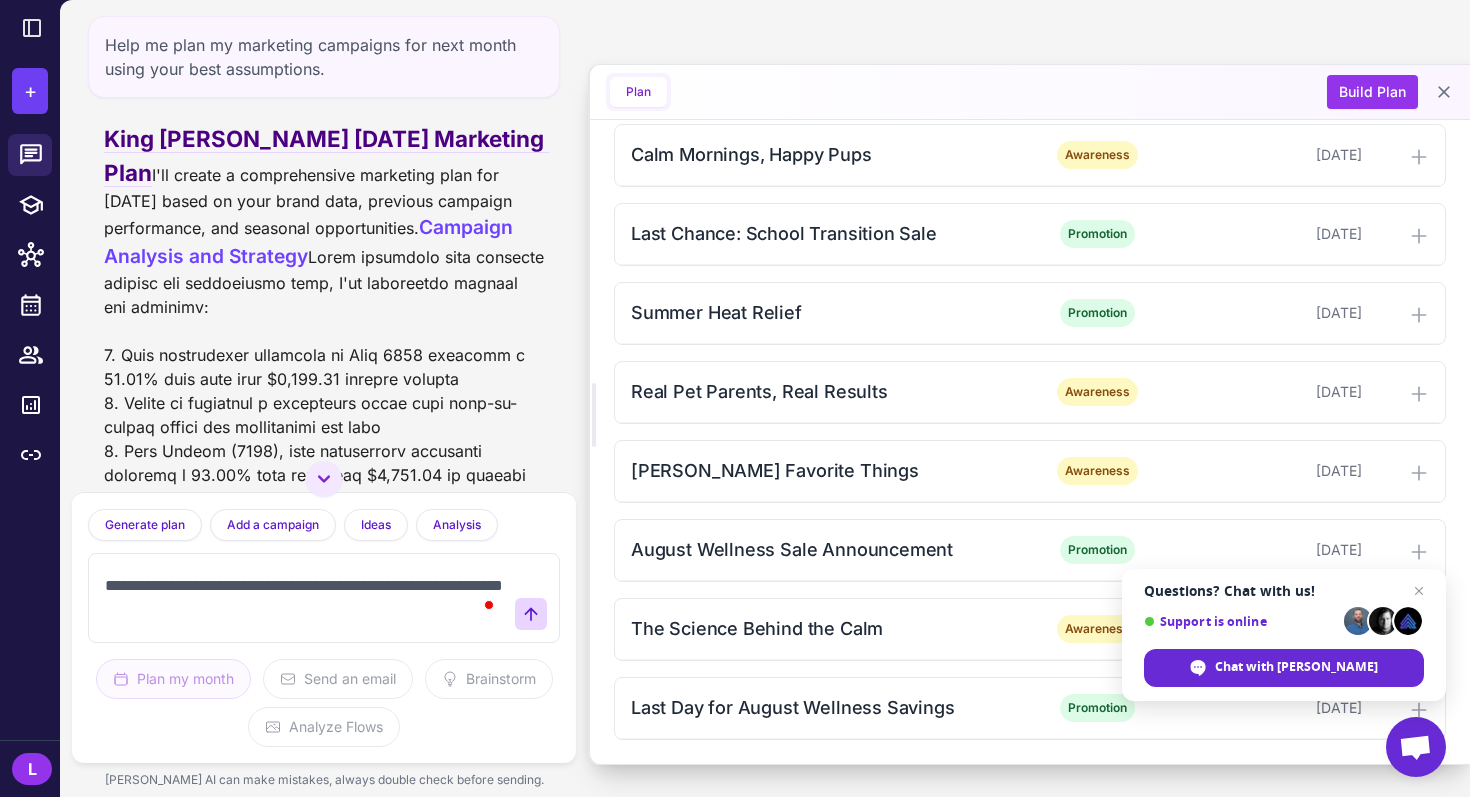 scroll, scrollTop: 13, scrollLeft: 0, axis: vertical 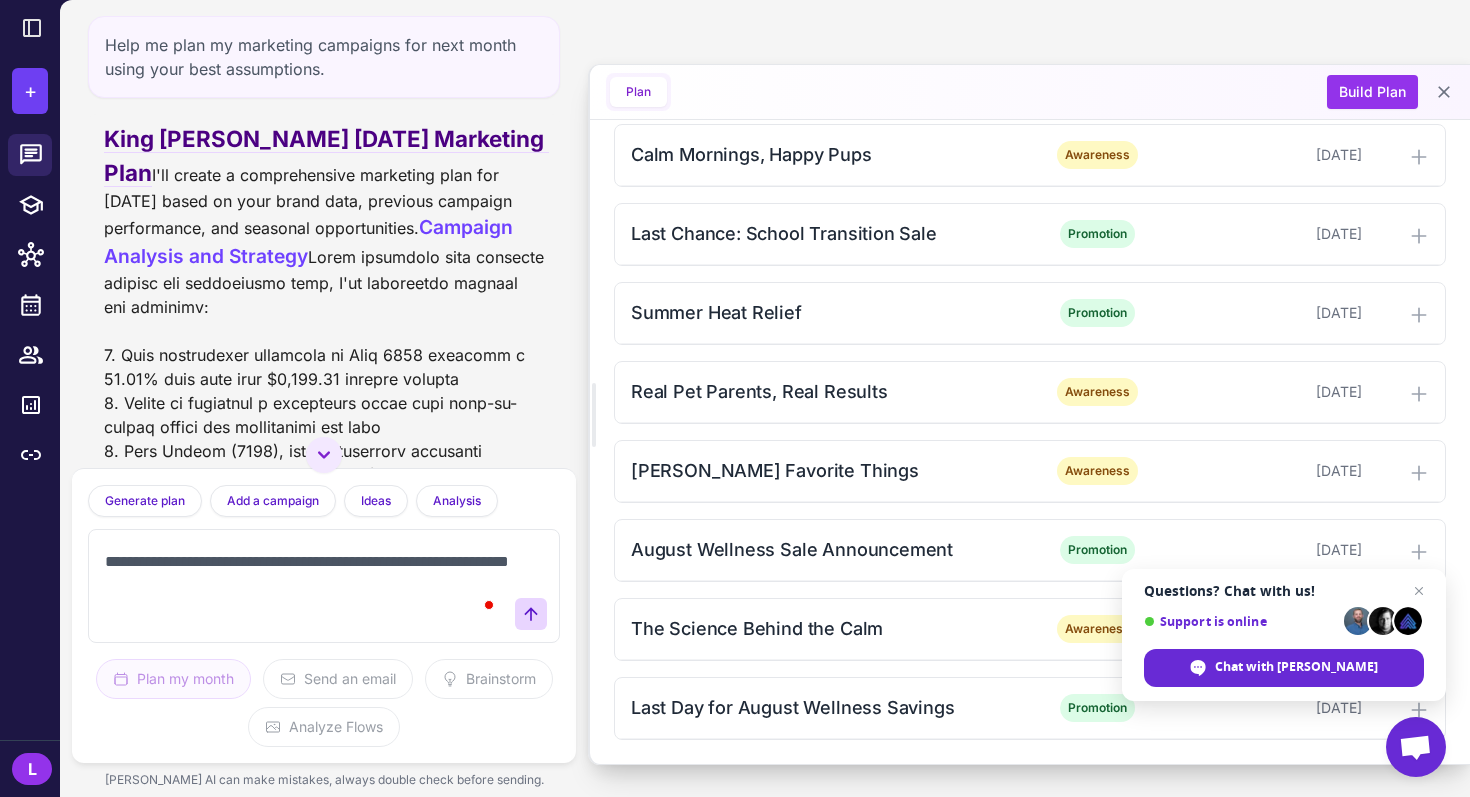 paste on "**********" 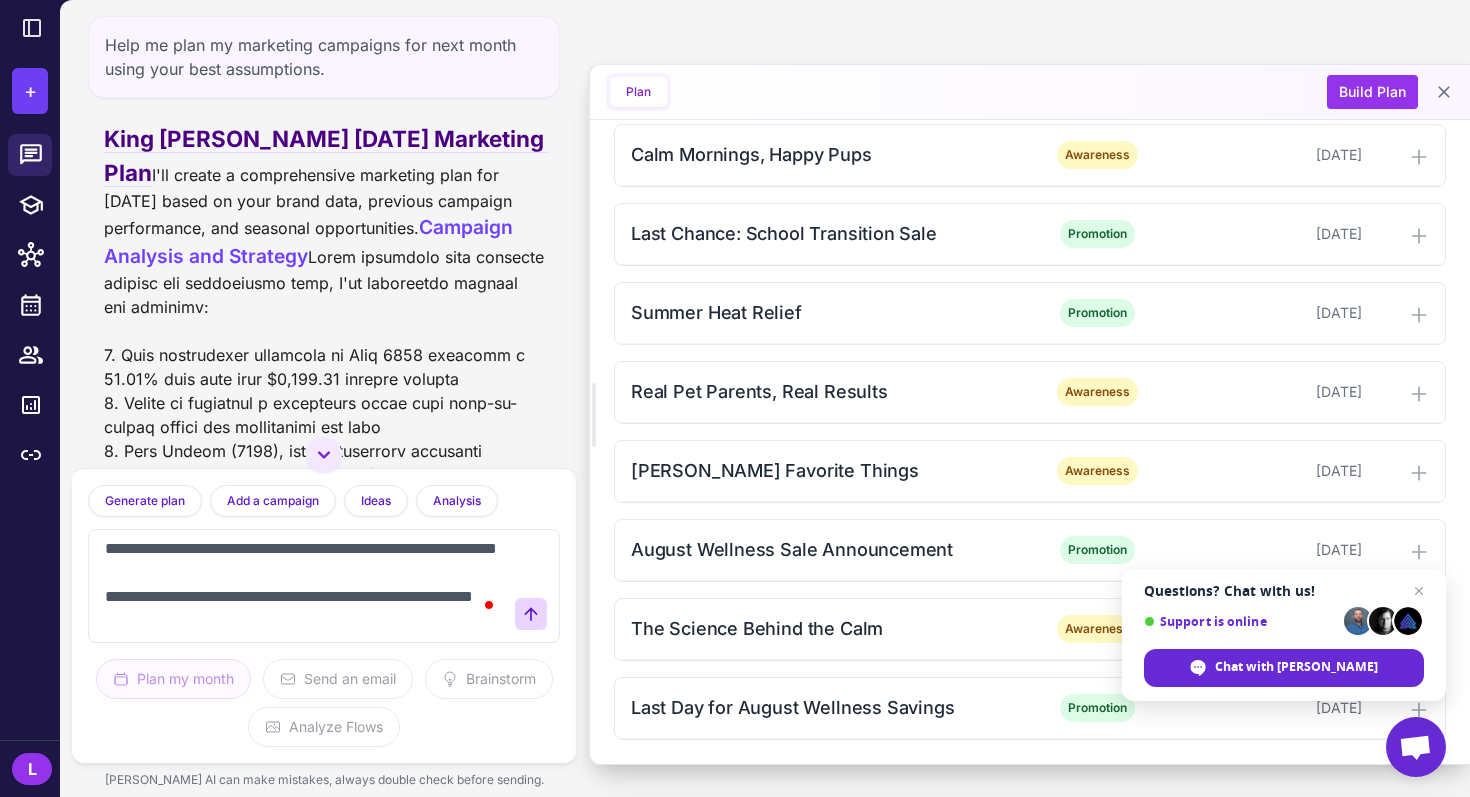 scroll 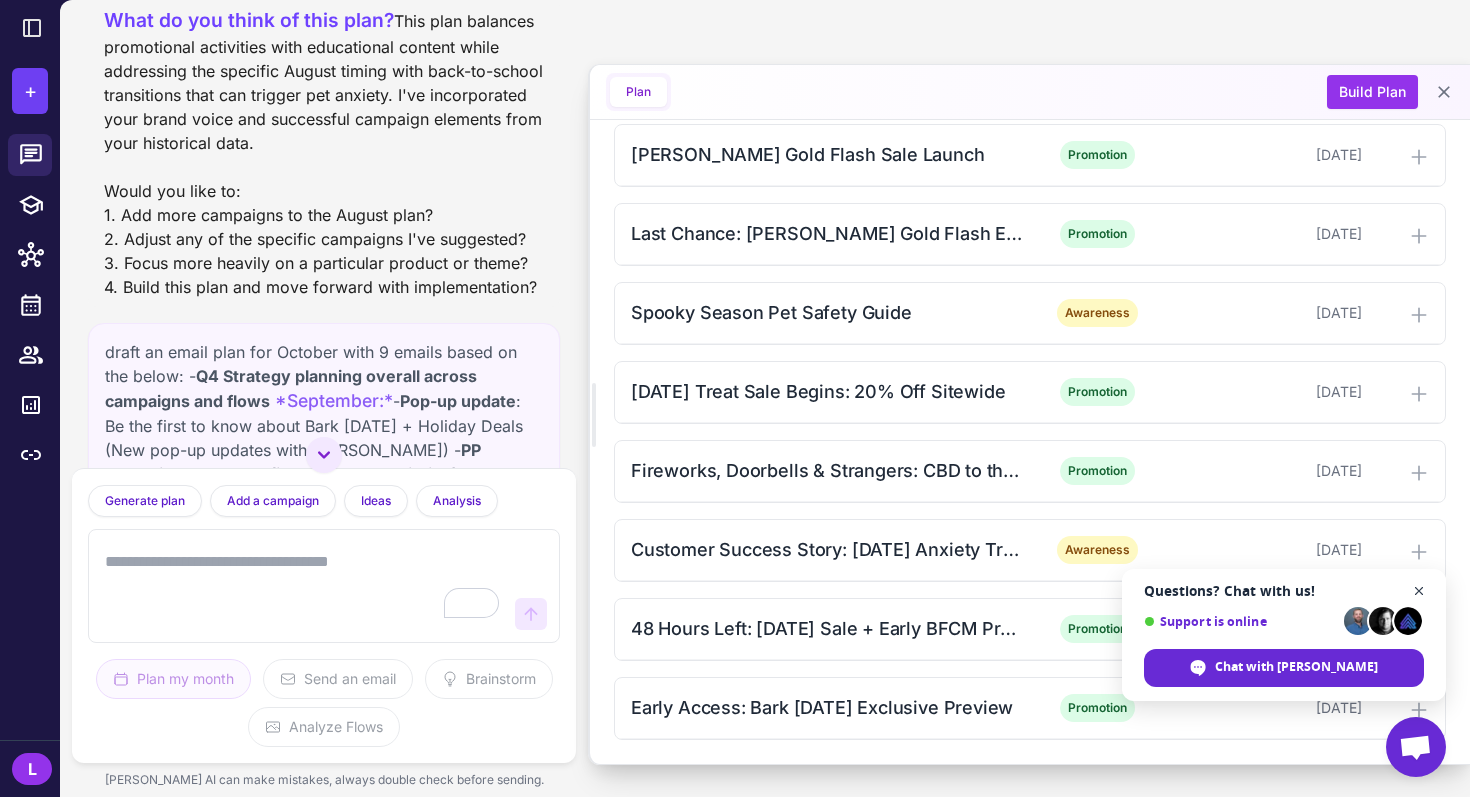 click at bounding box center (1419, 591) 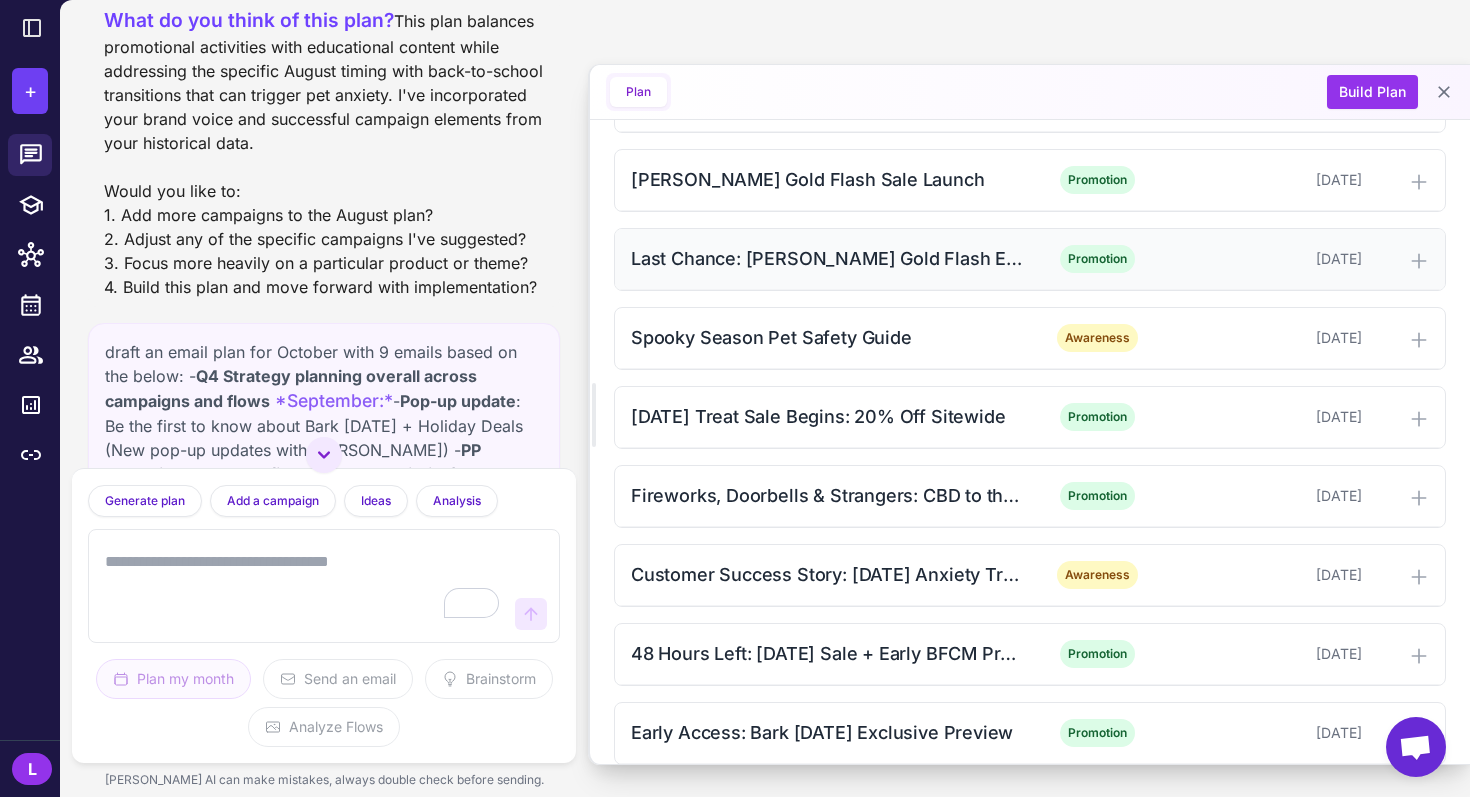 scroll, scrollTop: 735, scrollLeft: 0, axis: vertical 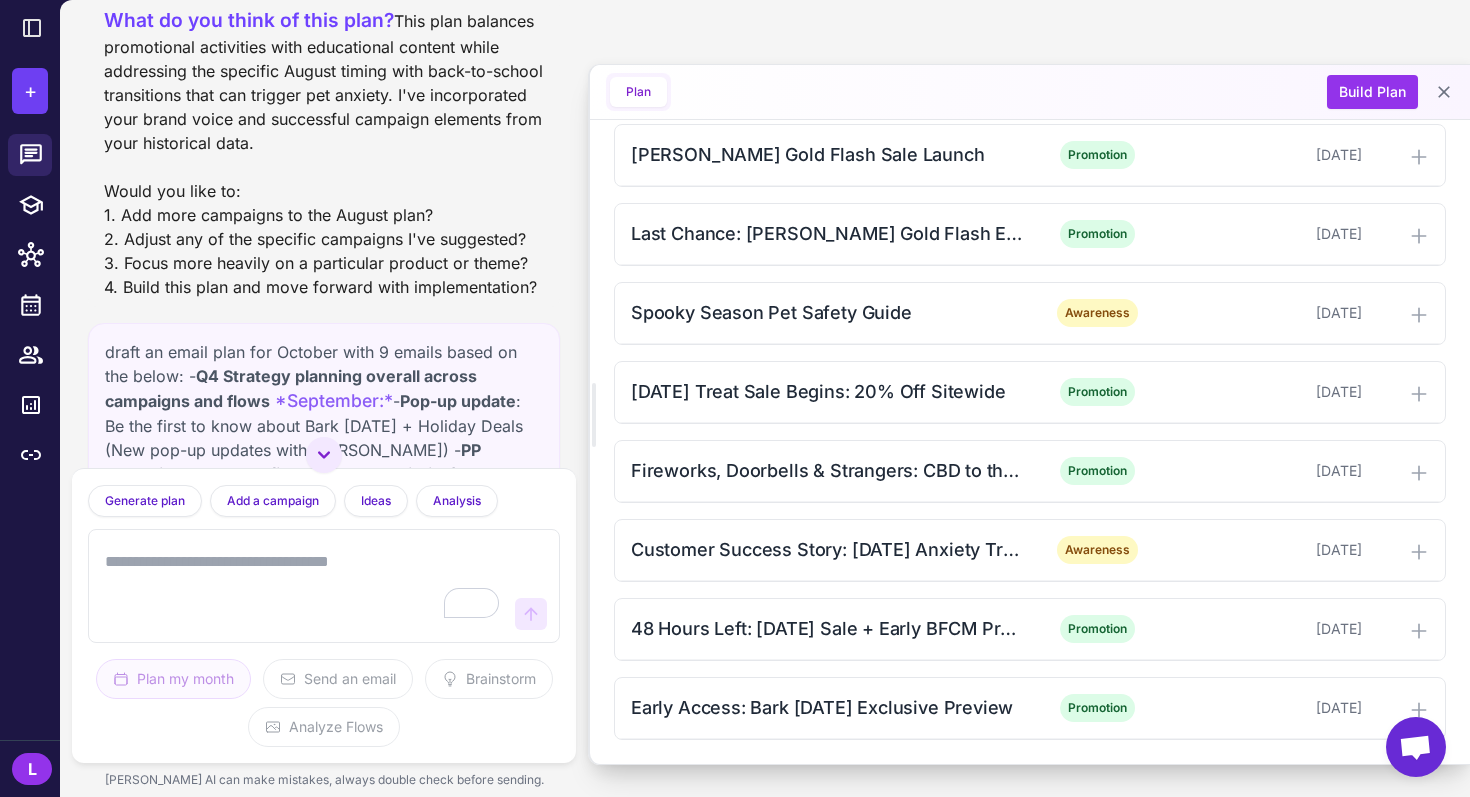 click at bounding box center [304, 586] 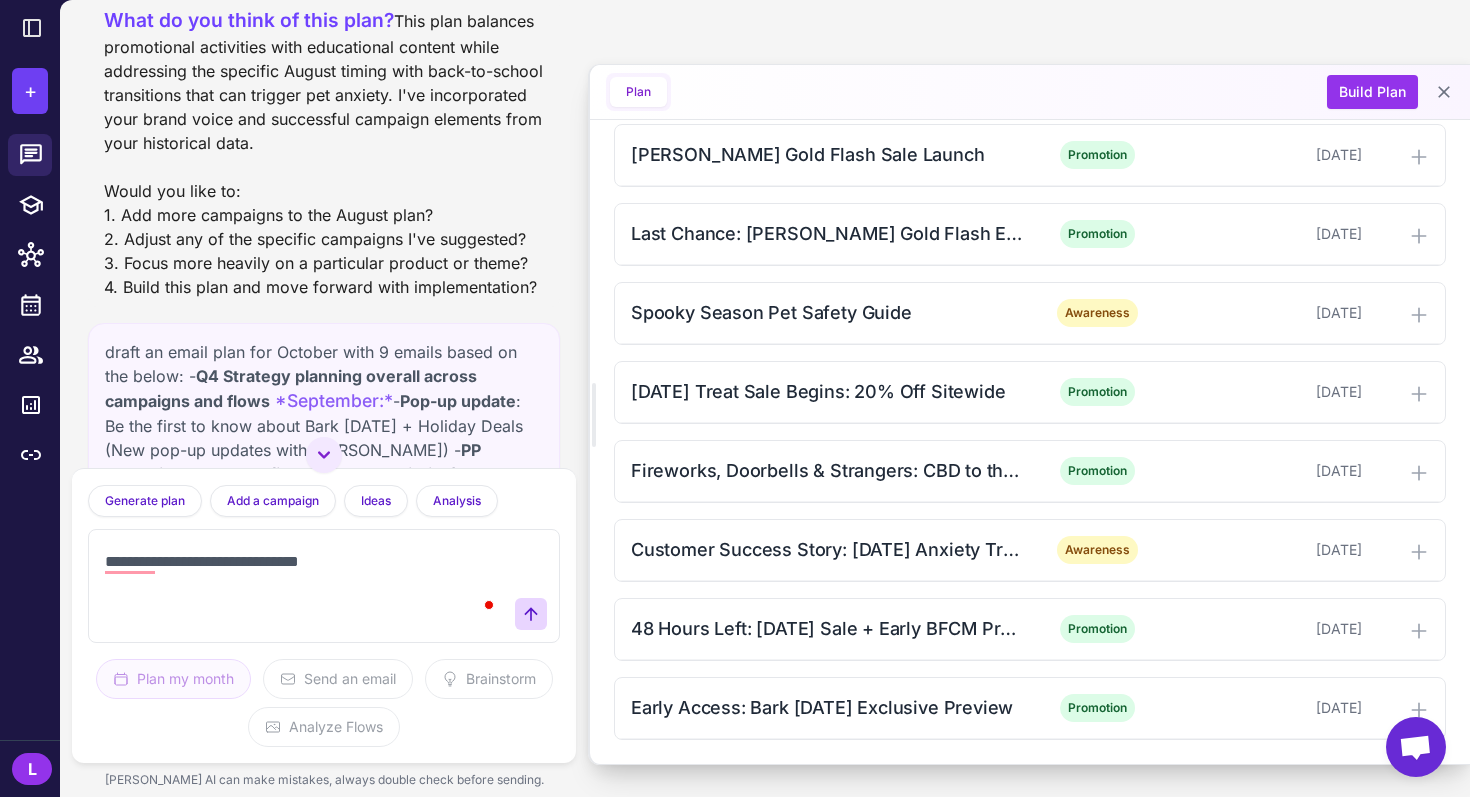 paste on "**********" 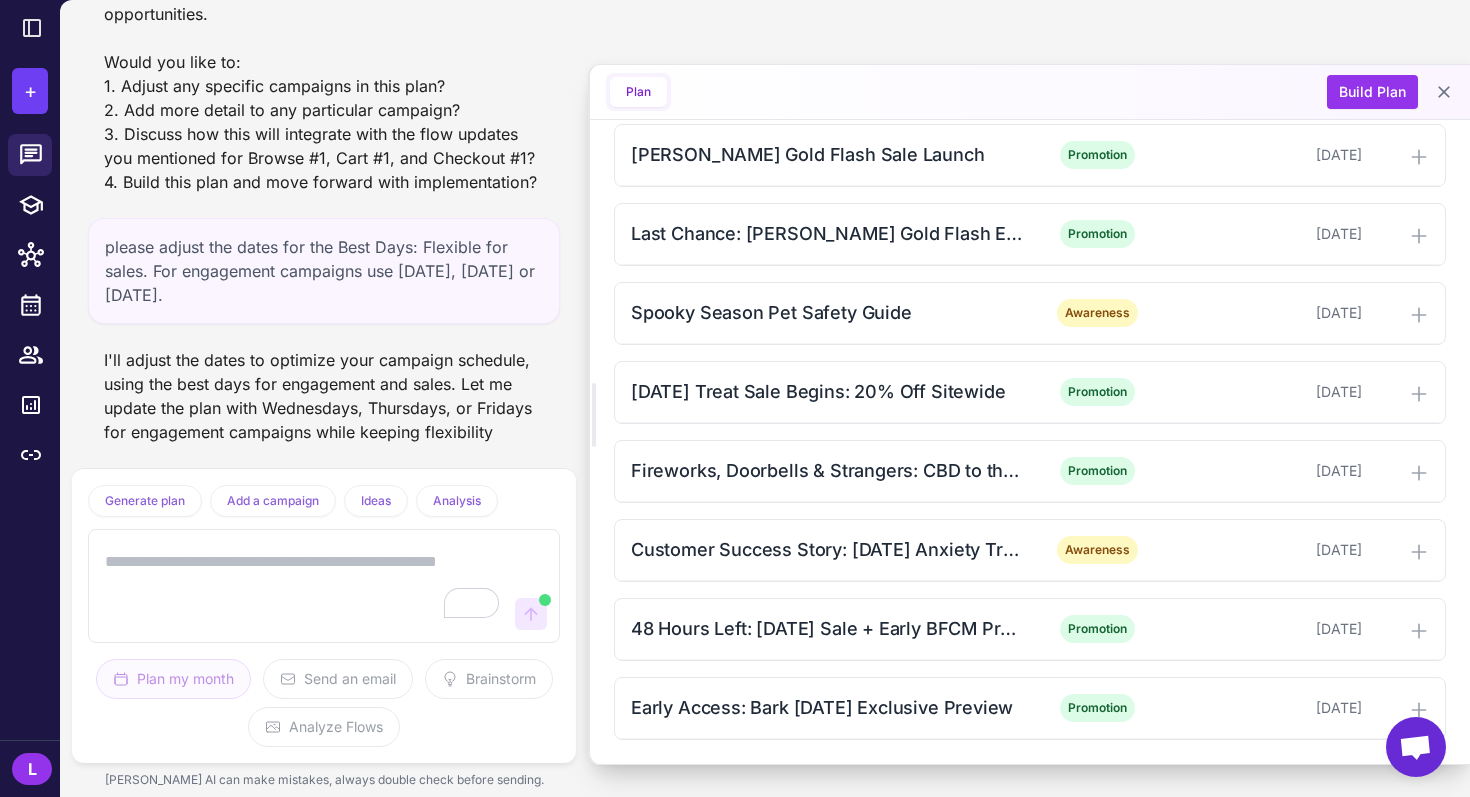 scroll, scrollTop: 3511, scrollLeft: 0, axis: vertical 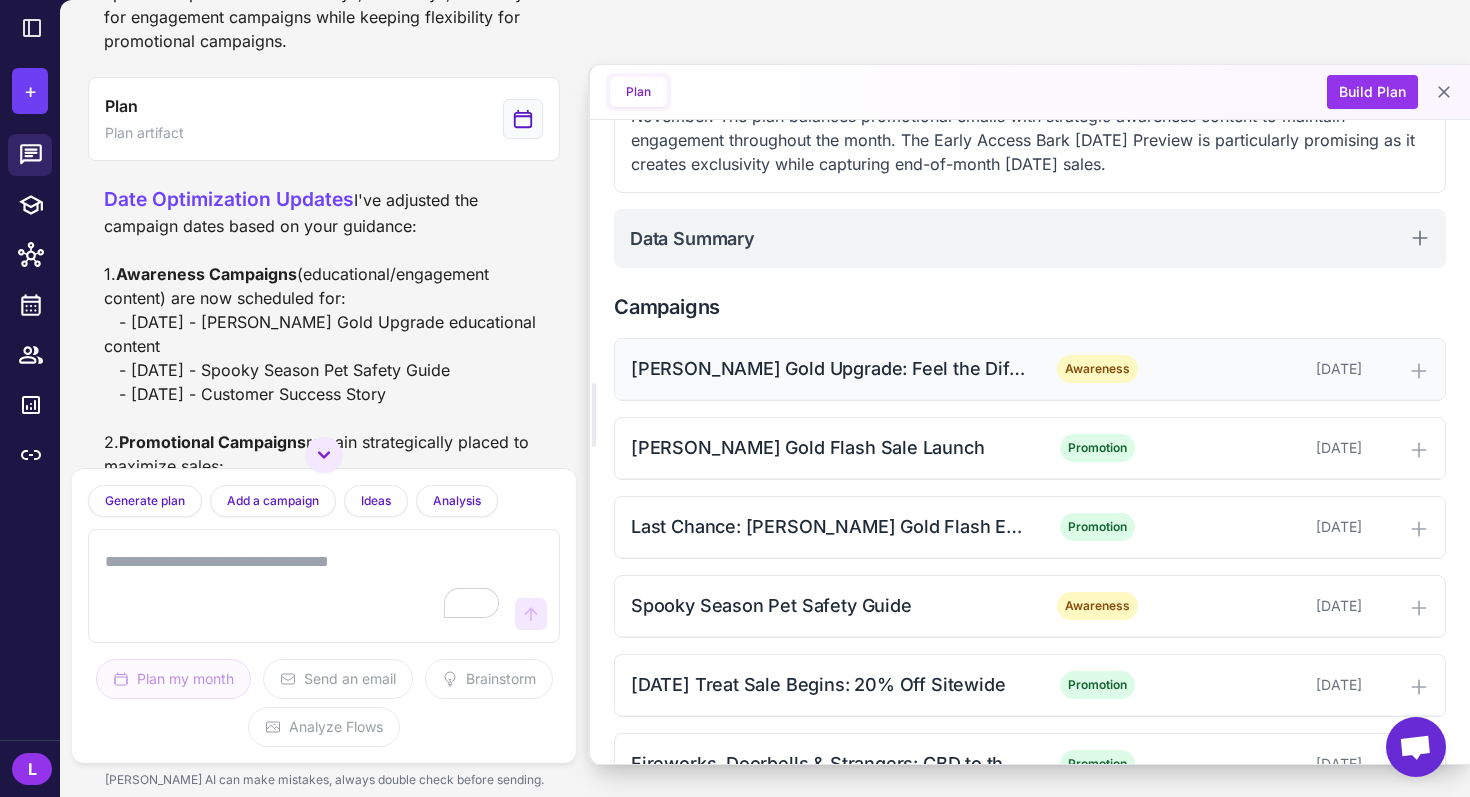 click on "[DATE]" at bounding box center [1265, 369] 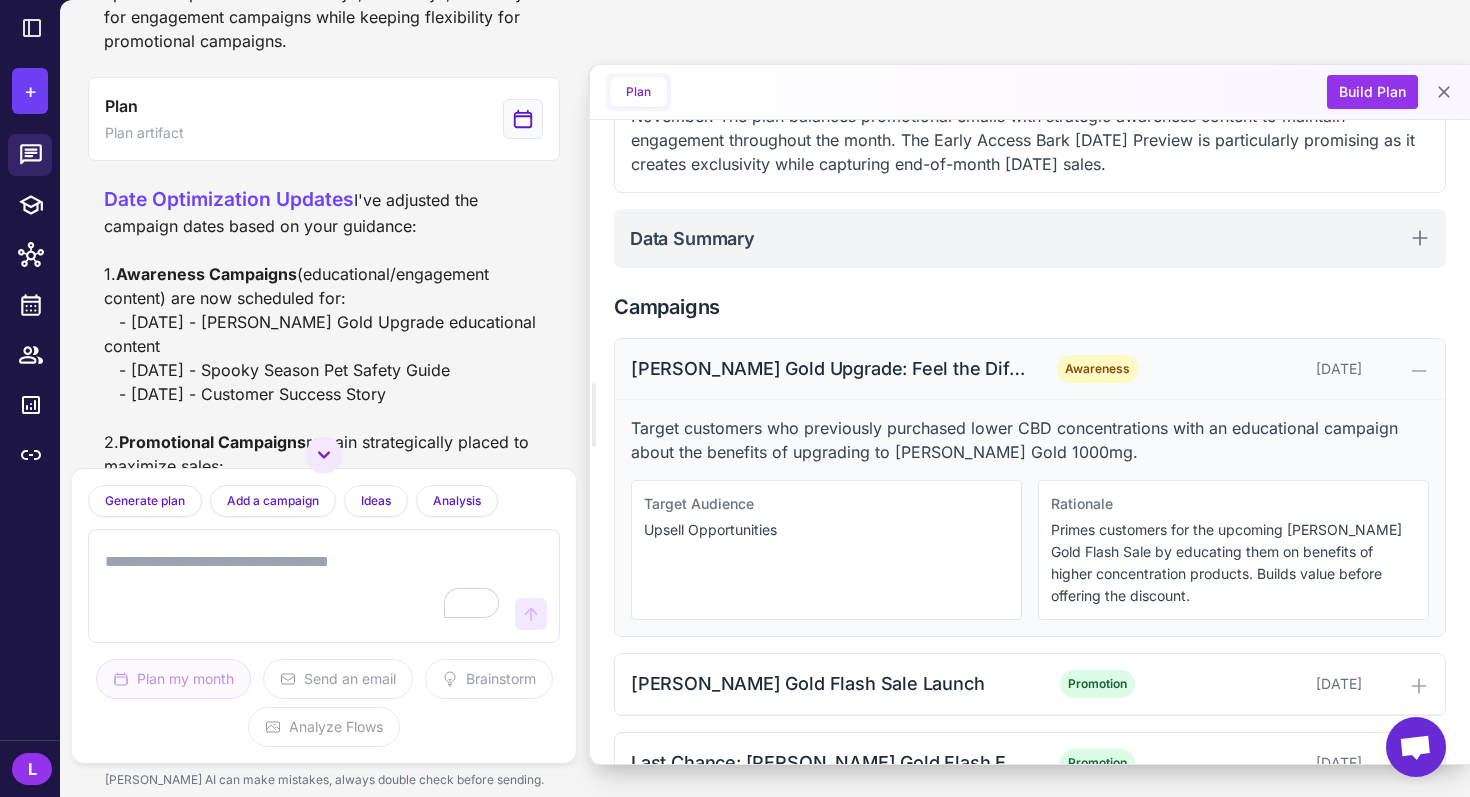 click on "[DATE]" at bounding box center [1265, 369] 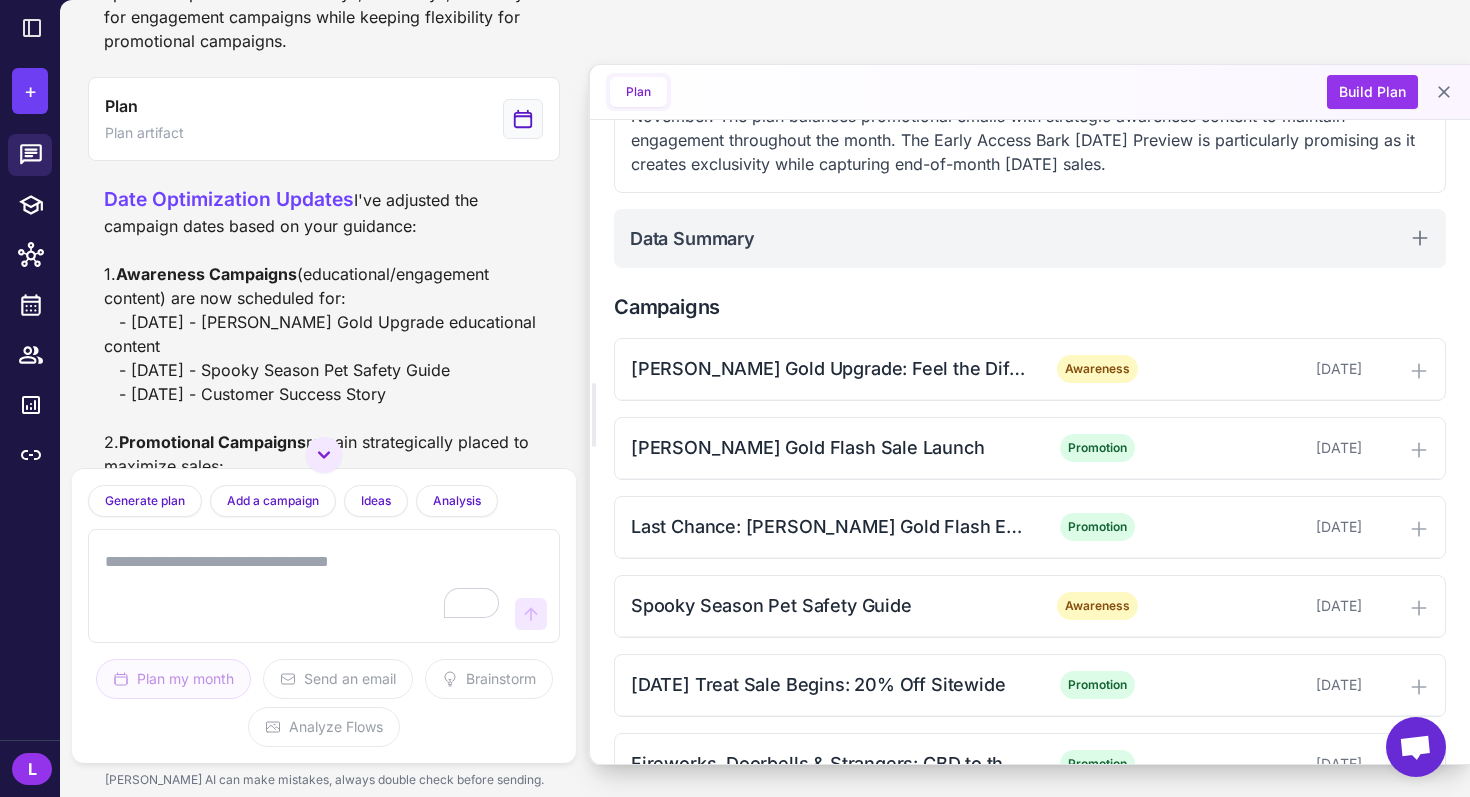 click at bounding box center [304, 586] 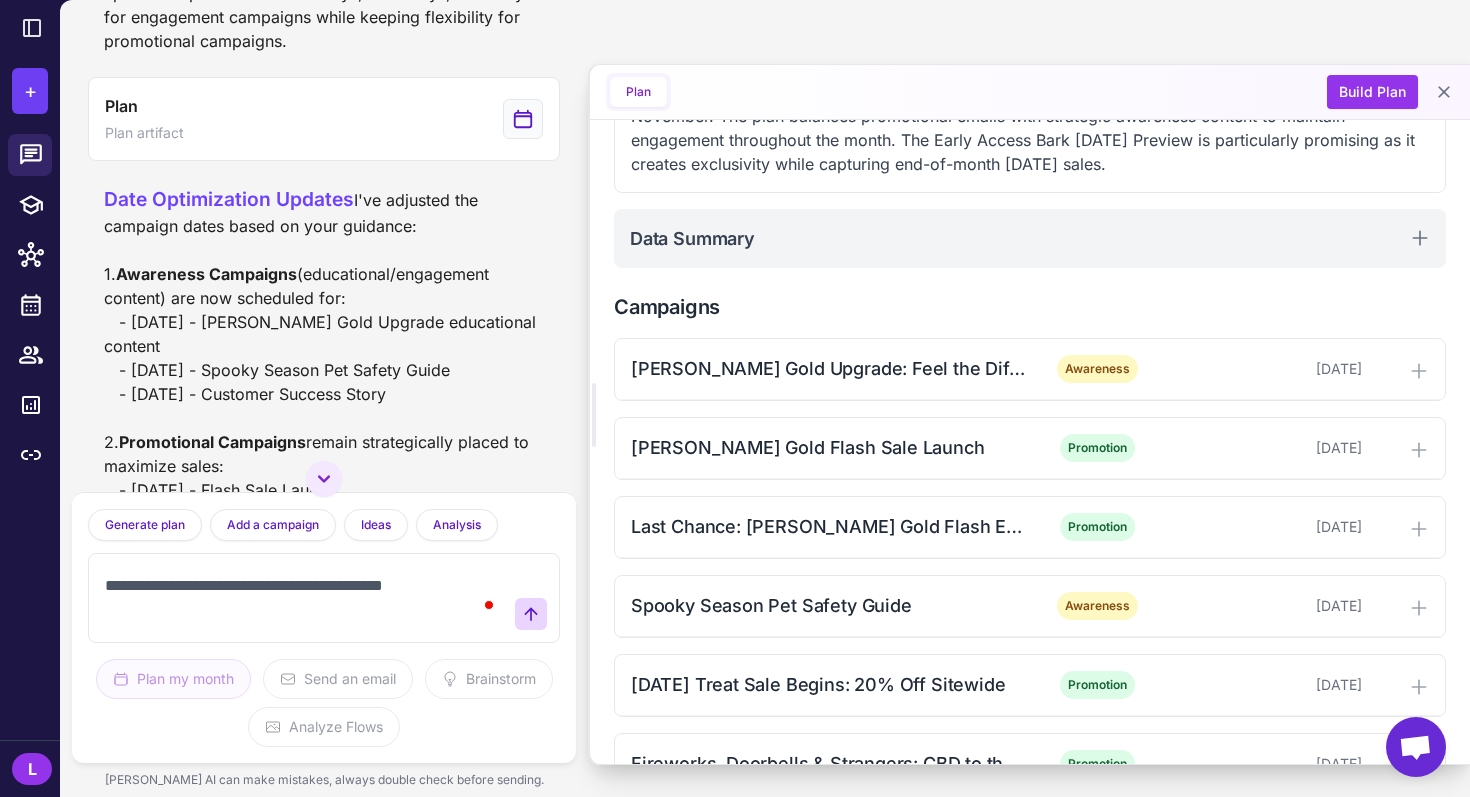 scroll, scrollTop: 13, scrollLeft: 0, axis: vertical 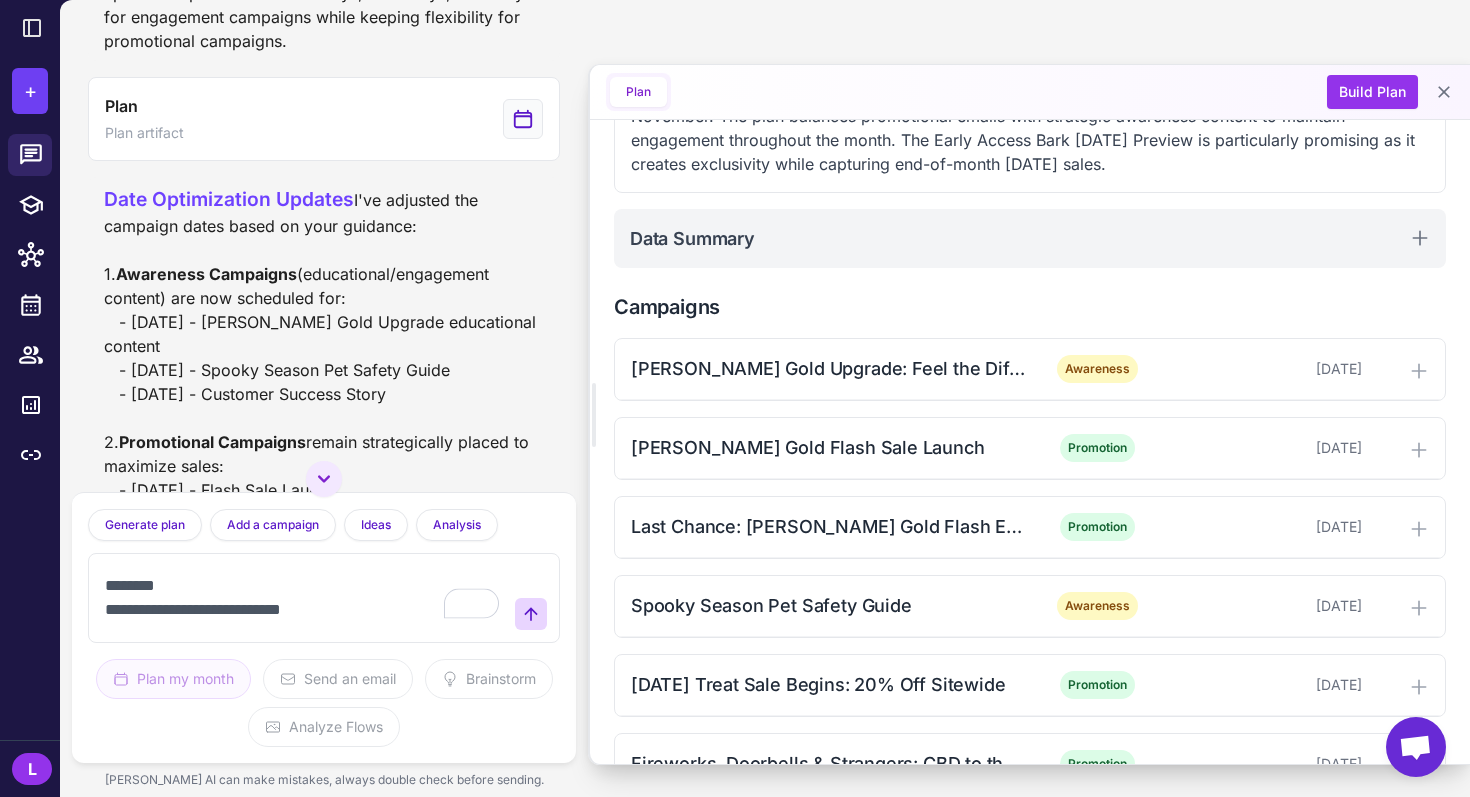 drag, startPoint x: 330, startPoint y: 625, endPoint x: 233, endPoint y: 625, distance: 97 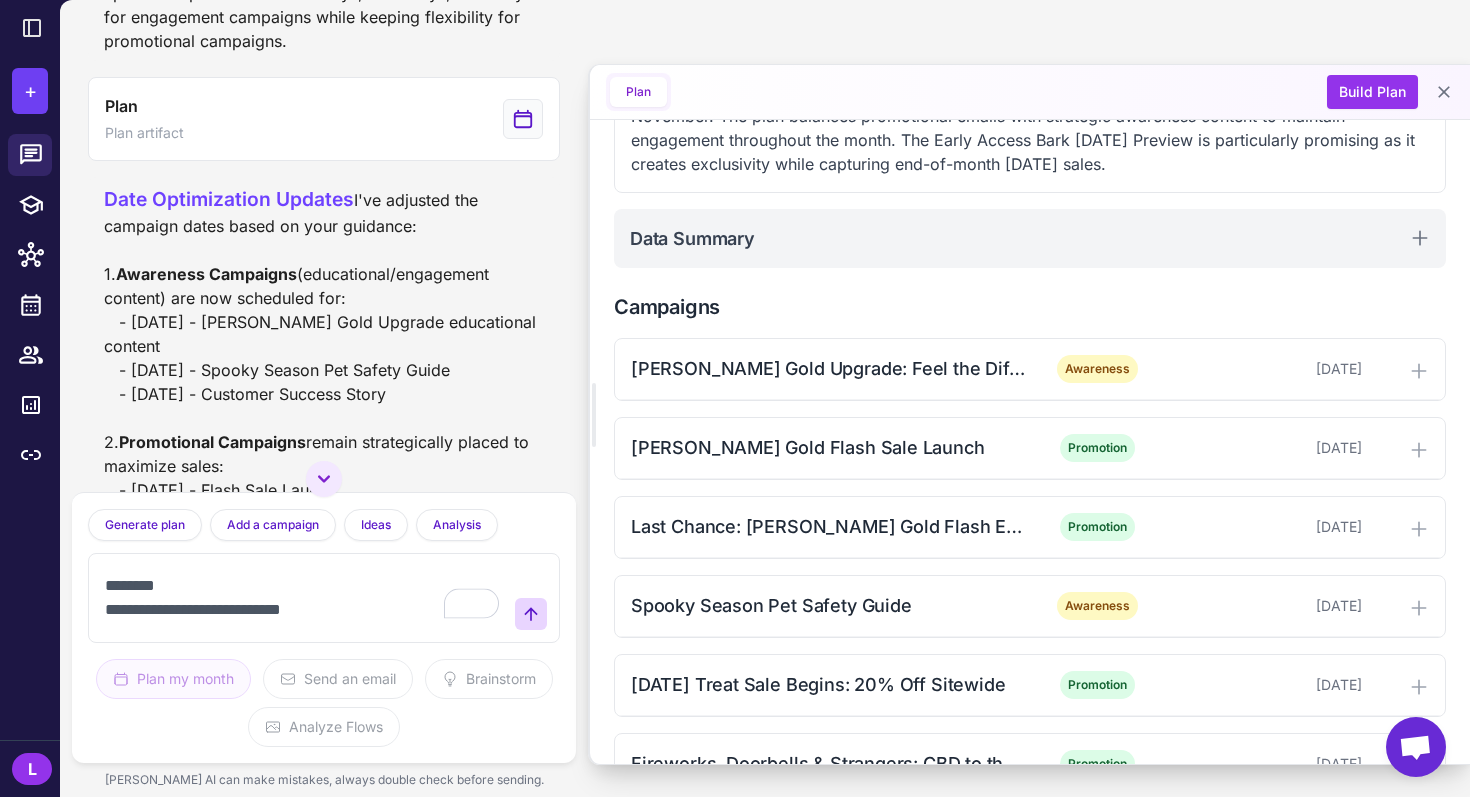 click on "**********" at bounding box center (304, 598) 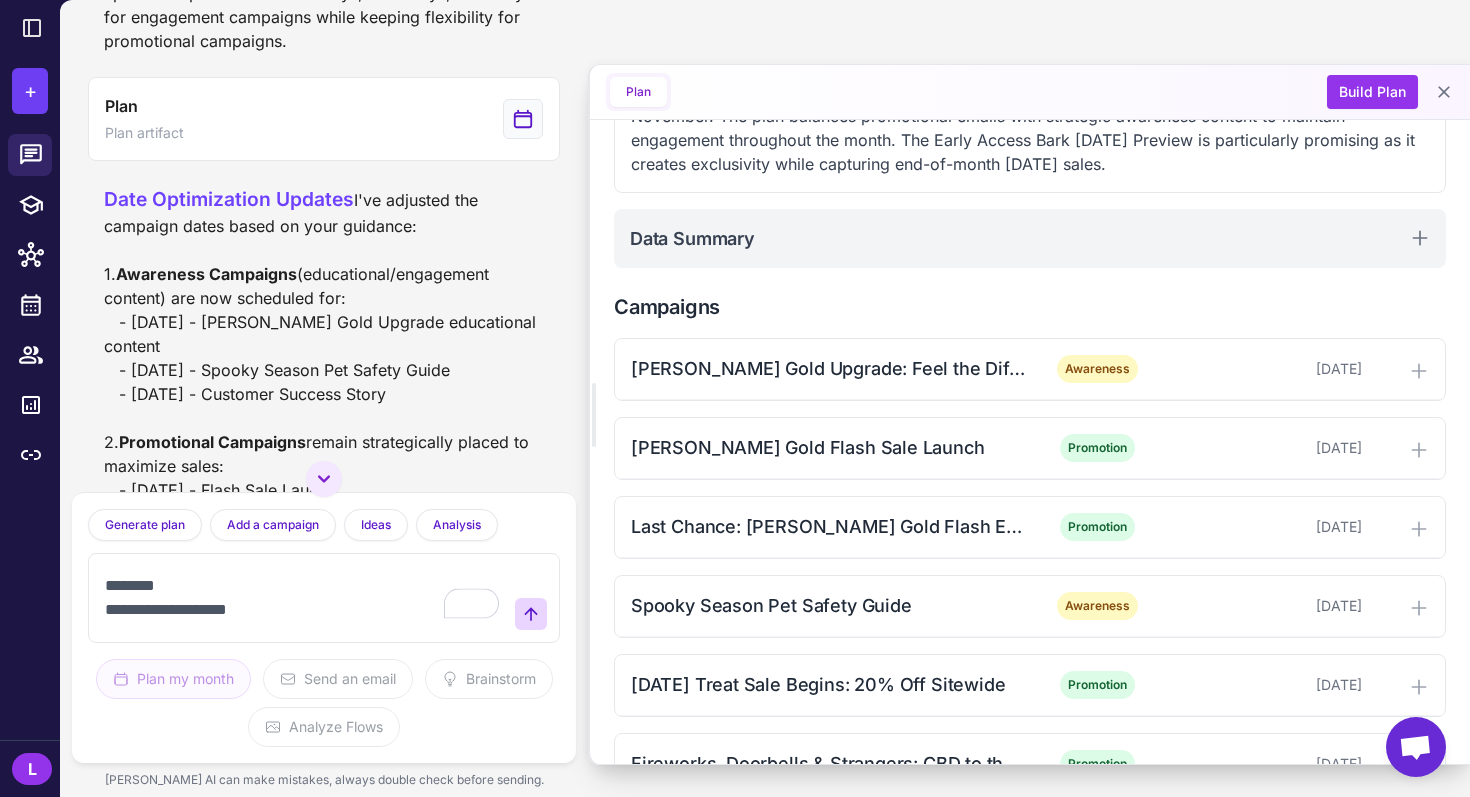 drag, startPoint x: 259, startPoint y: 590, endPoint x: 196, endPoint y: 572, distance: 65.52099 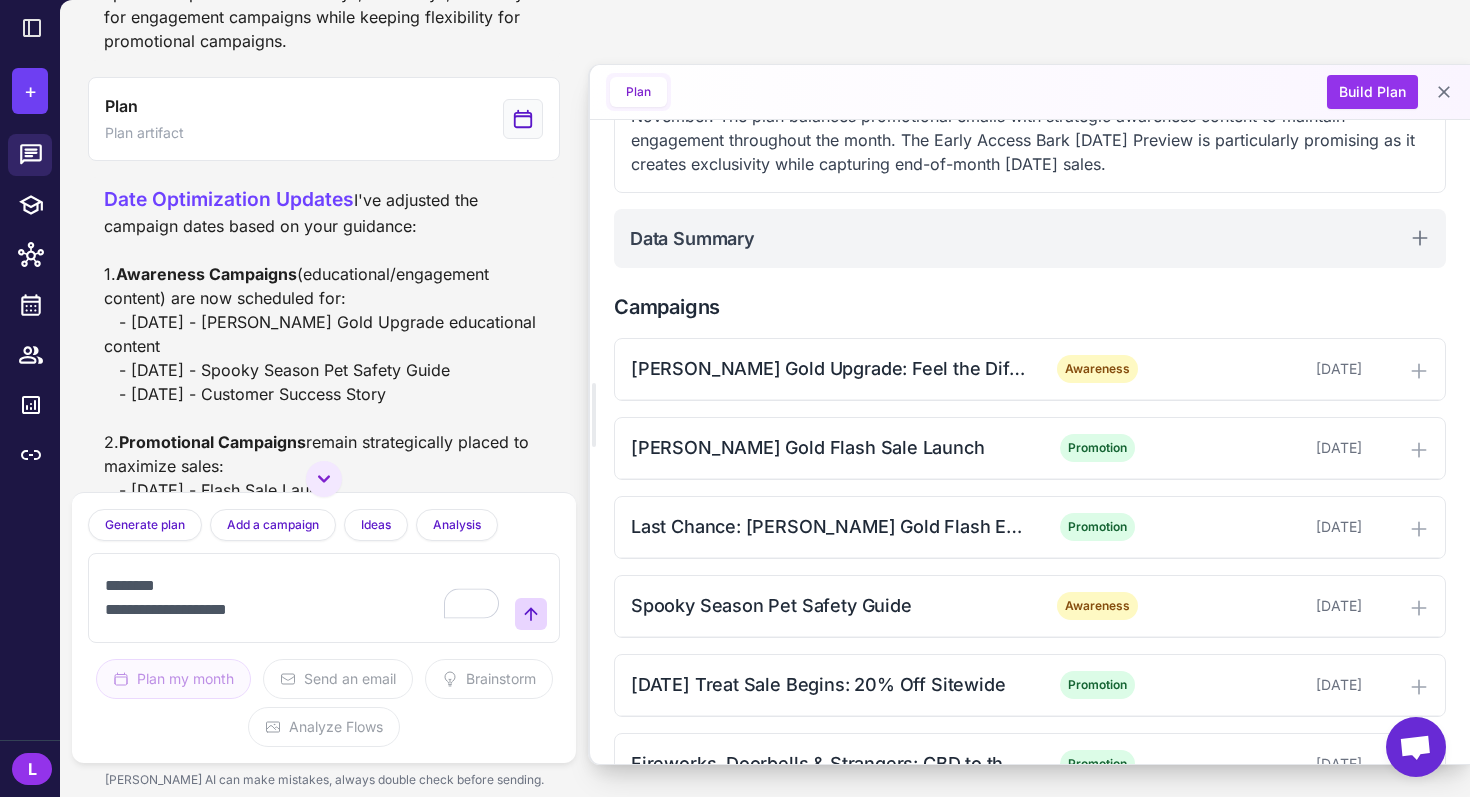 click on "**********" at bounding box center (304, 598) 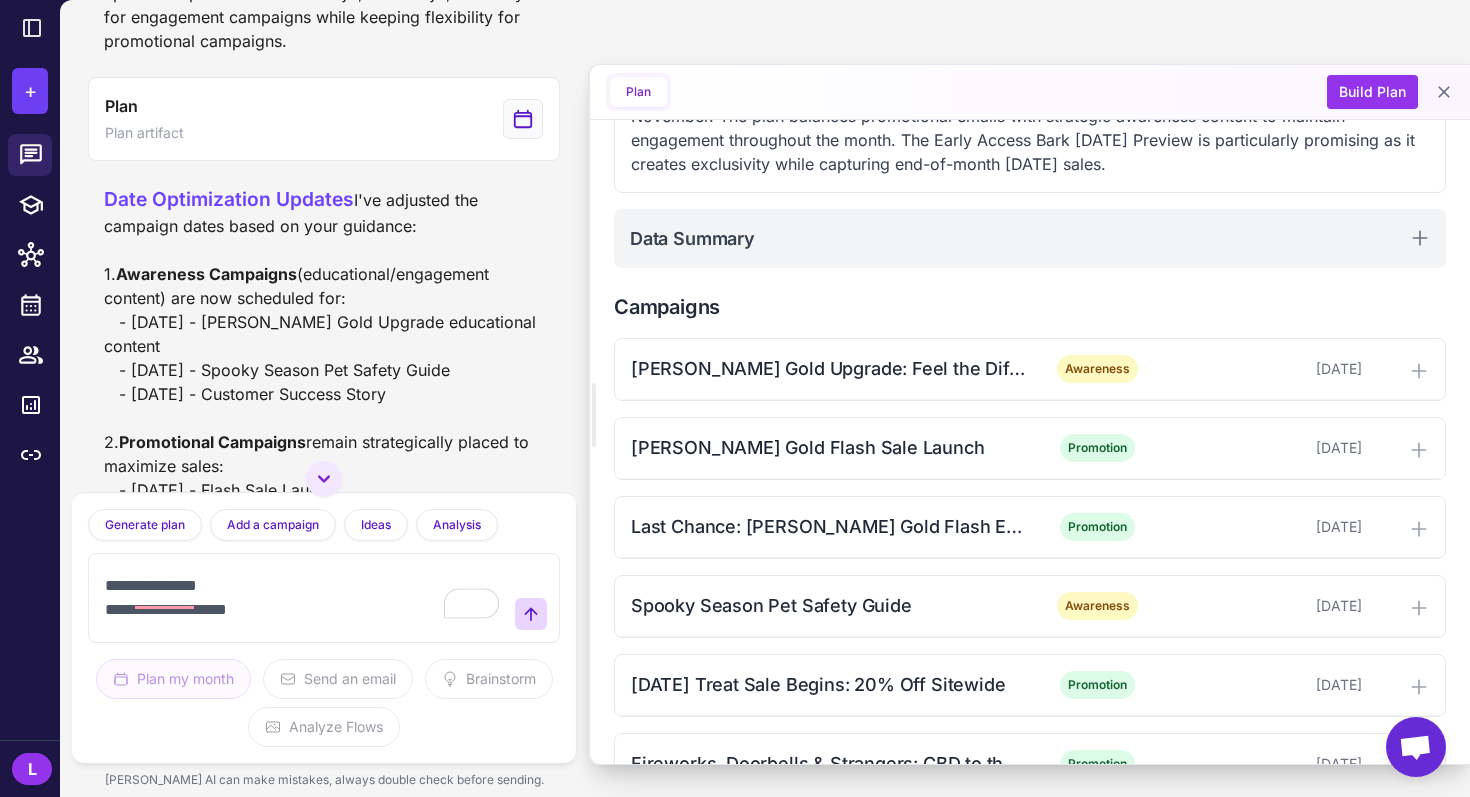 scroll, scrollTop: 264, scrollLeft: 0, axis: vertical 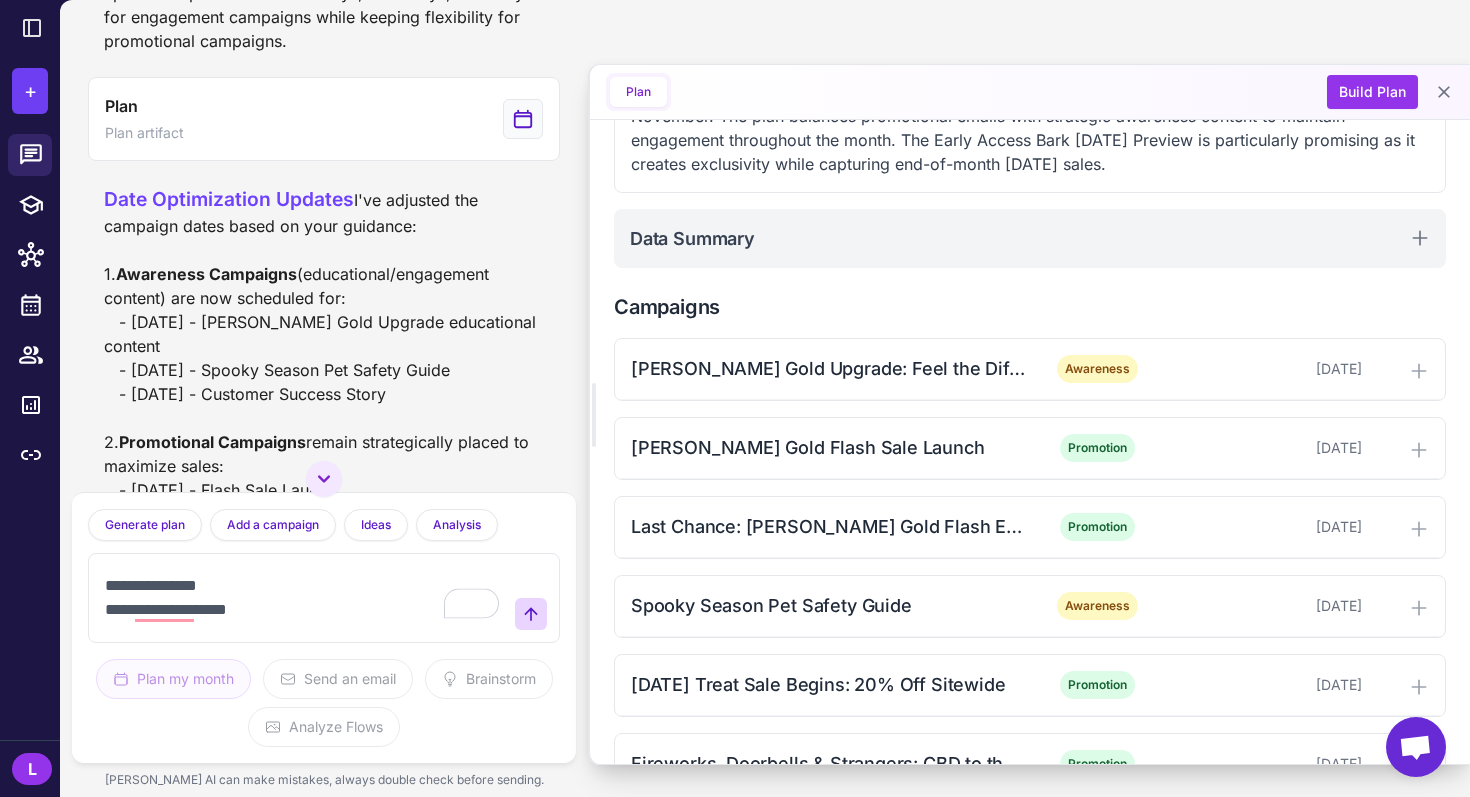 click on "**********" at bounding box center [304, 598] 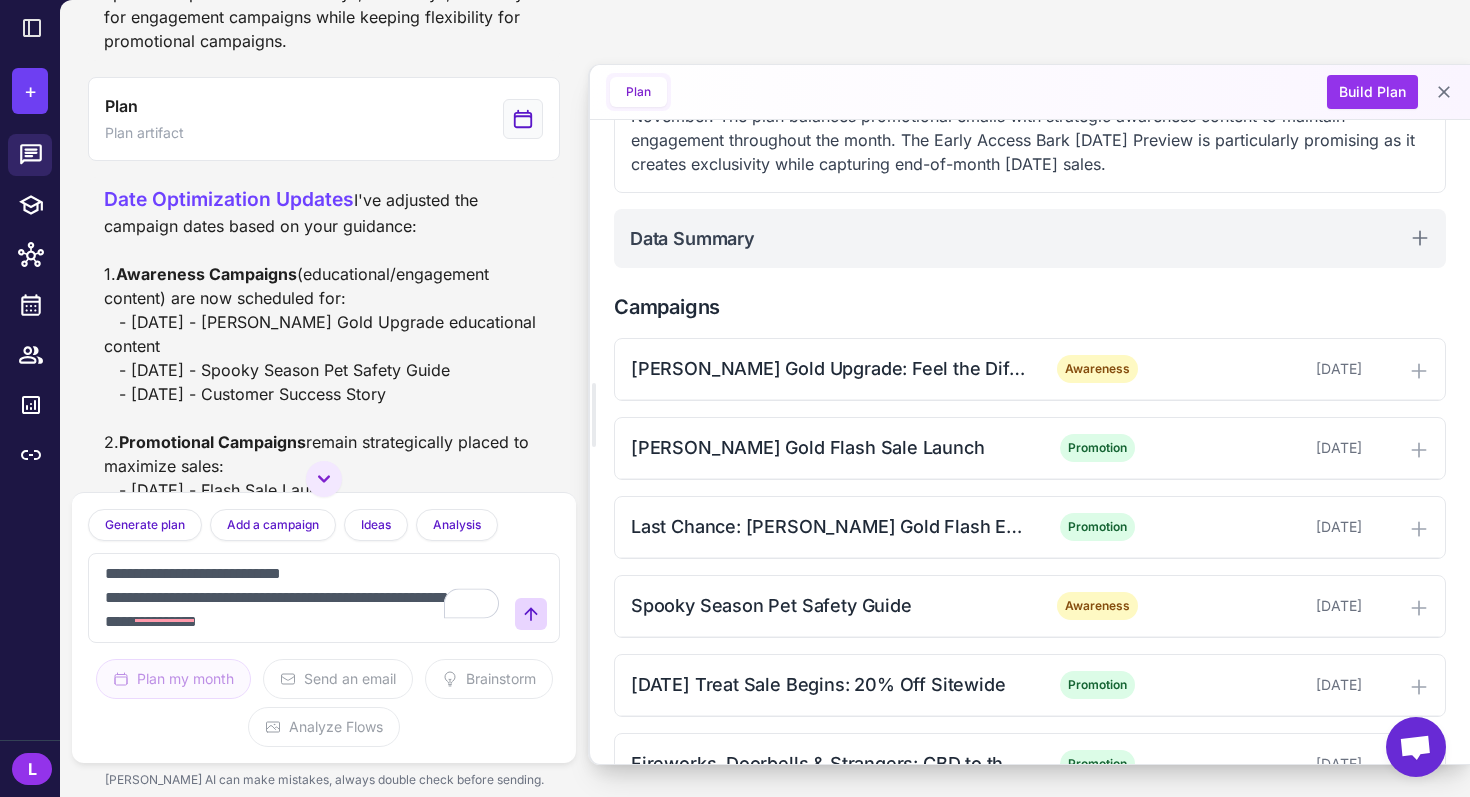 scroll, scrollTop: 204, scrollLeft: 0, axis: vertical 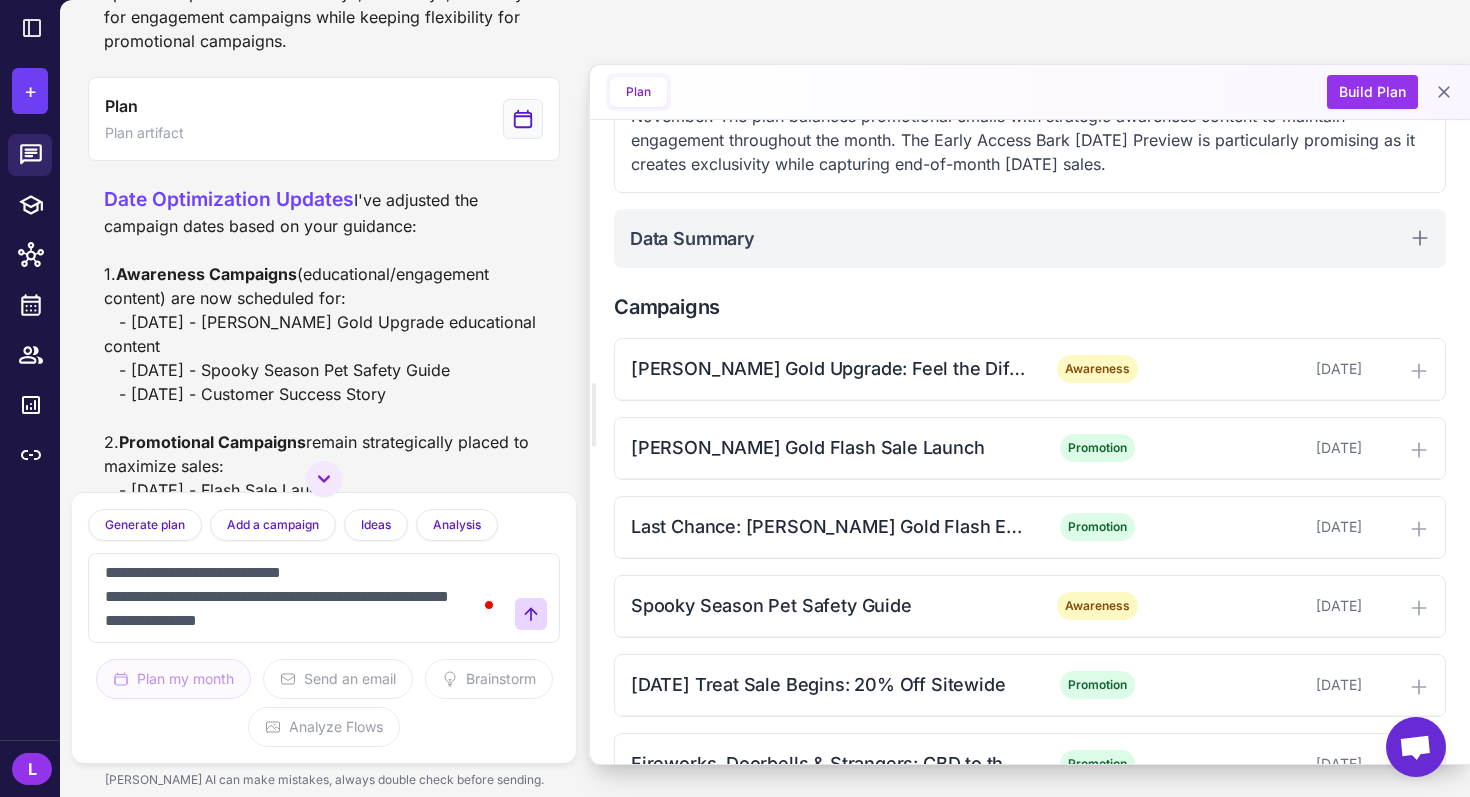 drag, startPoint x: 156, startPoint y: 620, endPoint x: 156, endPoint y: 577, distance: 43 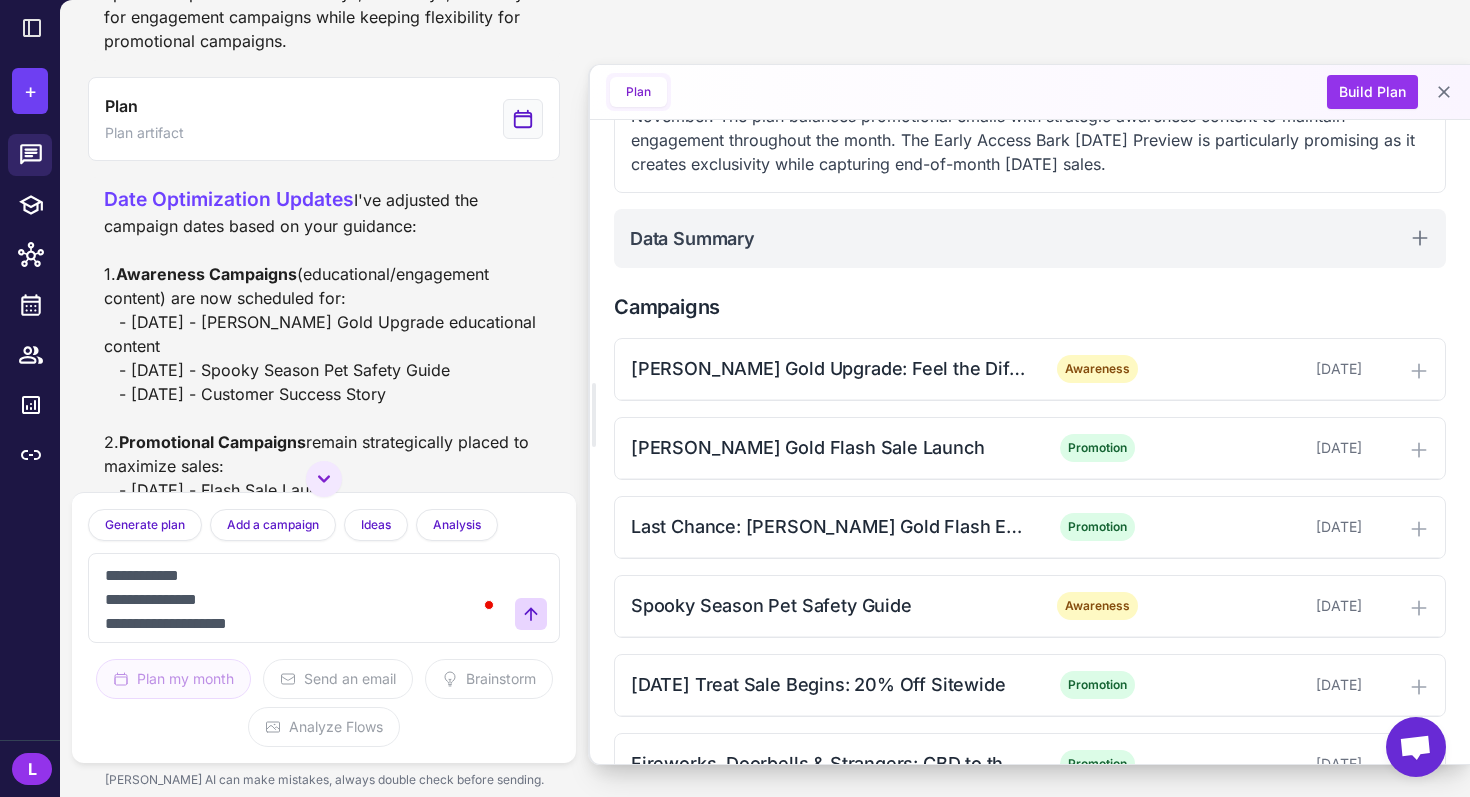 click on "**********" at bounding box center [304, 598] 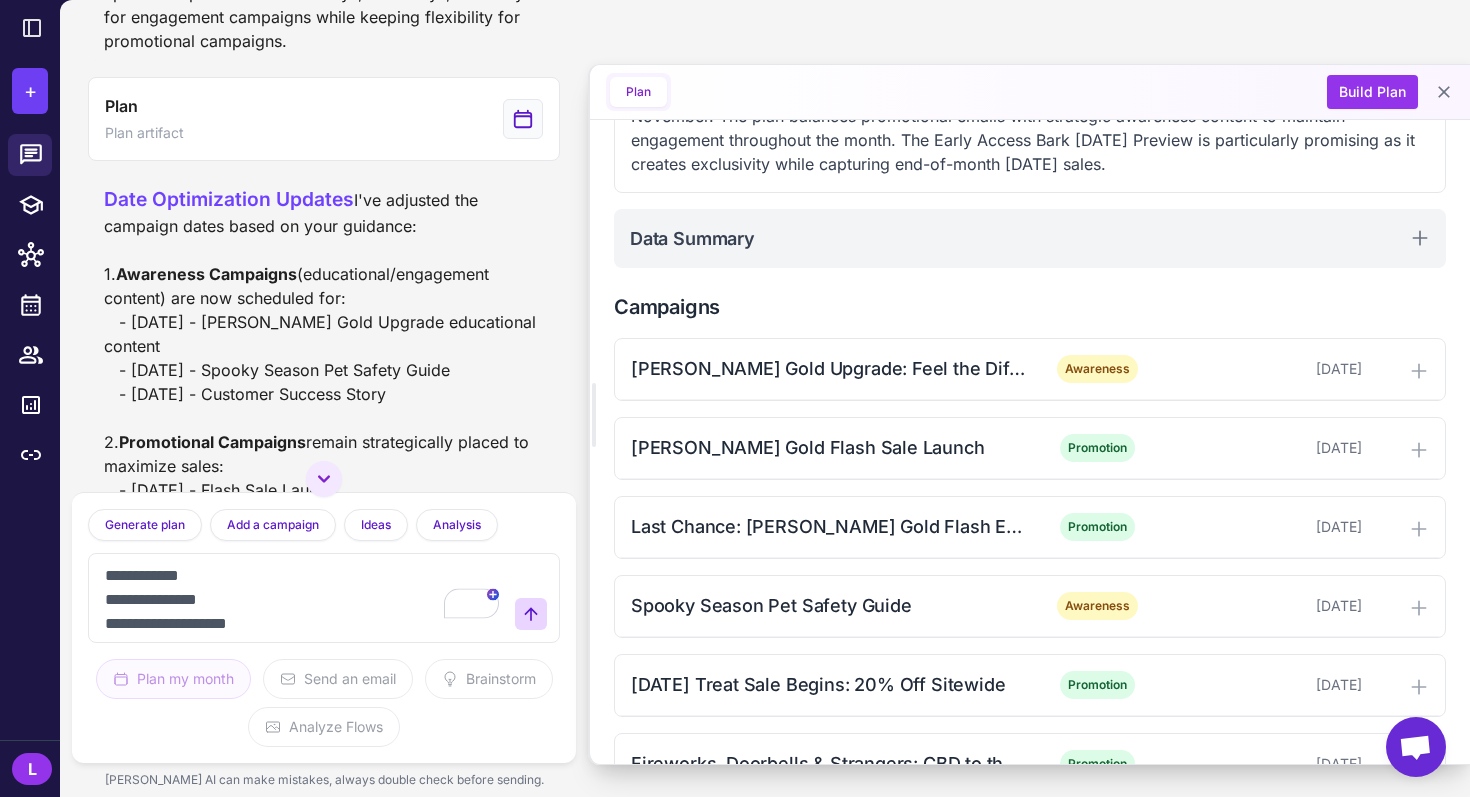 click on "**********" at bounding box center [304, 598] 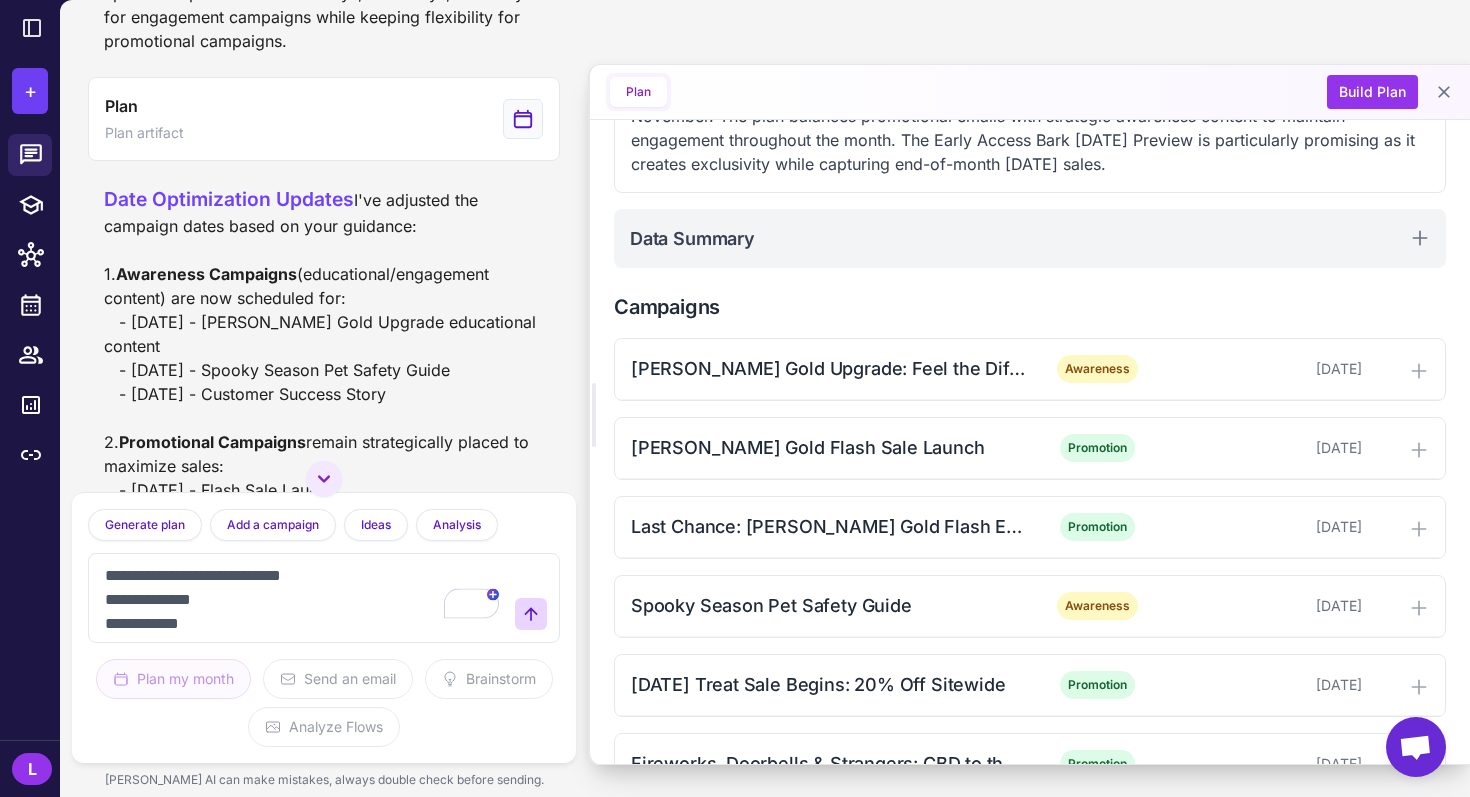 drag, startPoint x: 324, startPoint y: 580, endPoint x: 116, endPoint y: 575, distance: 208.06009 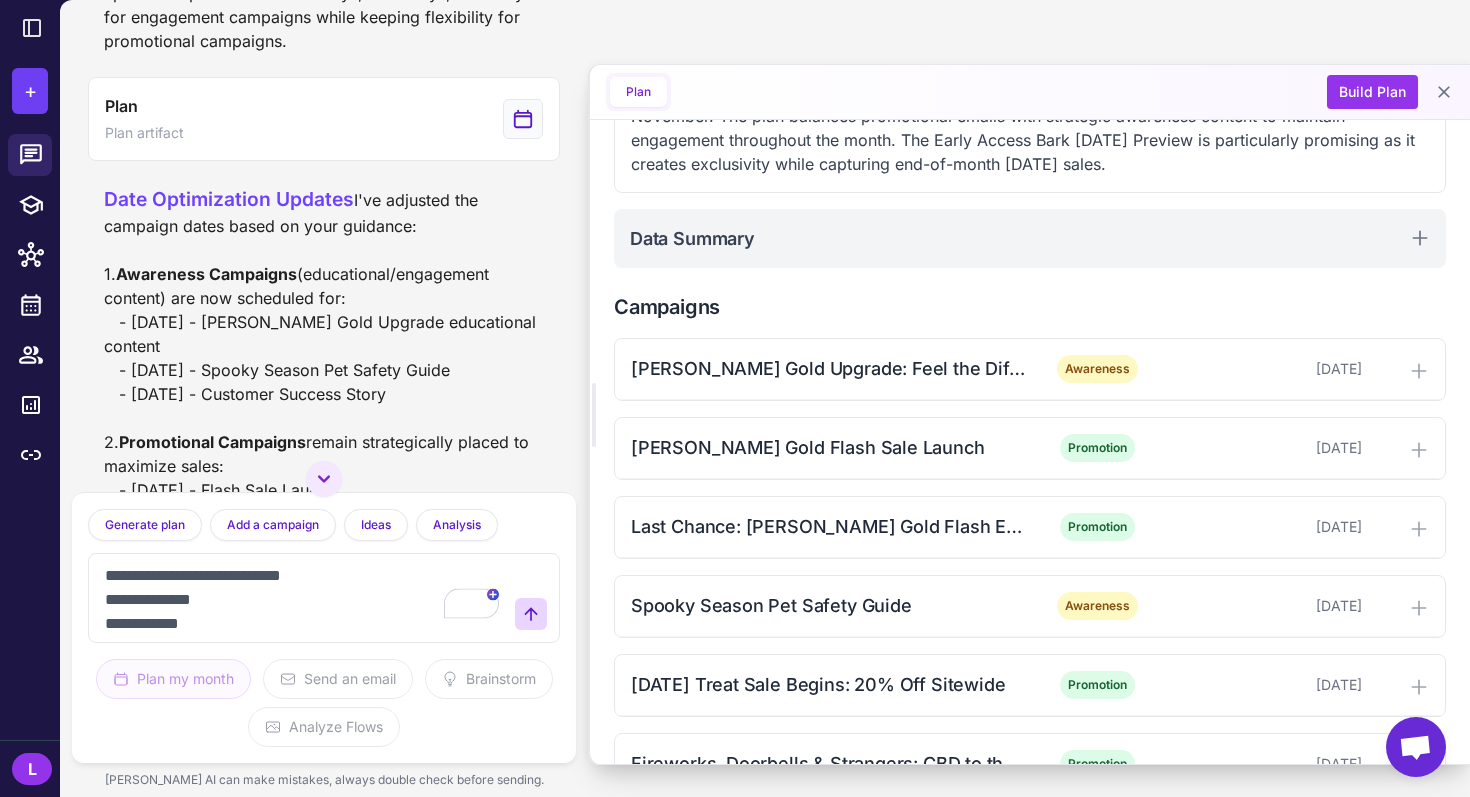 click on "**********" at bounding box center [304, 598] 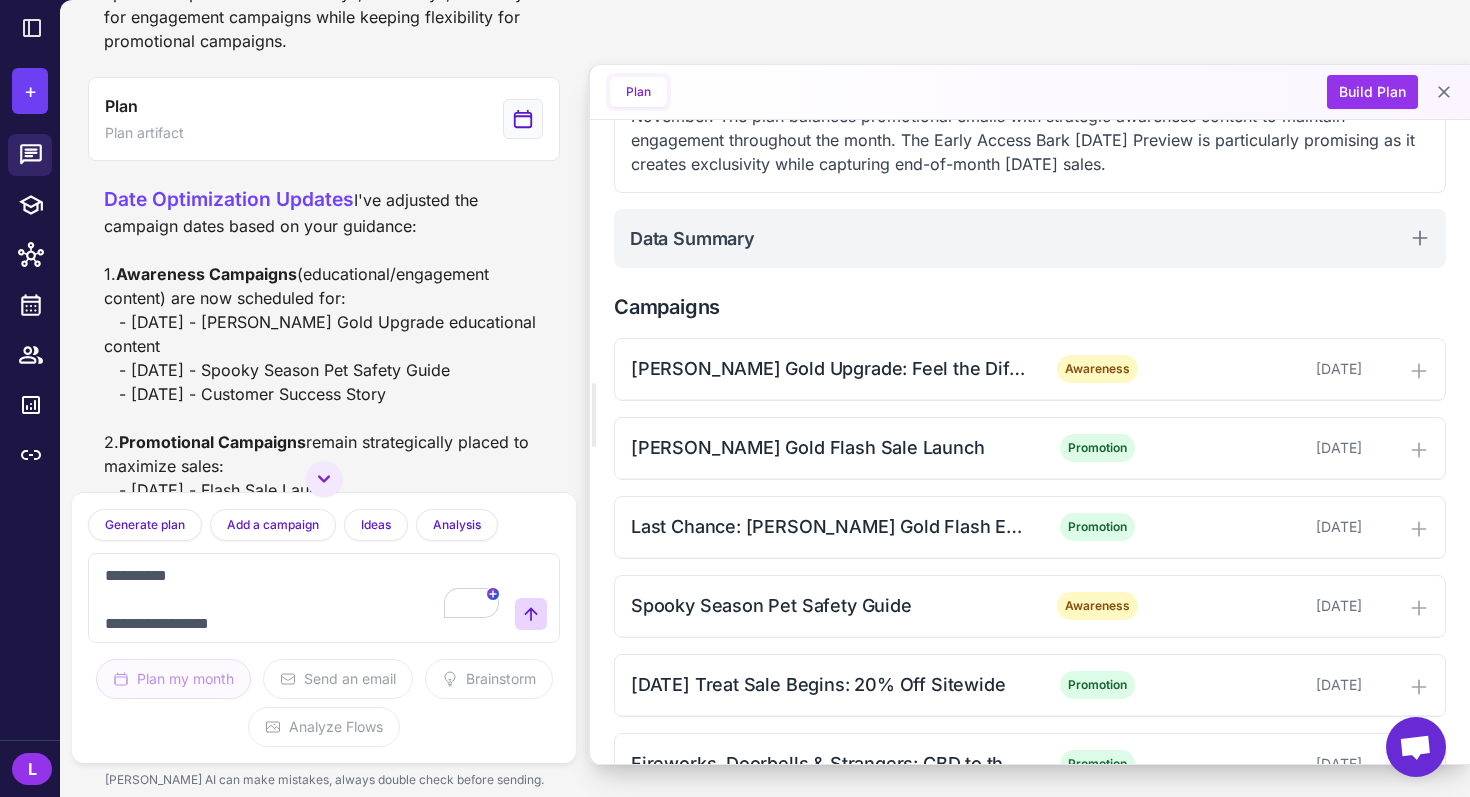 drag, startPoint x: 290, startPoint y: 575, endPoint x: 232, endPoint y: 550, distance: 63.15853 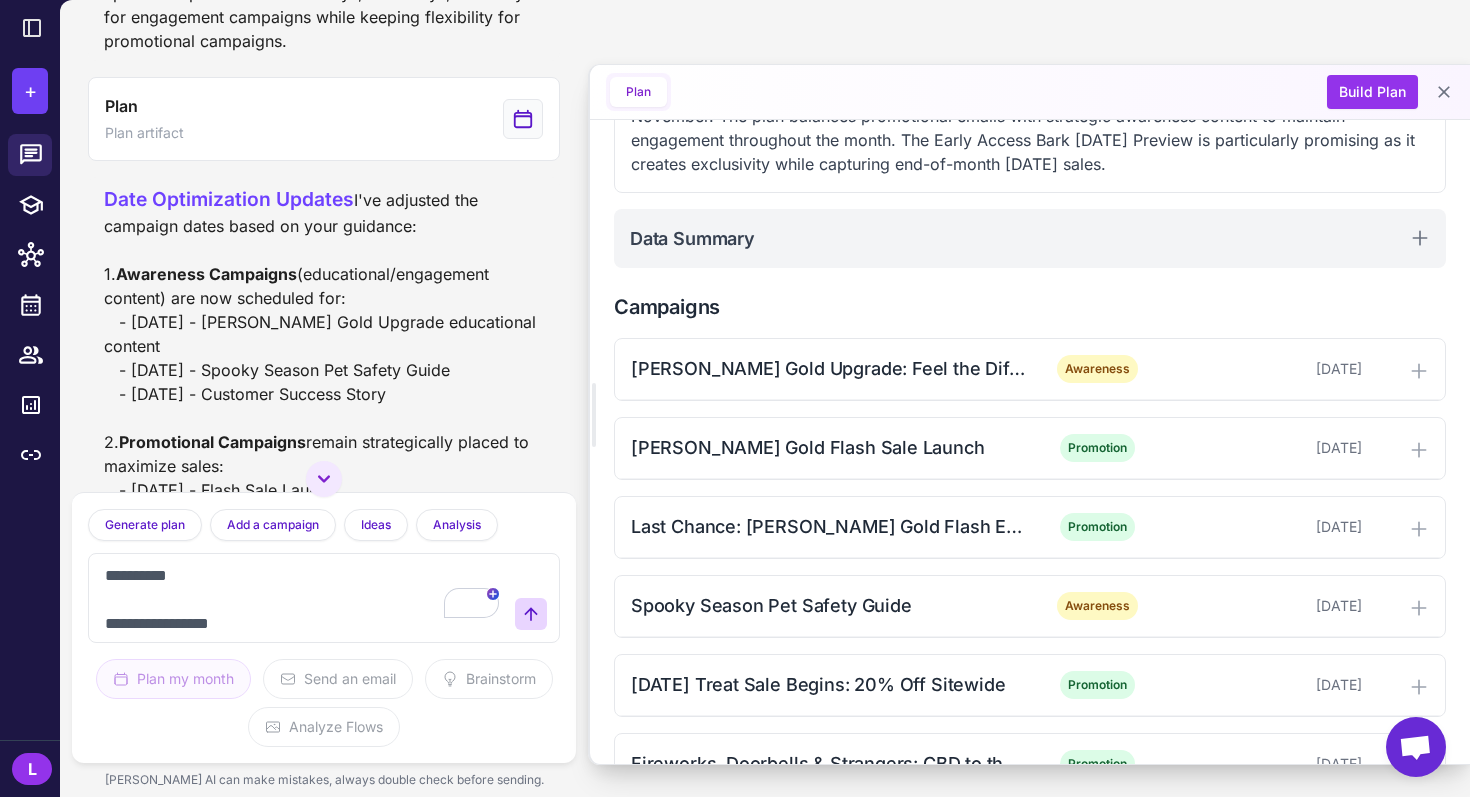 click on "**********" at bounding box center [324, 627] 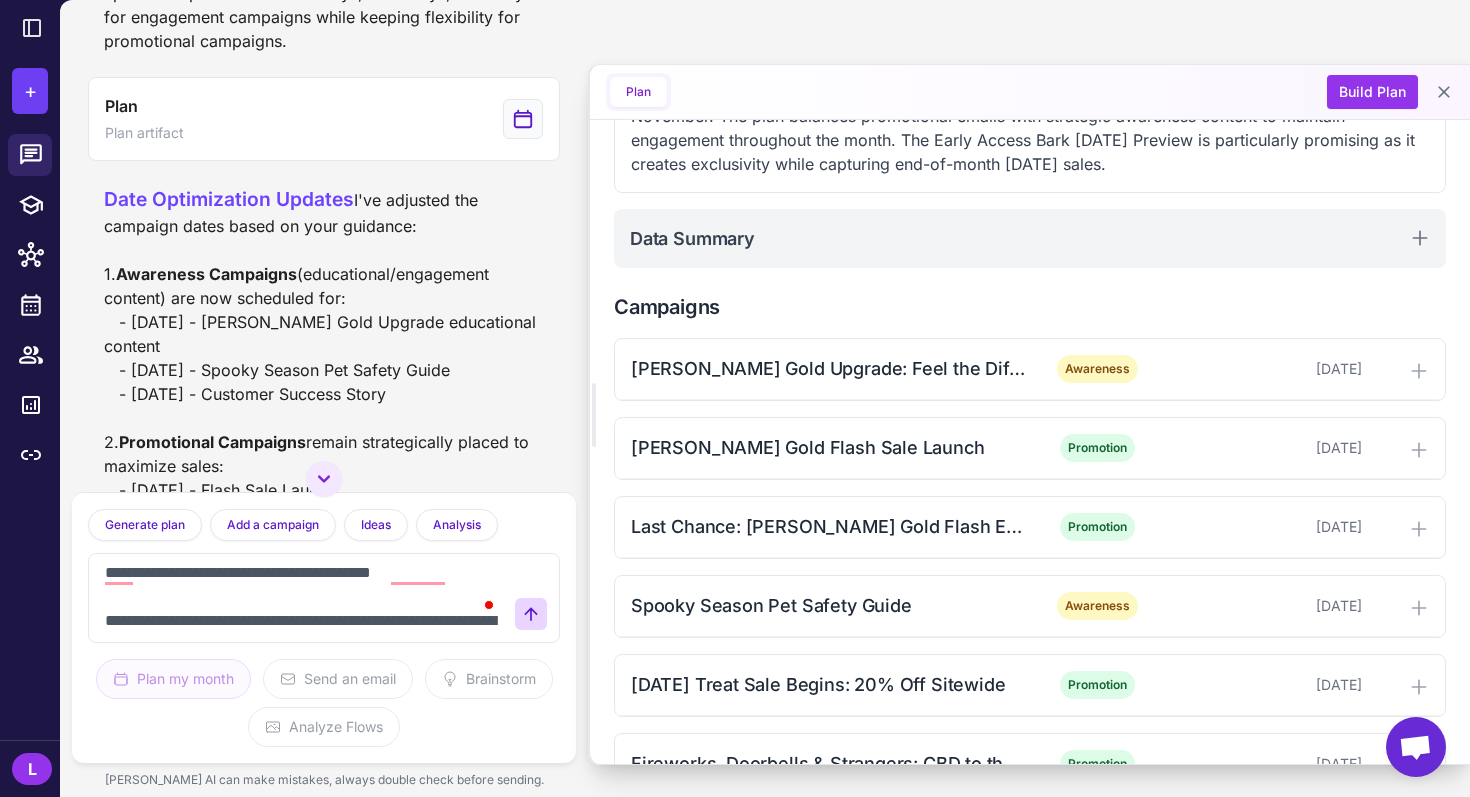 drag, startPoint x: 249, startPoint y: 620, endPoint x: 188, endPoint y: 620, distance: 61 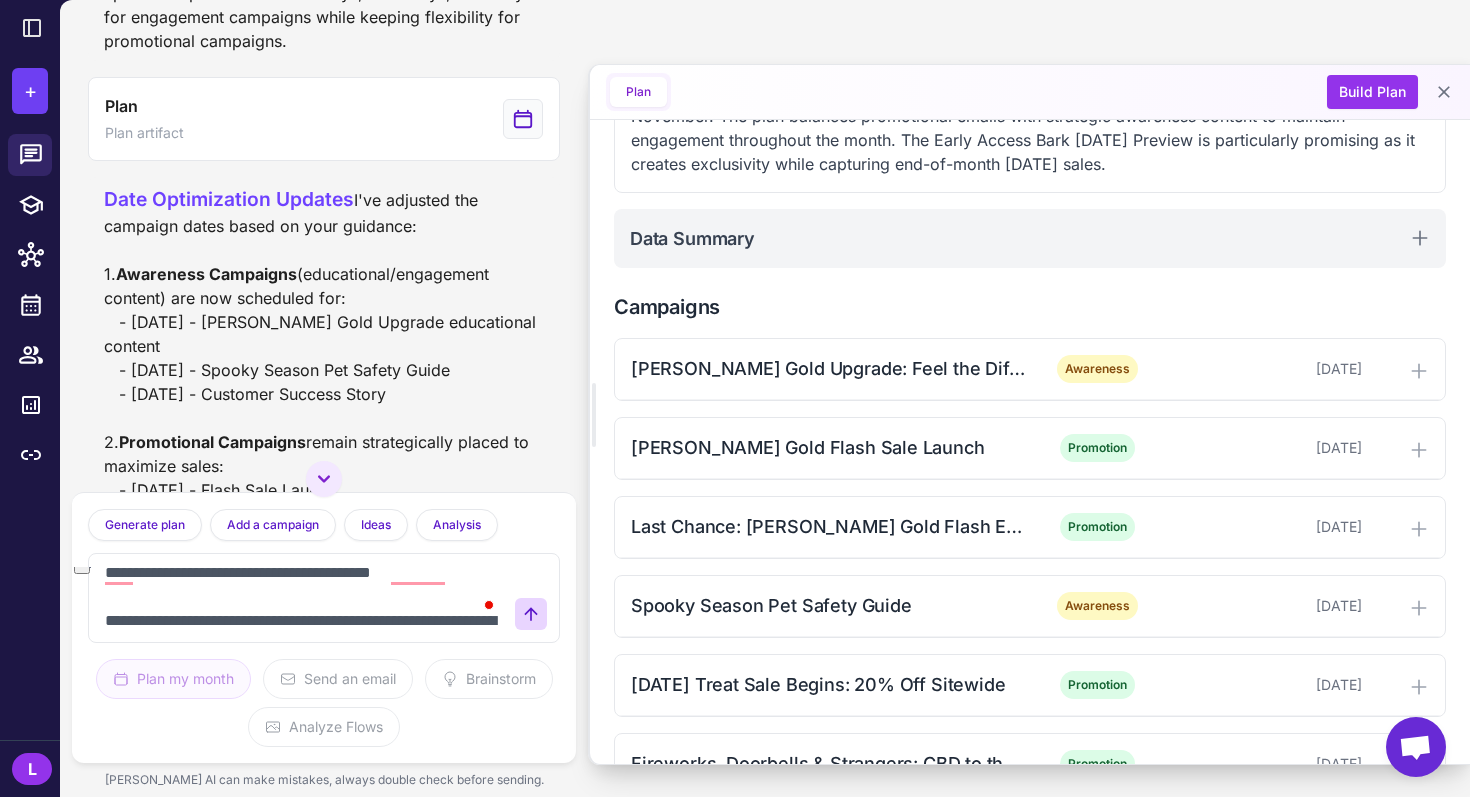 drag, startPoint x: 235, startPoint y: 624, endPoint x: 496, endPoint y: 622, distance: 261.00766 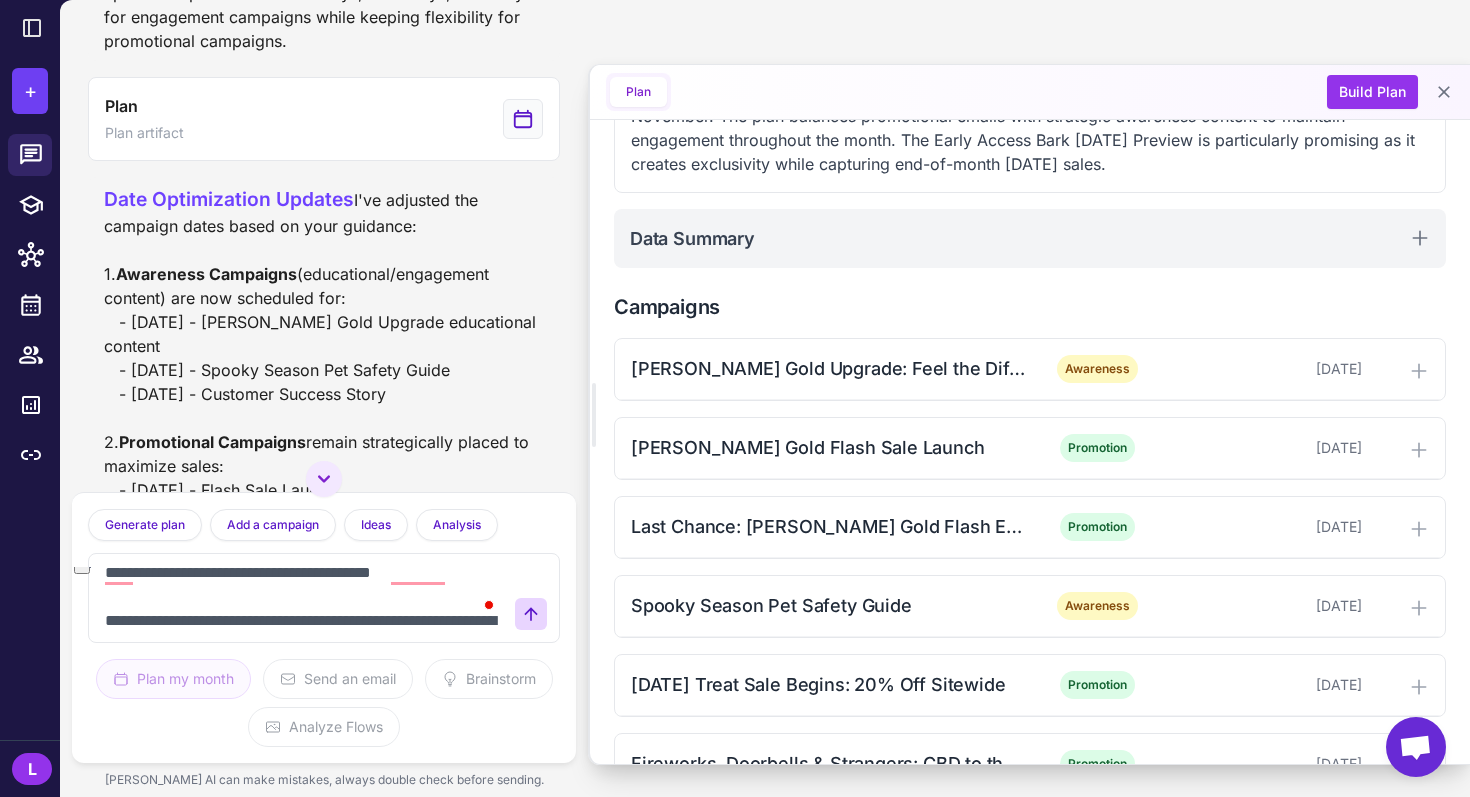 click on "**********" at bounding box center [304, 598] 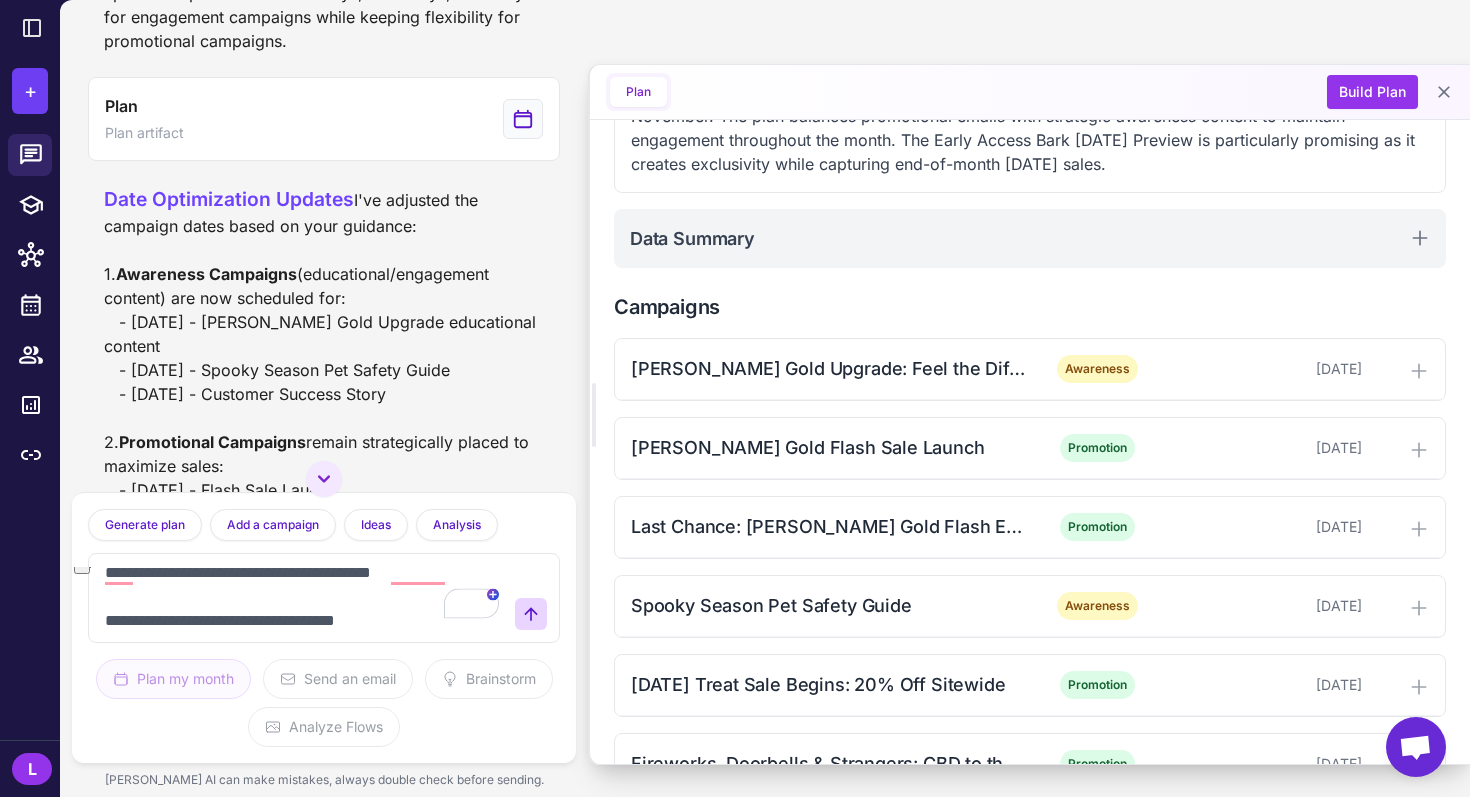 drag, startPoint x: 376, startPoint y: 620, endPoint x: 240, endPoint y: 617, distance: 136.03308 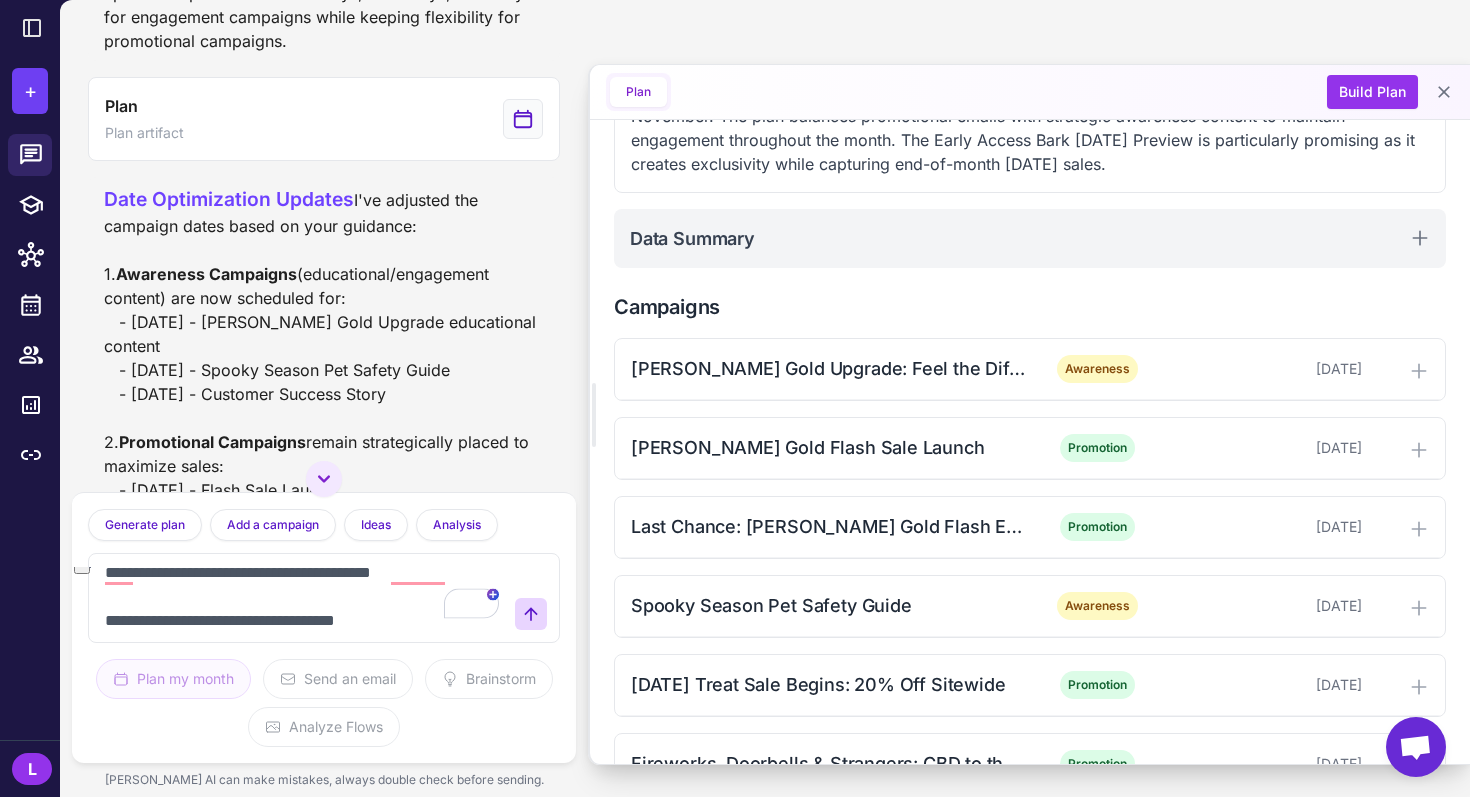 click on "**********" at bounding box center [304, 598] 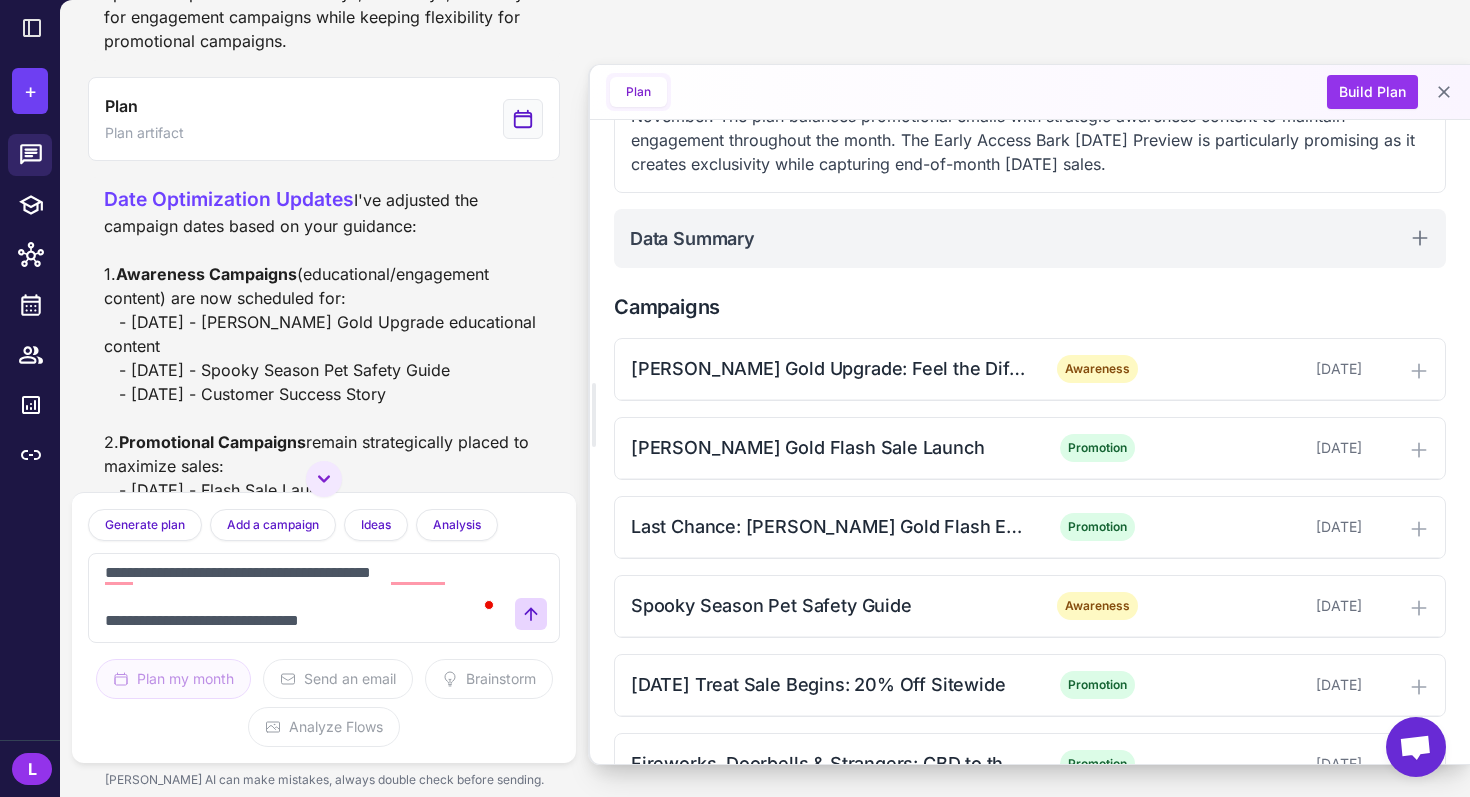 type on "**********" 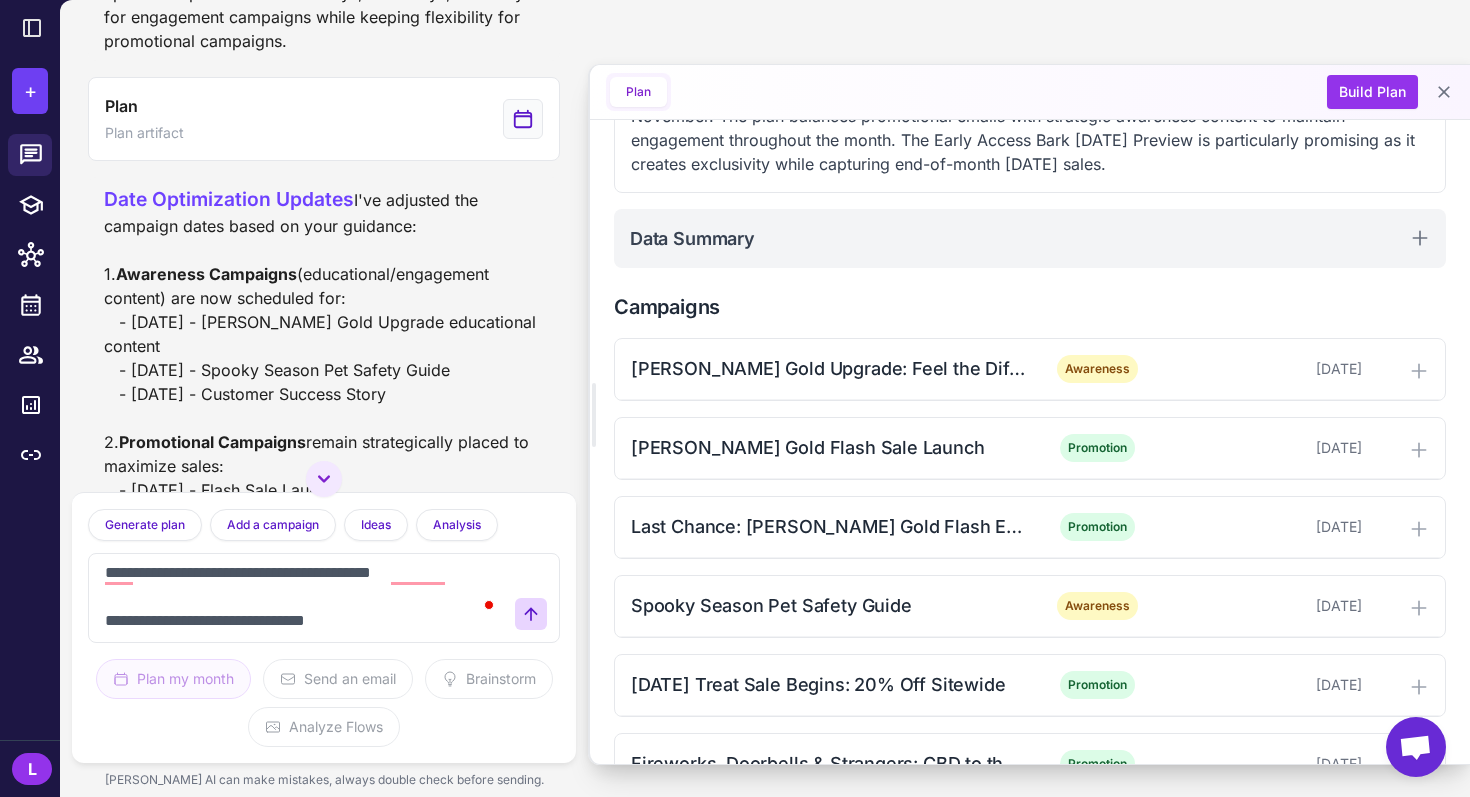 type 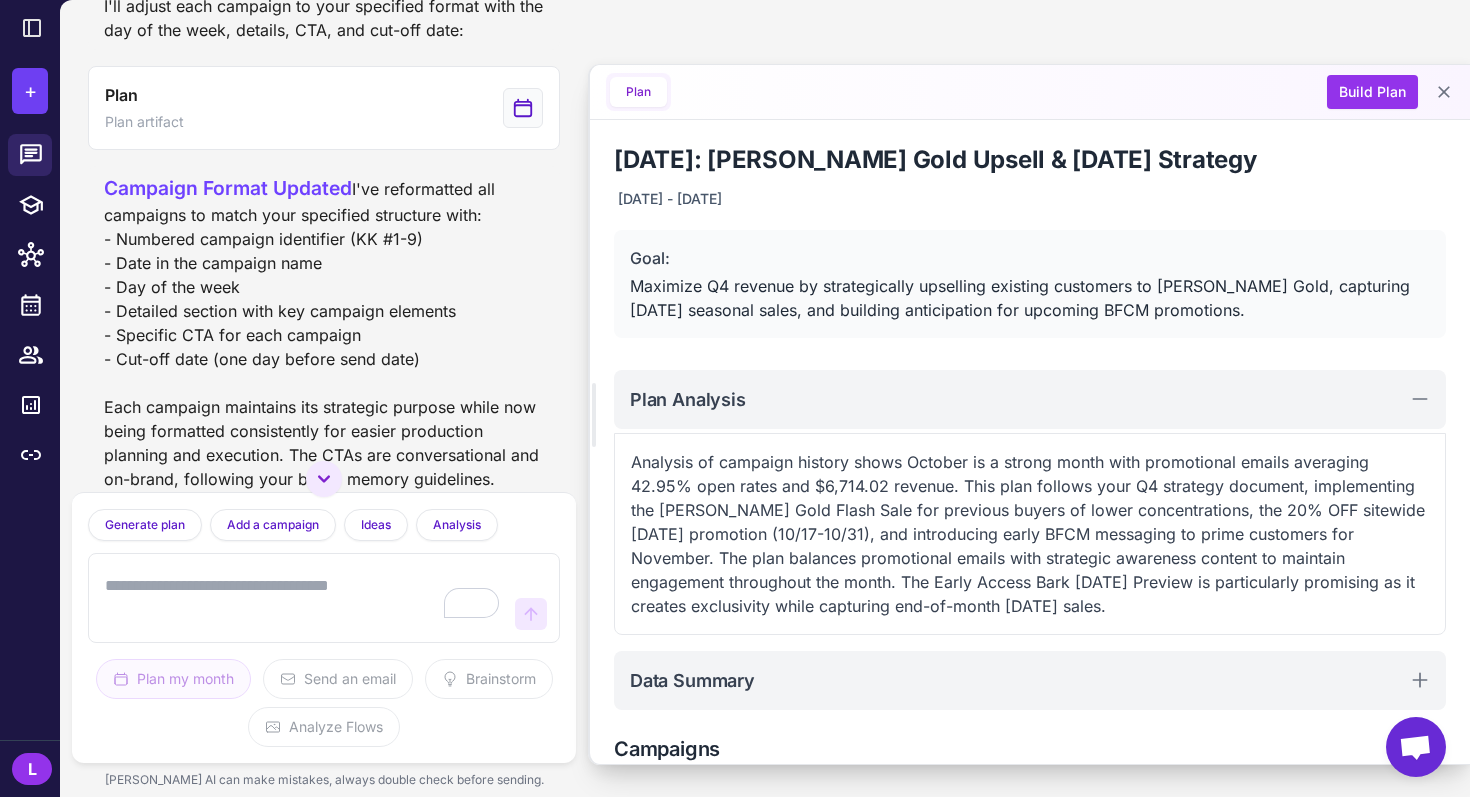 scroll, scrollTop: 4822, scrollLeft: 0, axis: vertical 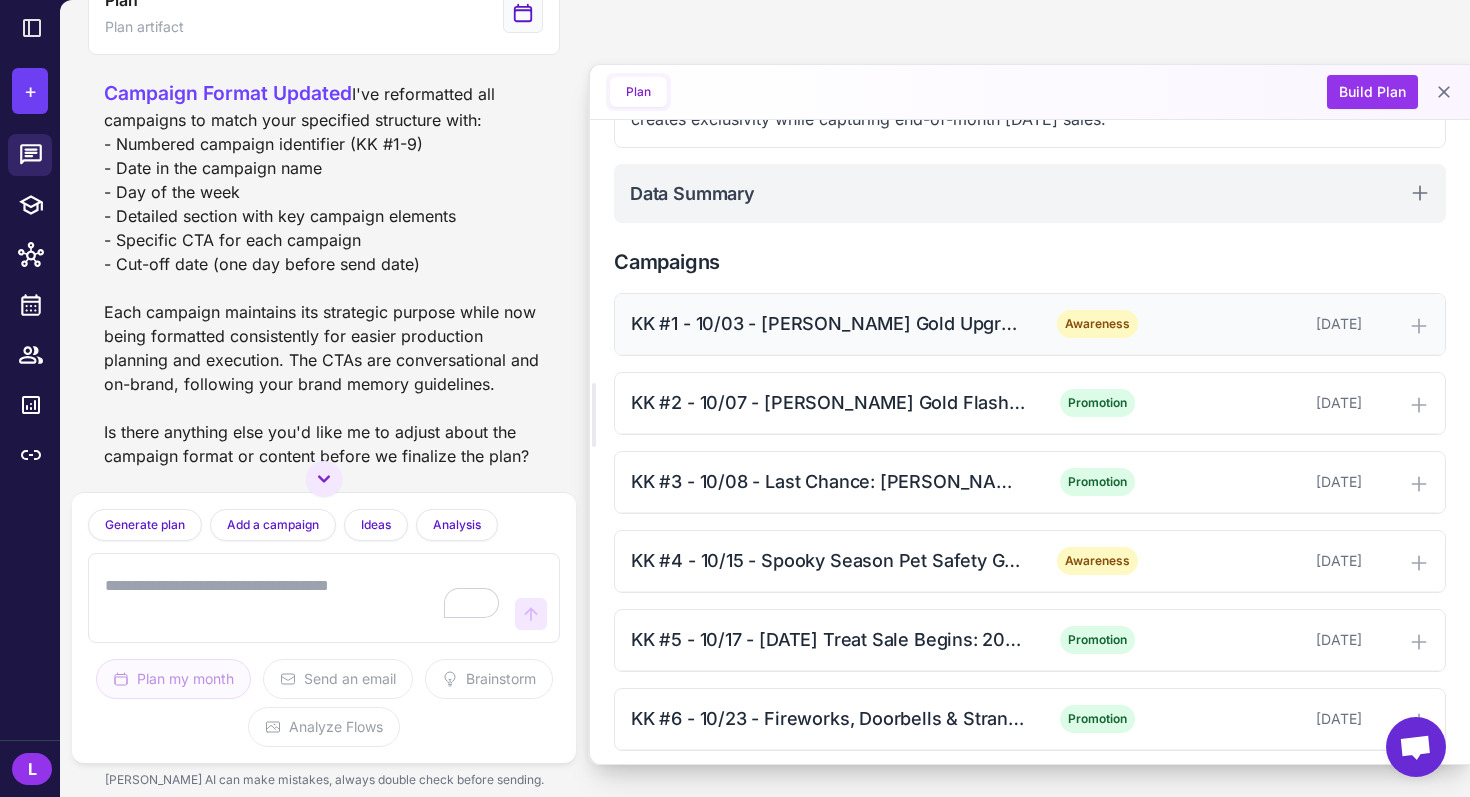 click on "KK #1 - 10/03 - [PERSON_NAME] Gold Upgrade: Feel the Difference" at bounding box center (828, 323) 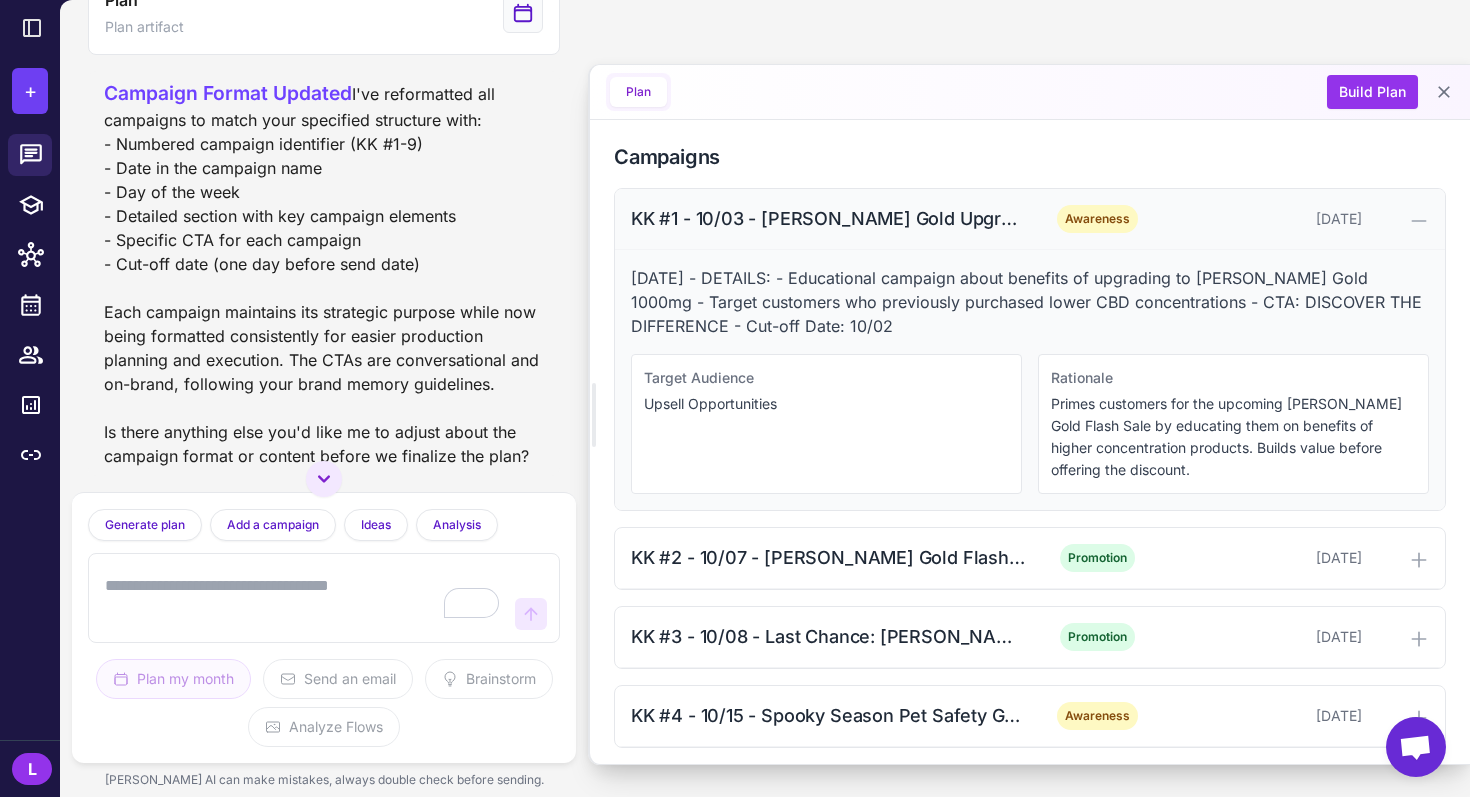 scroll, scrollTop: 552, scrollLeft: 0, axis: vertical 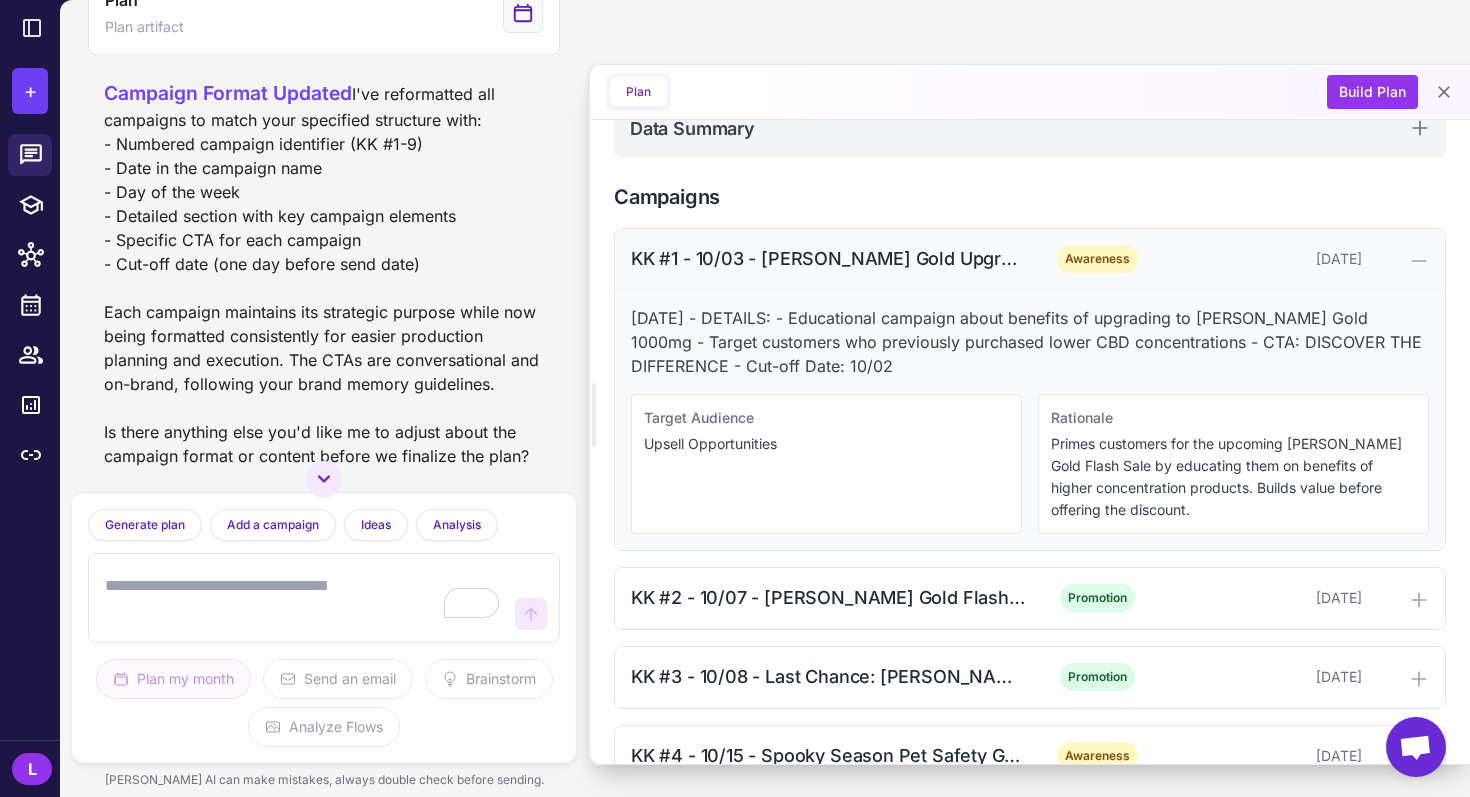 click on "KK #1 - 10/03 - [PERSON_NAME] Gold Upgrade: Feel the Difference" at bounding box center [828, 258] 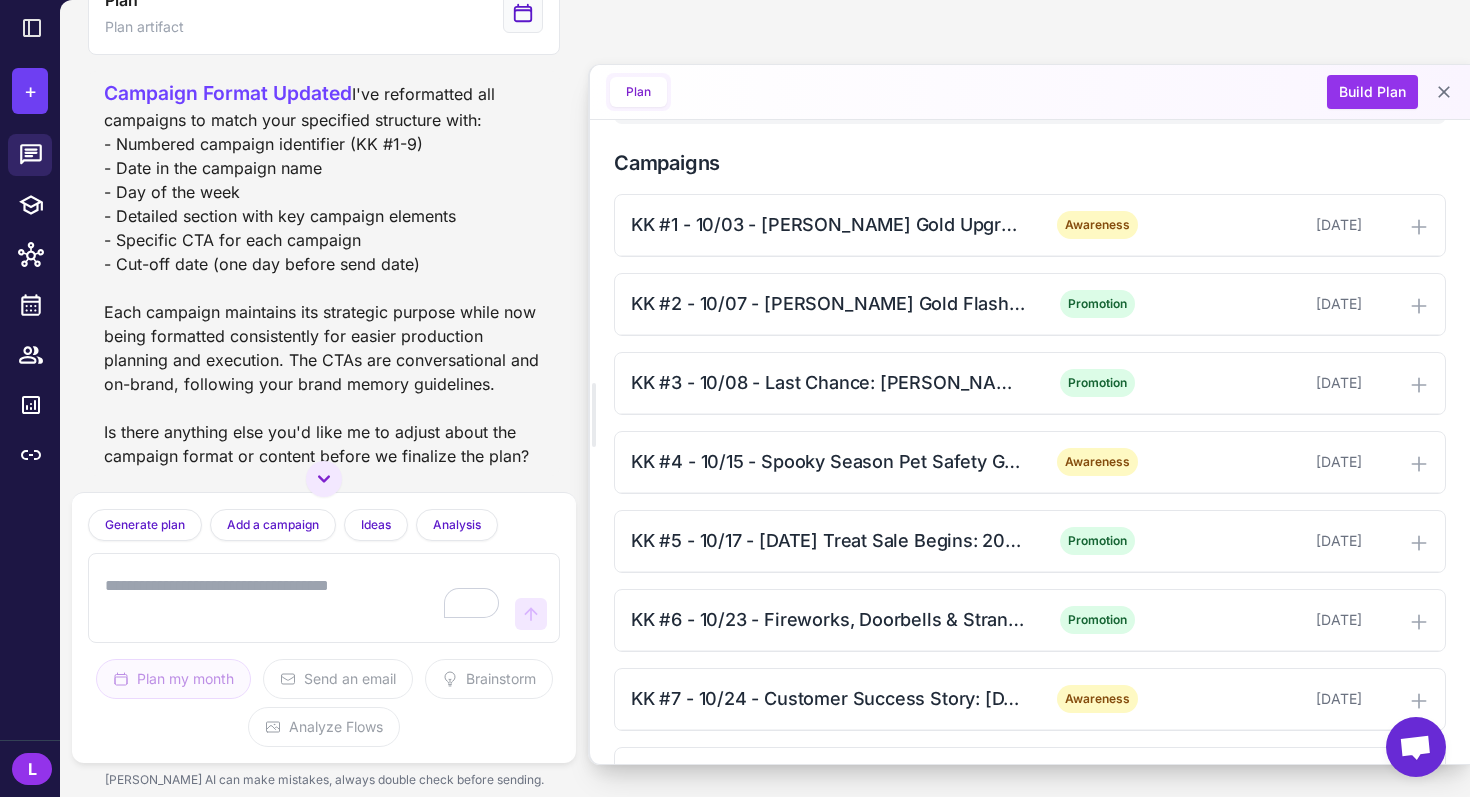 scroll, scrollTop: 603, scrollLeft: 0, axis: vertical 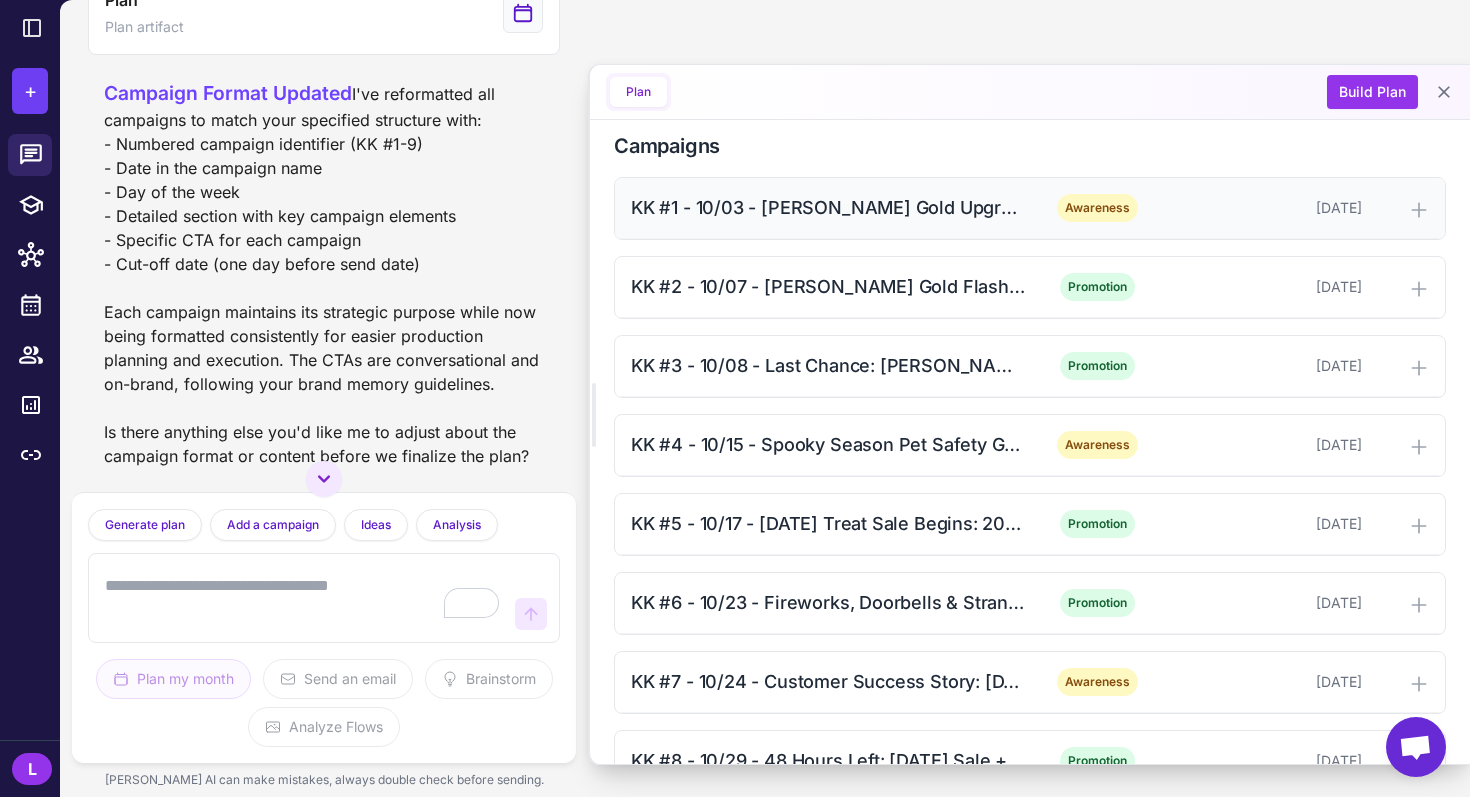 click on "KK #1 - 10/03 - [PERSON_NAME] Gold Upgrade: Feel the Difference" at bounding box center (828, 207) 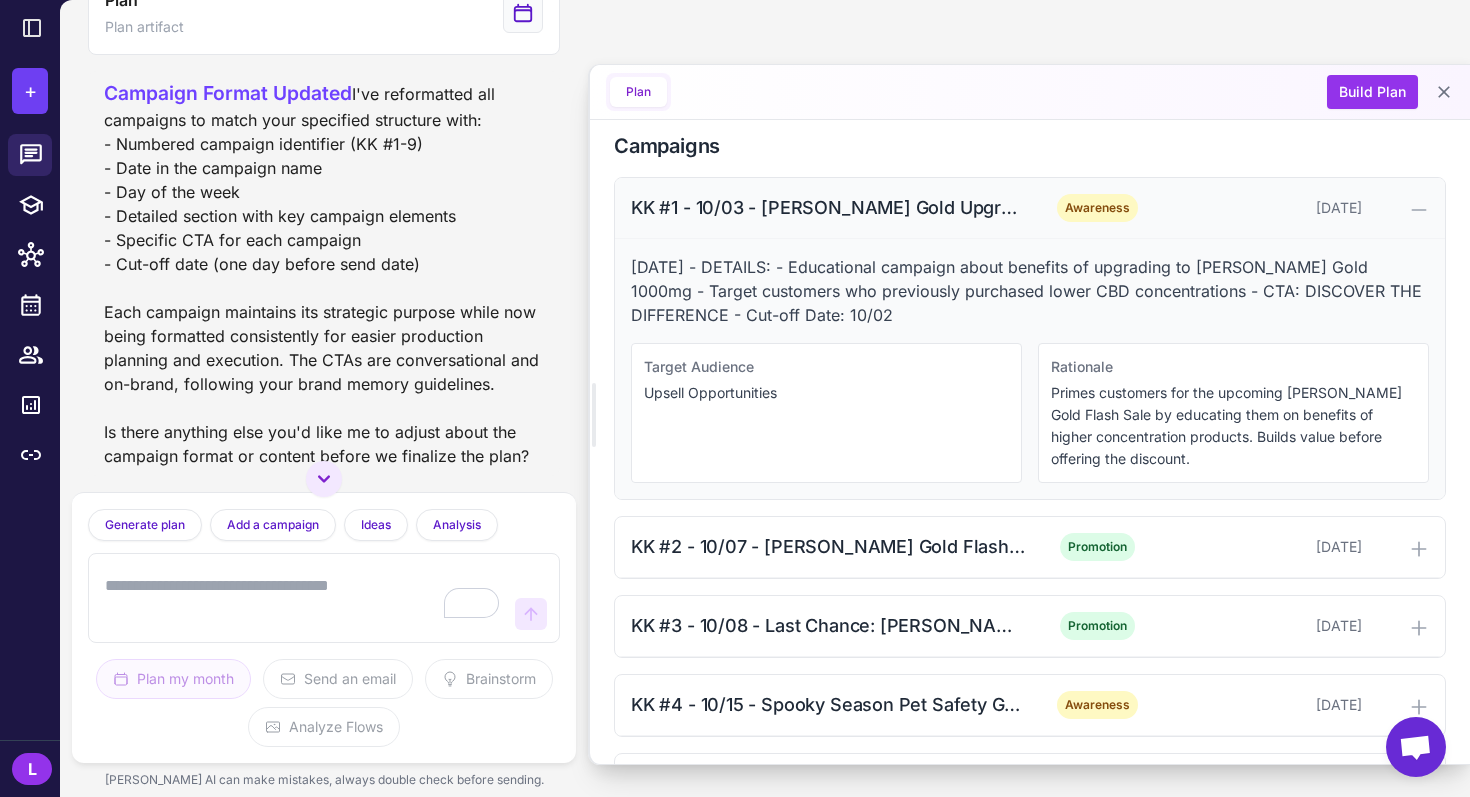 click on "KK #1 - 10/03 - [PERSON_NAME] Gold Upgrade: Feel the Difference" at bounding box center [828, 207] 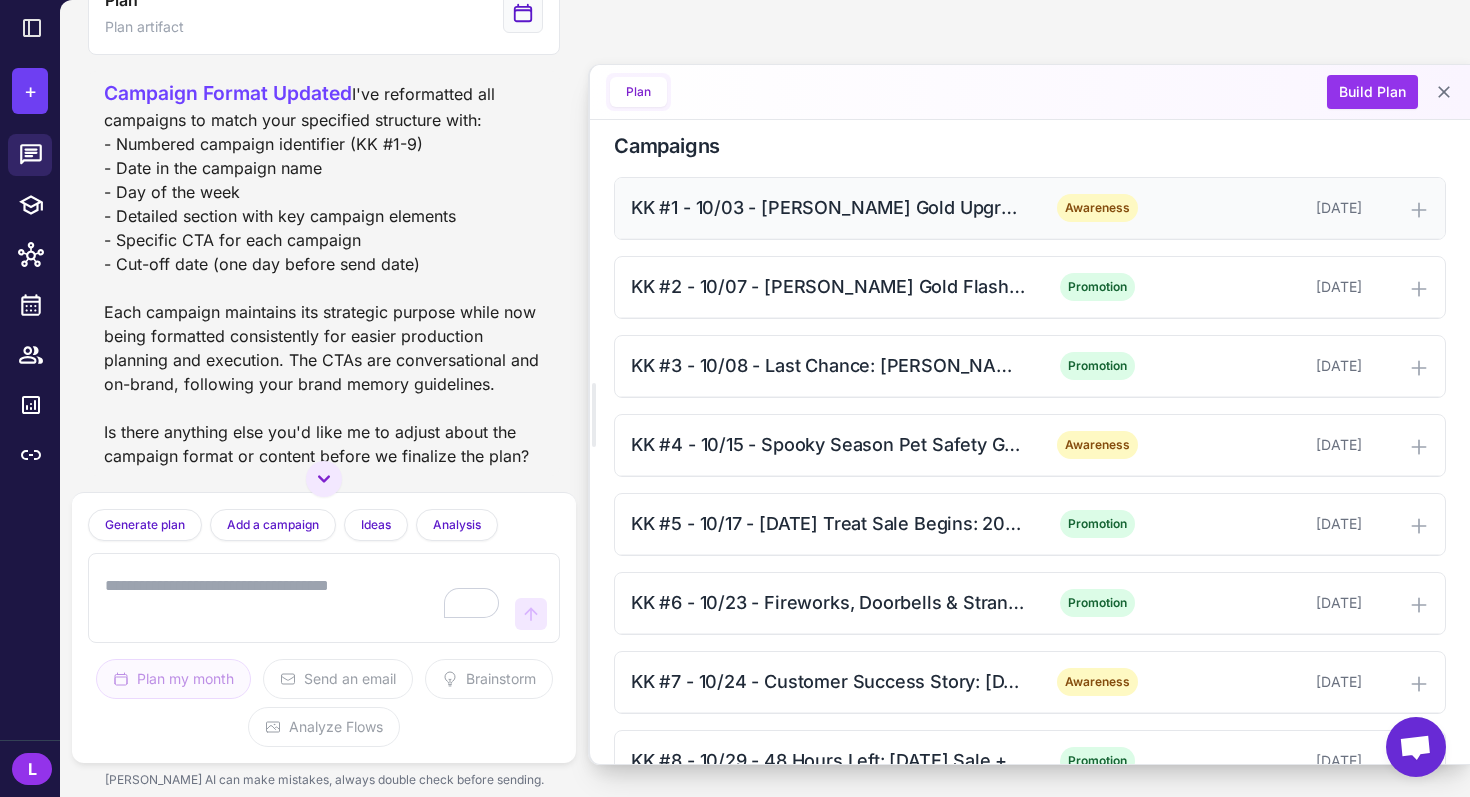 click on "KK #1 - 10/03 - [PERSON_NAME] Gold Upgrade: Feel the Difference" at bounding box center (828, 207) 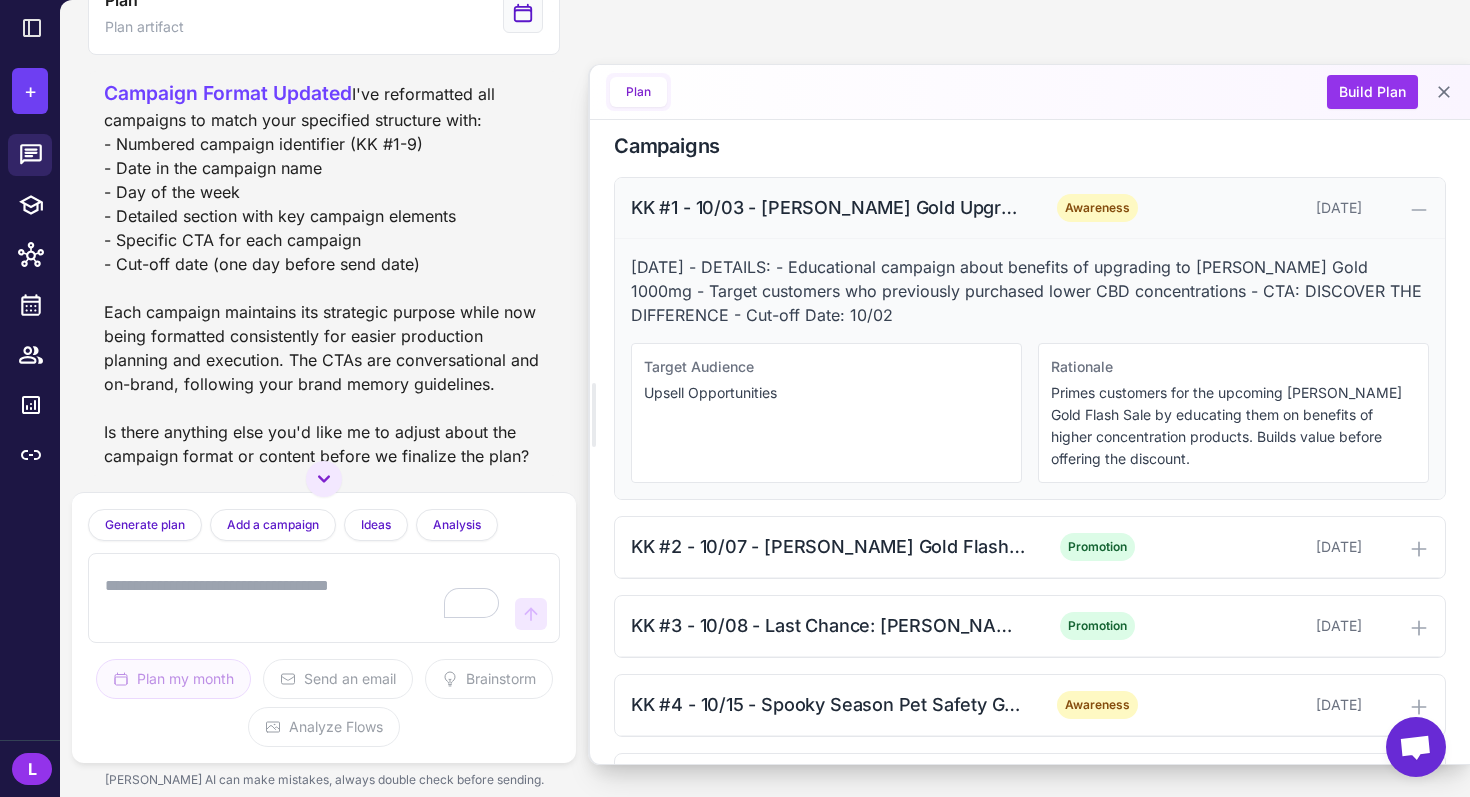 click on "KK #1 - 10/03 - [PERSON_NAME] Gold Upgrade: Feel the Difference" at bounding box center [828, 207] 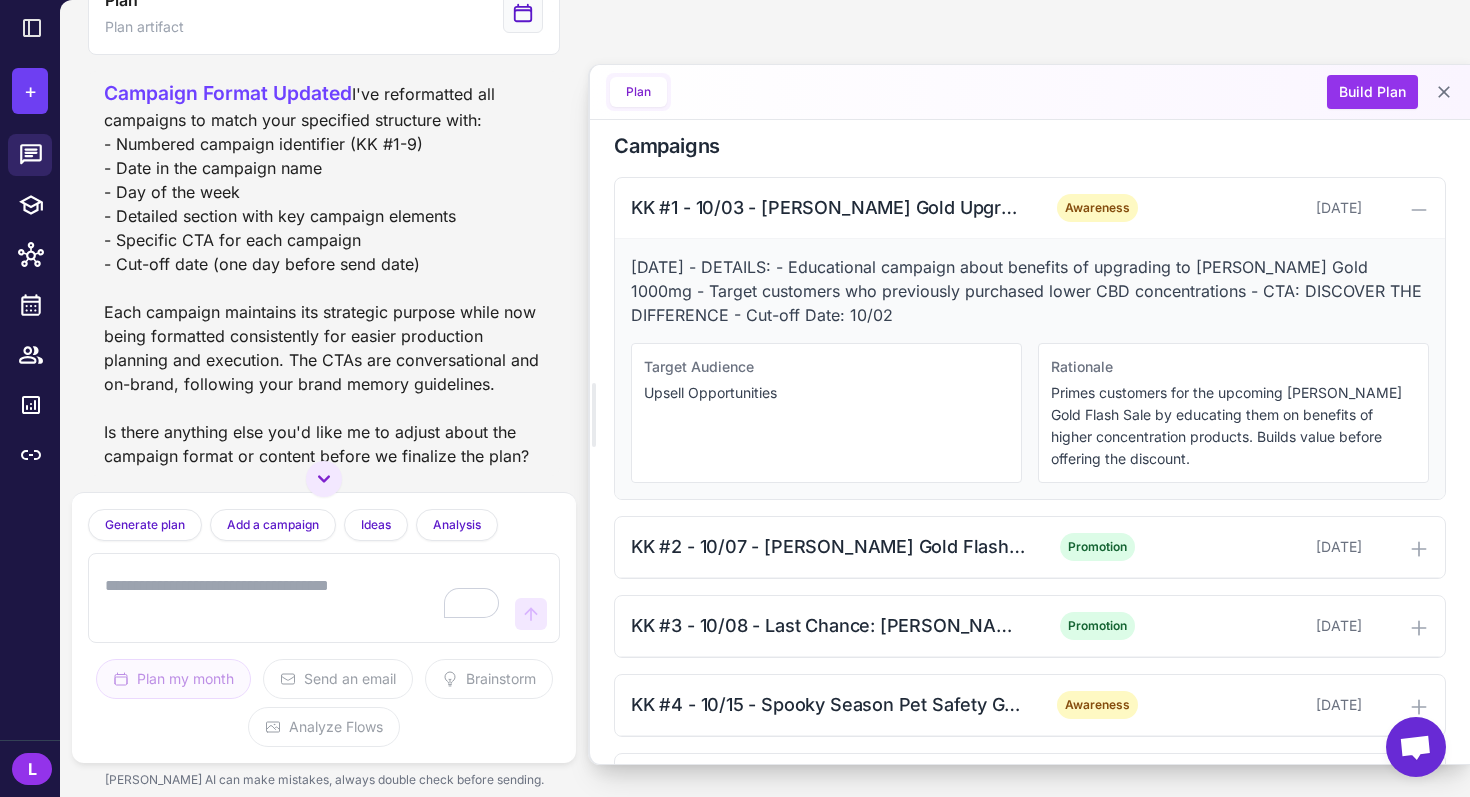 drag, startPoint x: 594, startPoint y: 143, endPoint x: 428, endPoint y: 136, distance: 166.14752 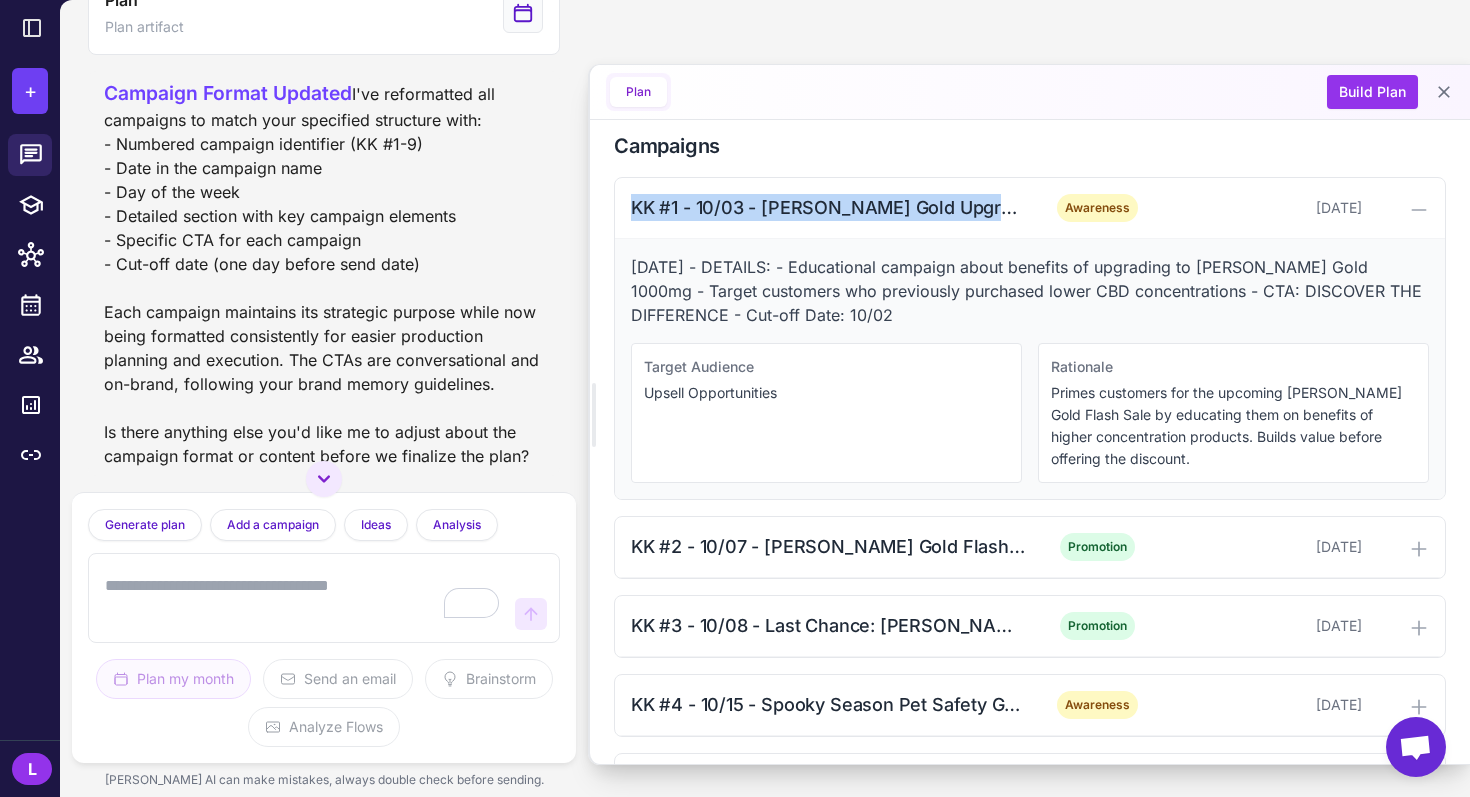 click on "Plan" at bounding box center [638, 92] 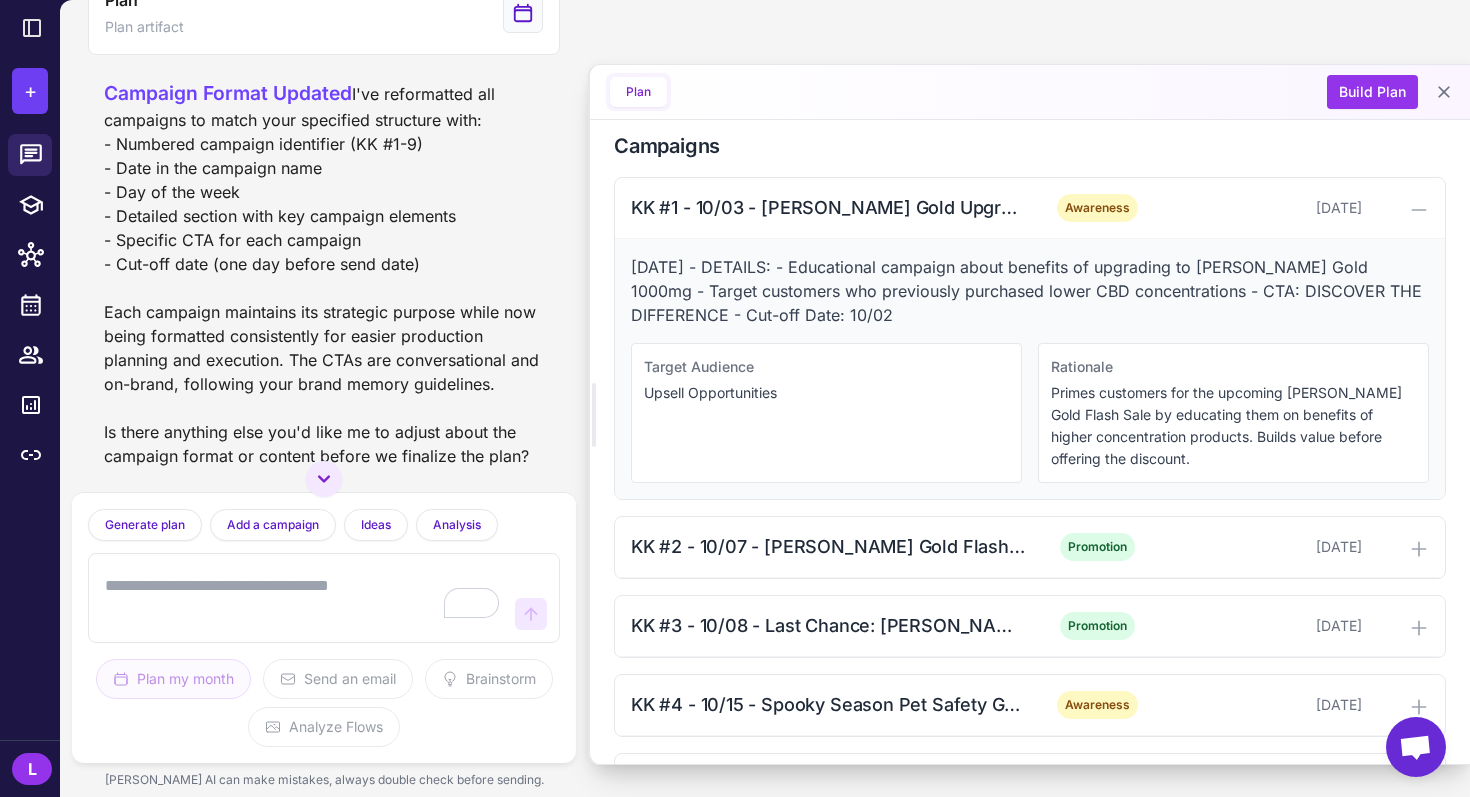 click on "[DATE]
- DETAILS:
- Educational campaign about benefits of upgrading to [PERSON_NAME] Gold 1000mg
- Target customers who previously purchased lower CBD concentrations
- CTA: DISCOVER THE DIFFERENCE
- Cut-off Date: 10/02 Target Audience Upsell Opportunities Rationale Primes customers for the upcoming [PERSON_NAME] Gold Flash Sale by educating them on benefits of higher concentration products. Builds value before offering the discount." at bounding box center [1030, 369] 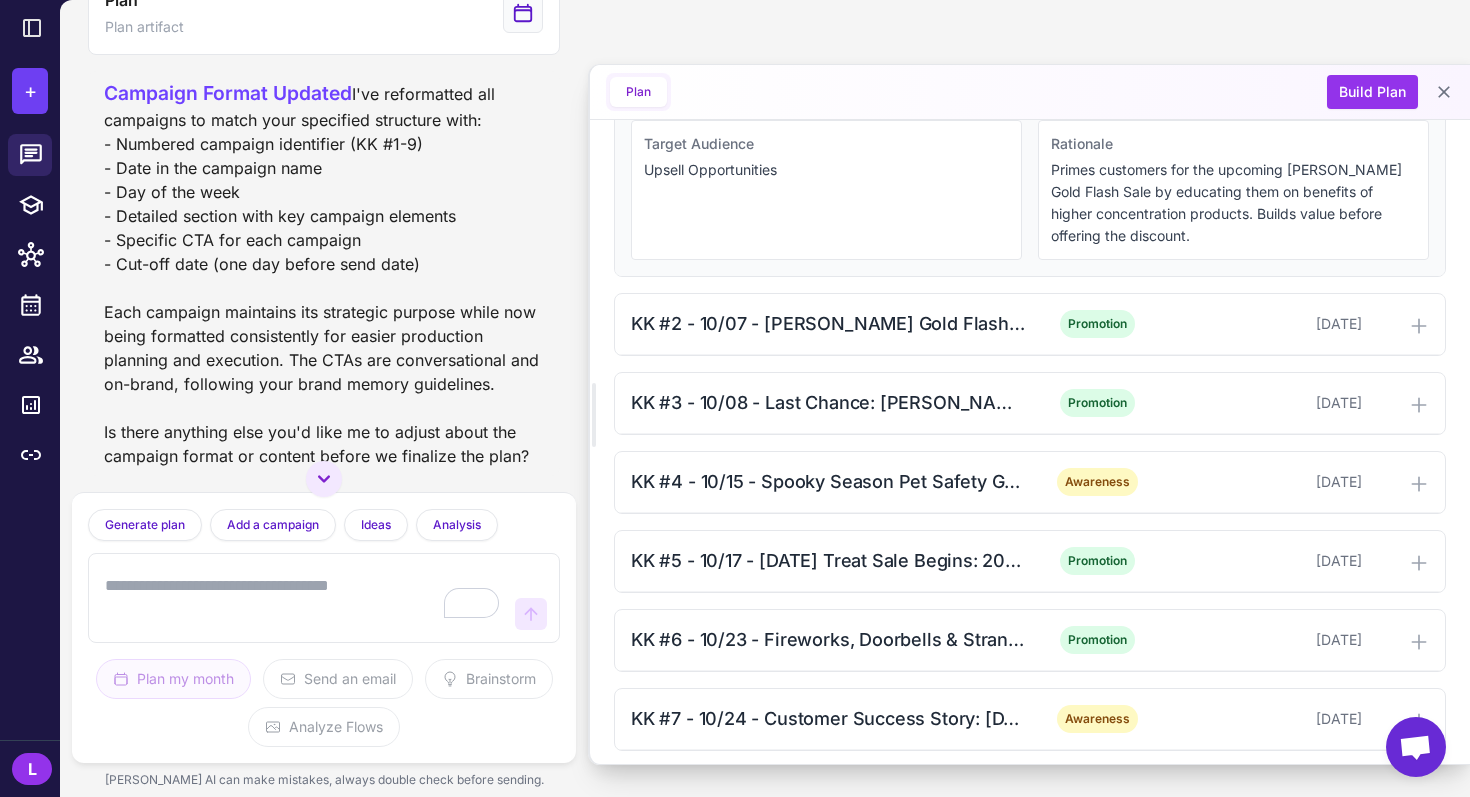 scroll, scrollTop: 834, scrollLeft: 0, axis: vertical 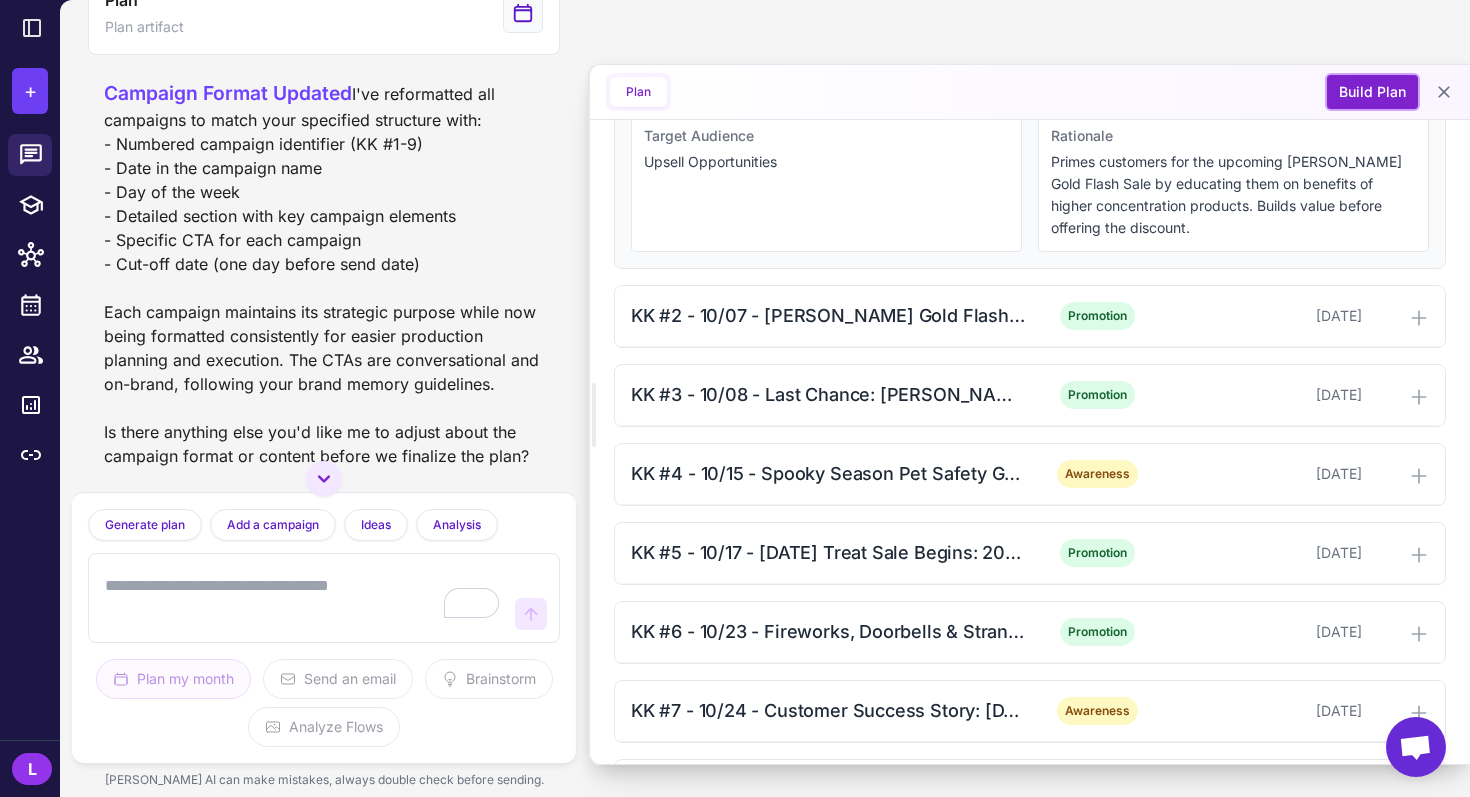 click on "Build Plan" at bounding box center (1372, 92) 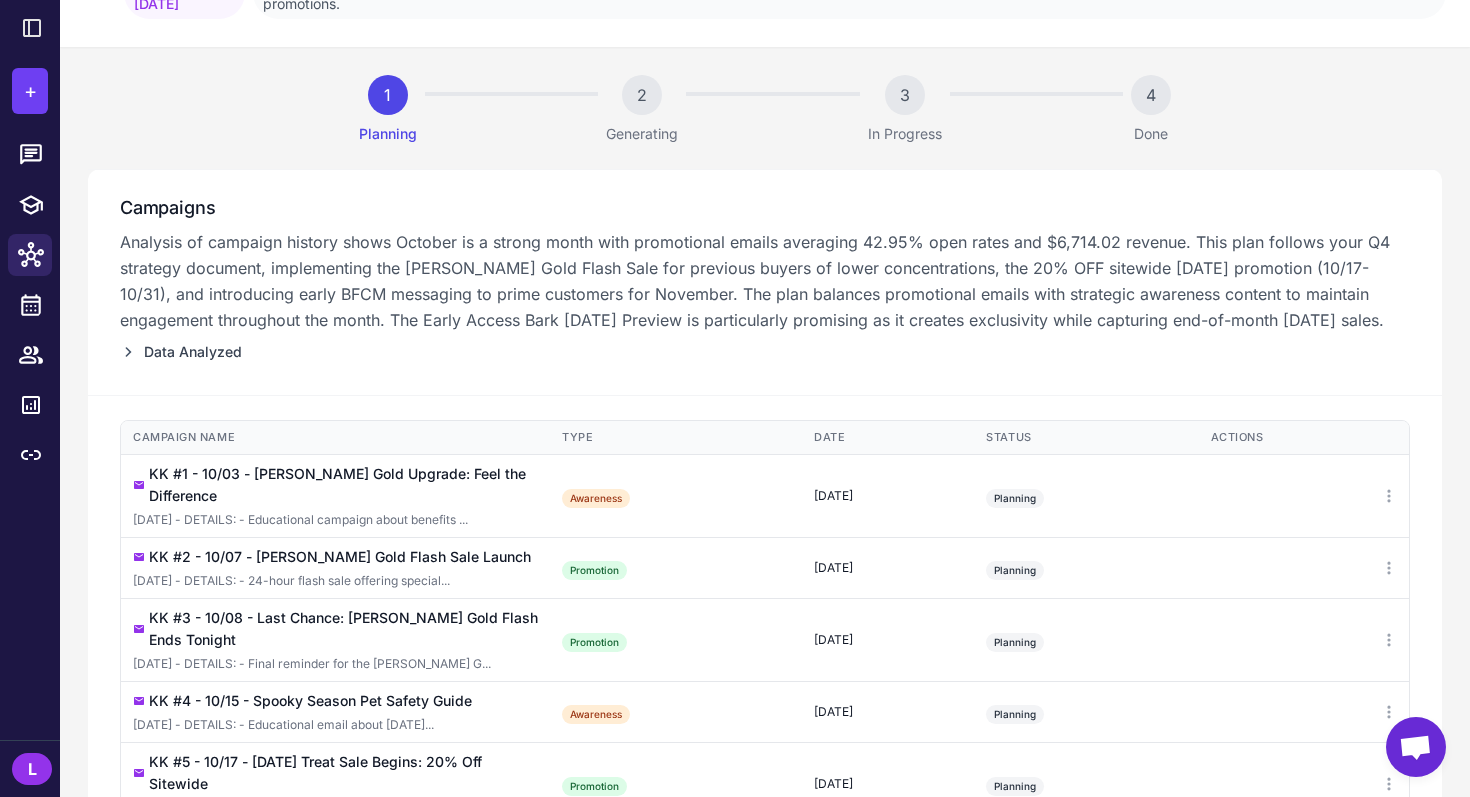 scroll, scrollTop: 0, scrollLeft: 0, axis: both 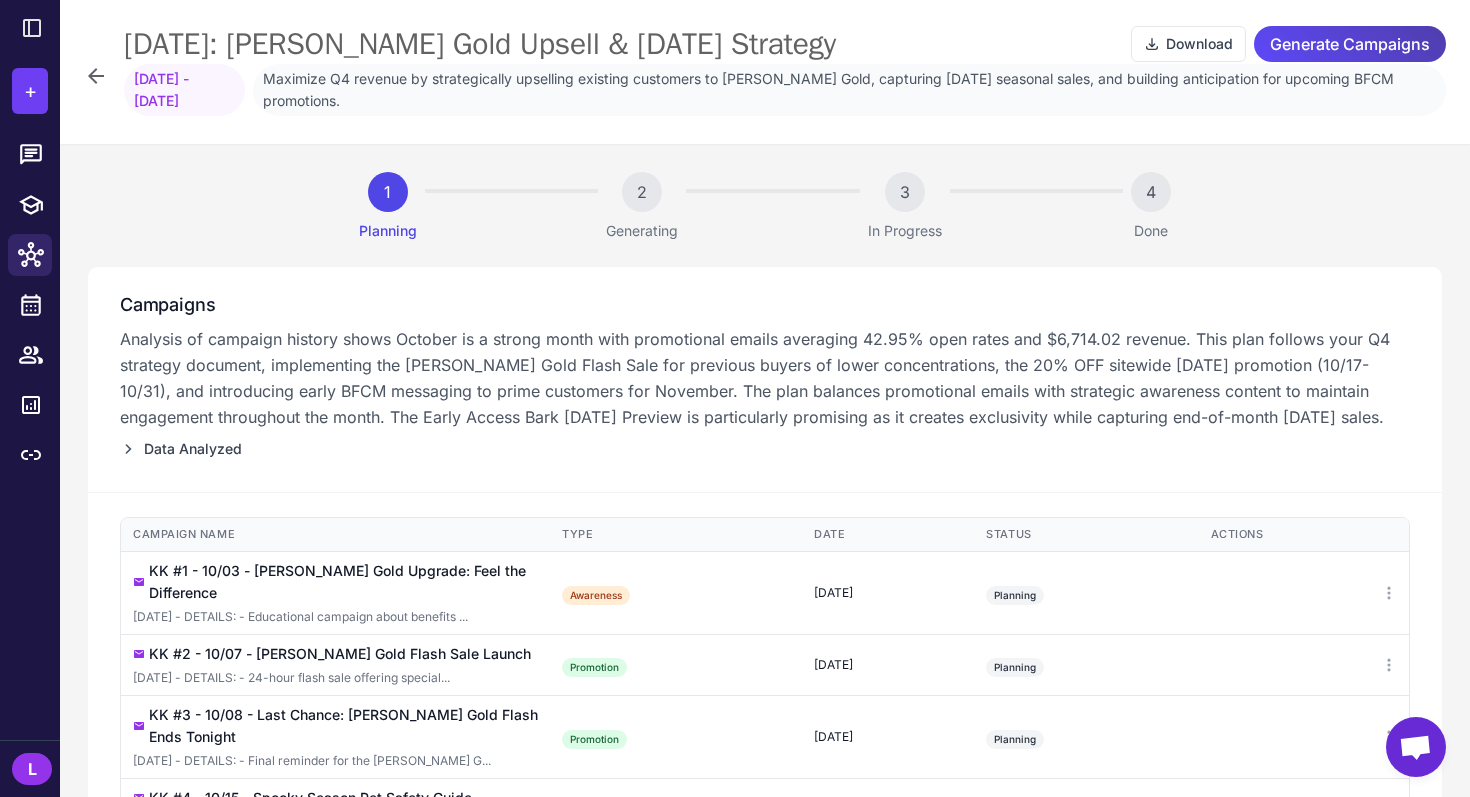 click 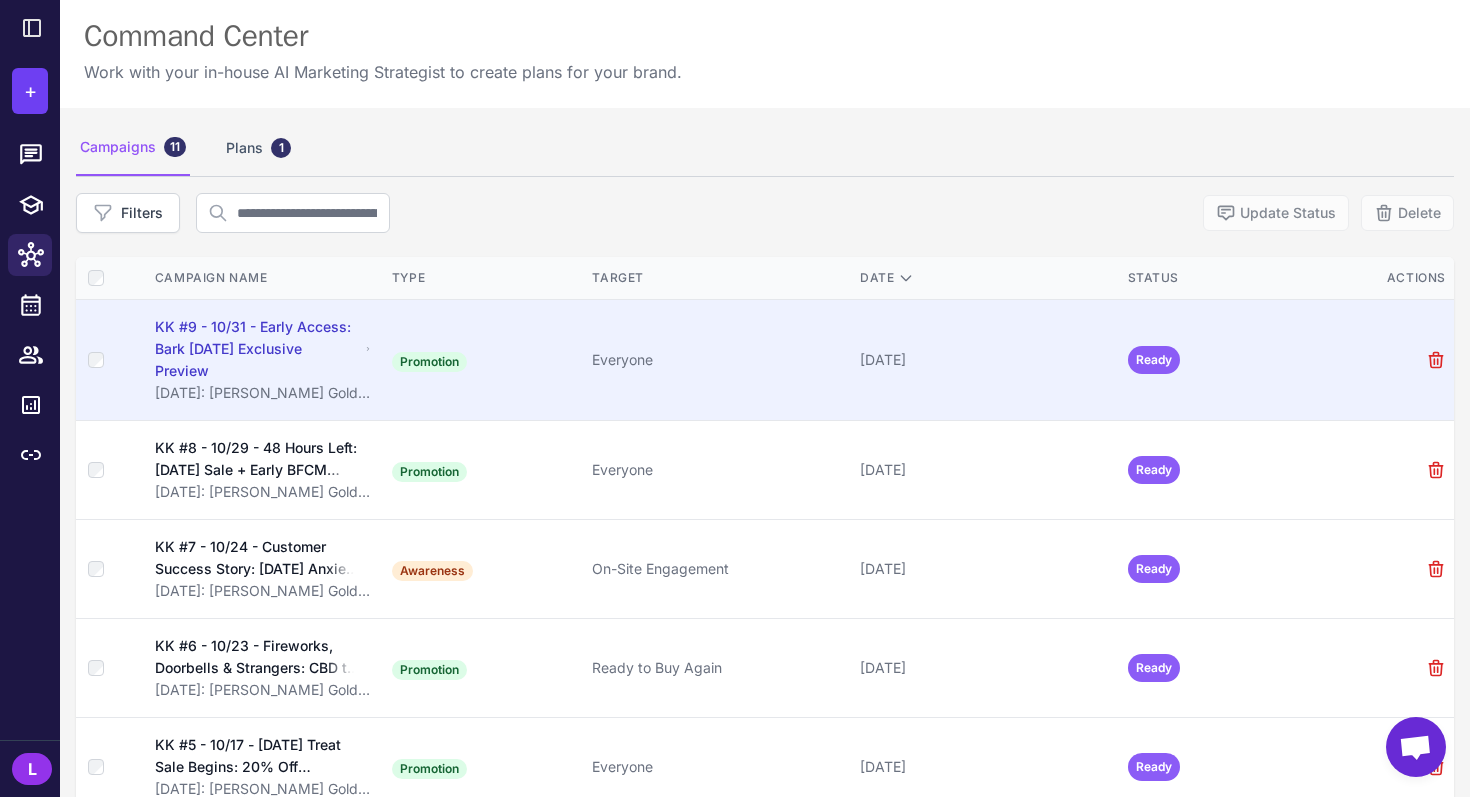 scroll, scrollTop: 14, scrollLeft: 0, axis: vertical 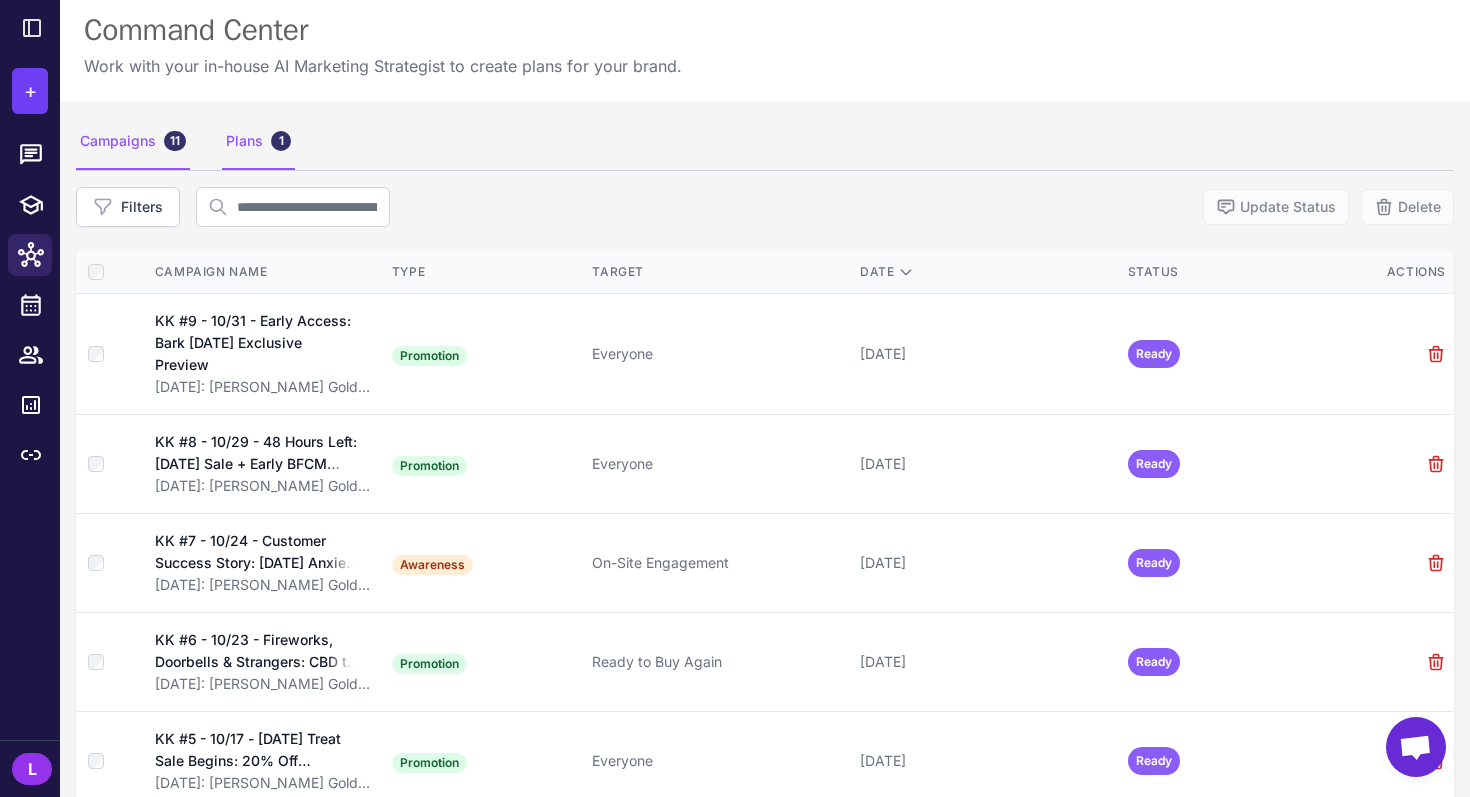 click on "Plans  1" at bounding box center [258, 142] 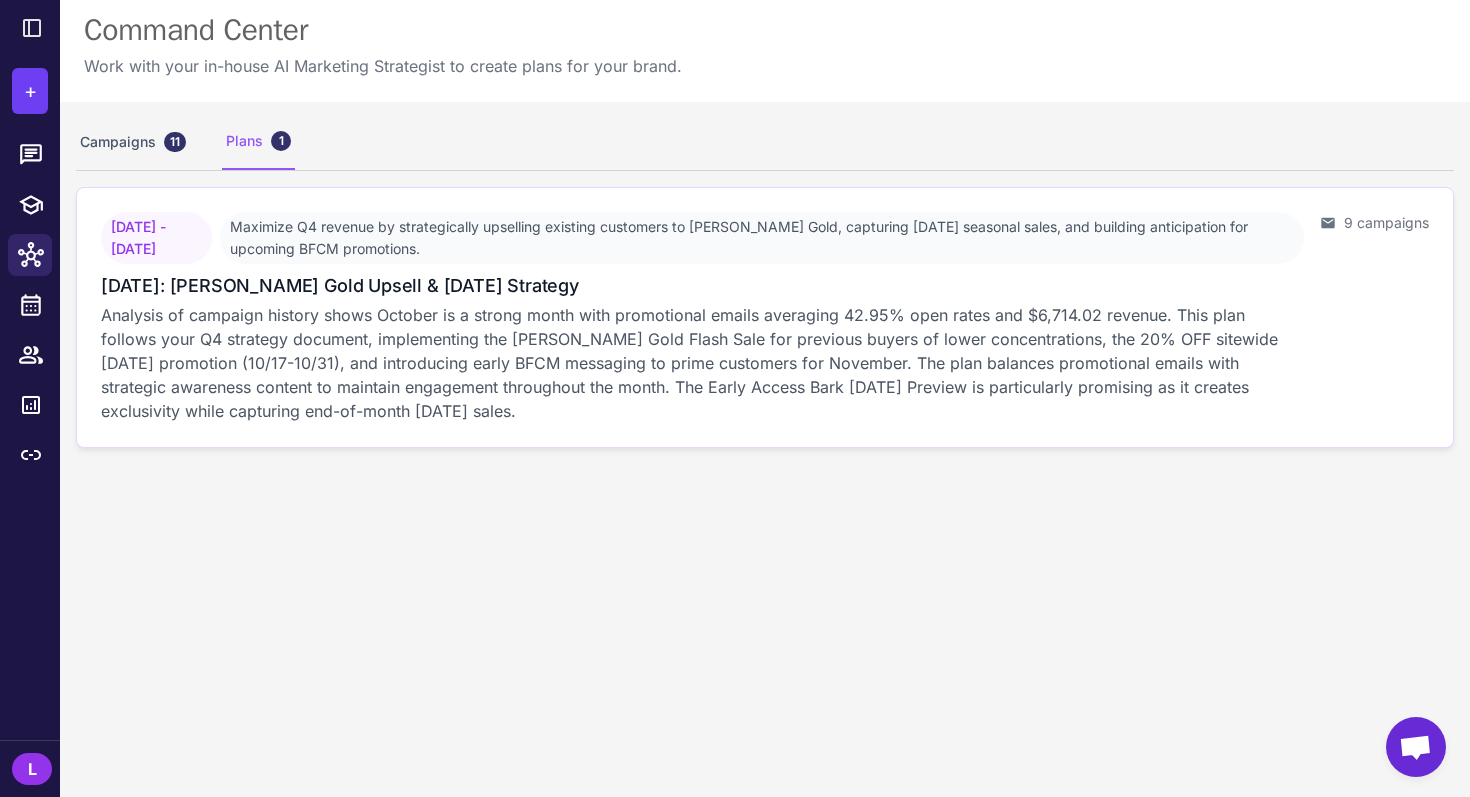click on "Analysis of campaign history shows October is a strong month with promotional emails averaging 42.95% open rates and $6,714.02 revenue. This plan follows your Q4 strategy document, implementing the [PERSON_NAME] Gold Flash Sale for previous buyers of lower concentrations, the 20% OFF sitewide [DATE] promotion (10/17-10/31), and introducing early BFCM messaging to prime customers for November. The plan balances promotional emails with strategic awareness content to maintain engagement throughout the month. The Early Access Bark [DATE] Preview is particularly promising as it creates exclusivity while capturing end-of-month [DATE] sales." at bounding box center (702, 363) 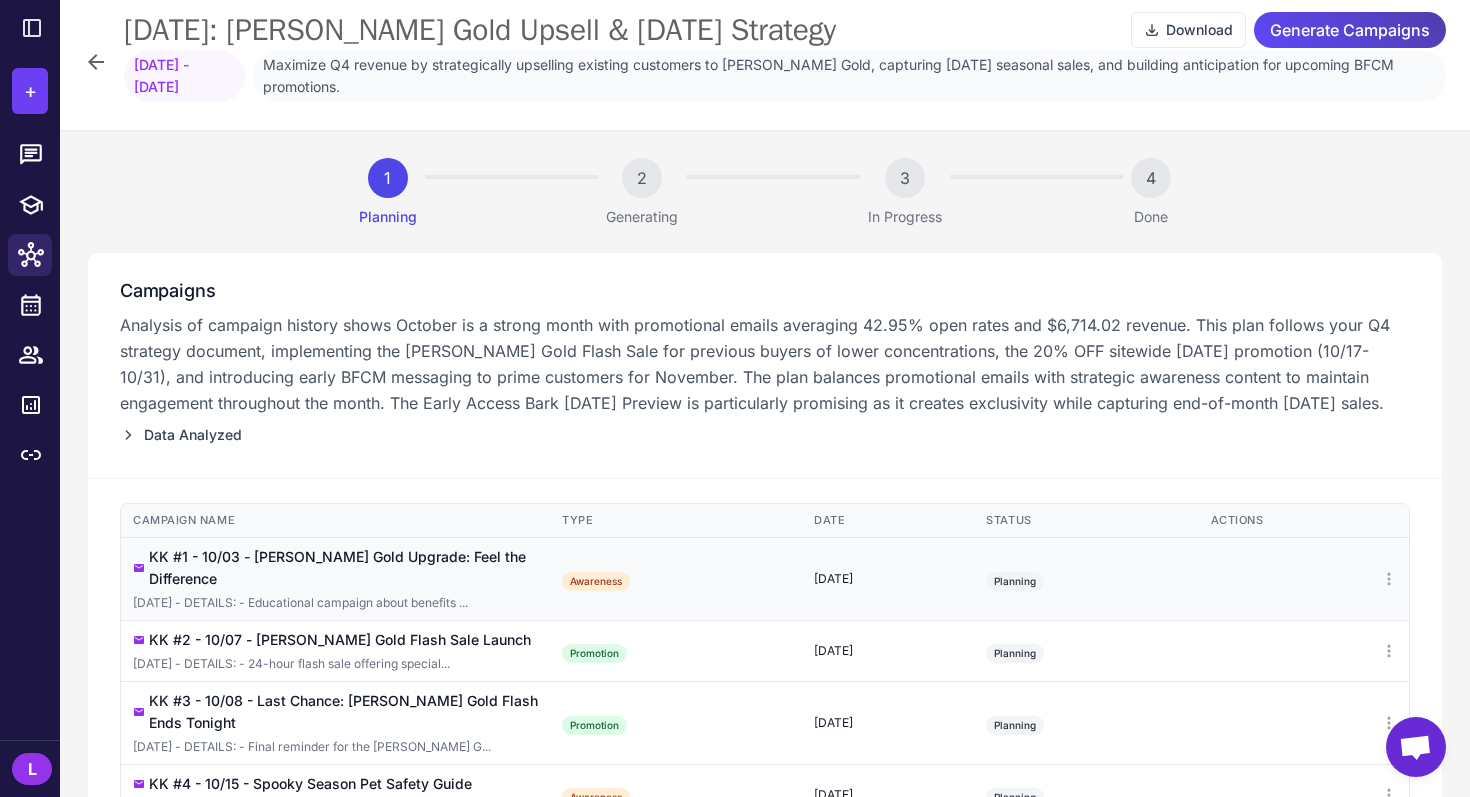 click on "KK #1 - 10/03 - [PERSON_NAME] Gold Upgrade: Feel the Difference" at bounding box center [343, 568] 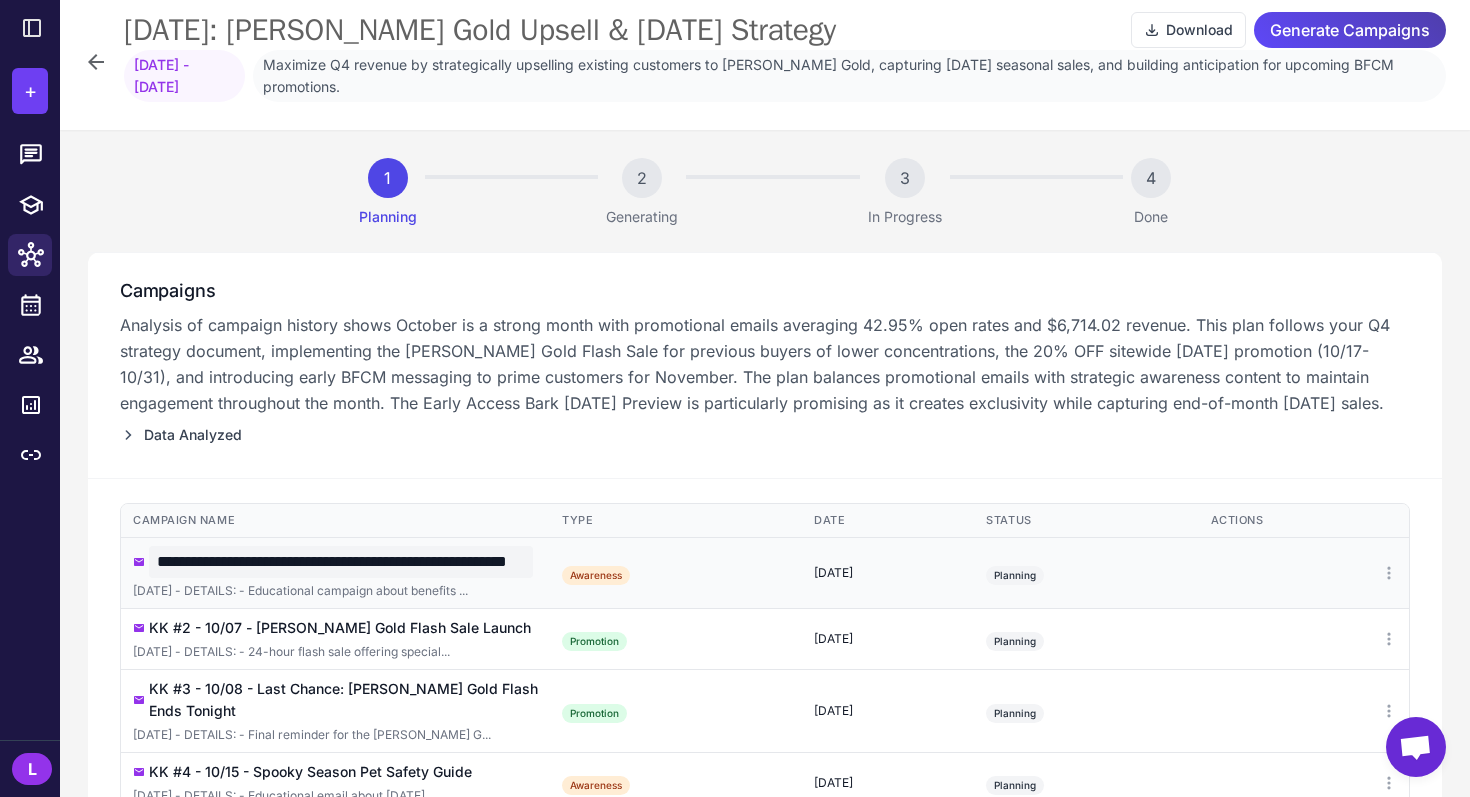 click on "**********" at bounding box center [341, 562] 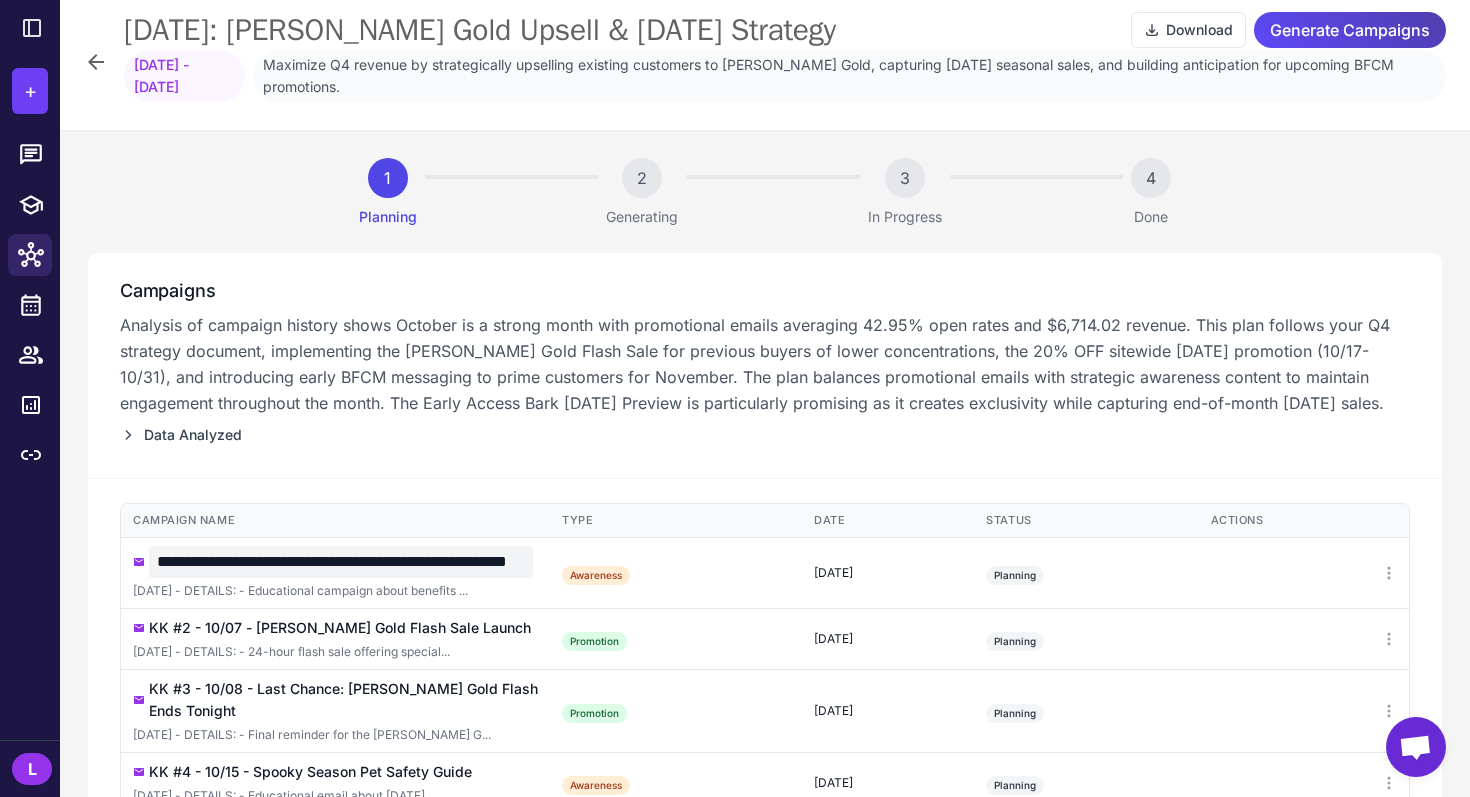 click on "Campaigns Analysis of campaign history shows October is a strong month with promotional emails averaging 42.95% open rates and $6,714.02 revenue. This plan follows your Q4 strategy document, implementing the [PERSON_NAME] Gold Flash Sale for previous buyers of lower concentrations, the 20% OFF sitewide [DATE] promotion (10/17-10/31), and introducing early BFCM messaging to prime customers for November. The plan balances promotional emails with strategic awareness content to maintain engagement throughout the month. The Early Access Bark [DATE] Preview is particularly promising as it creates exclusivity while capturing end-of-month [DATE] sales. Data Analyzed" at bounding box center [765, 365] 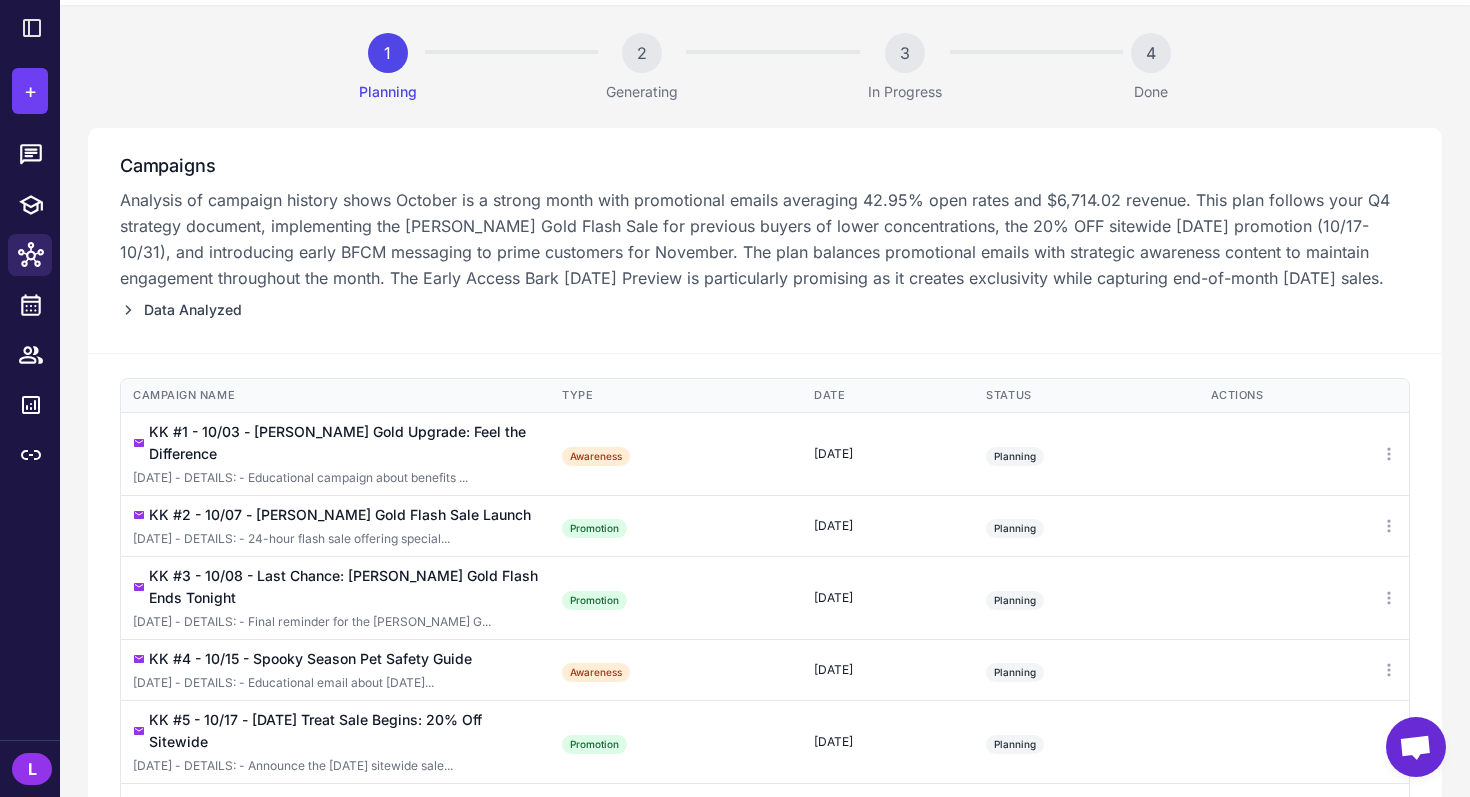 scroll, scrollTop: 140, scrollLeft: 0, axis: vertical 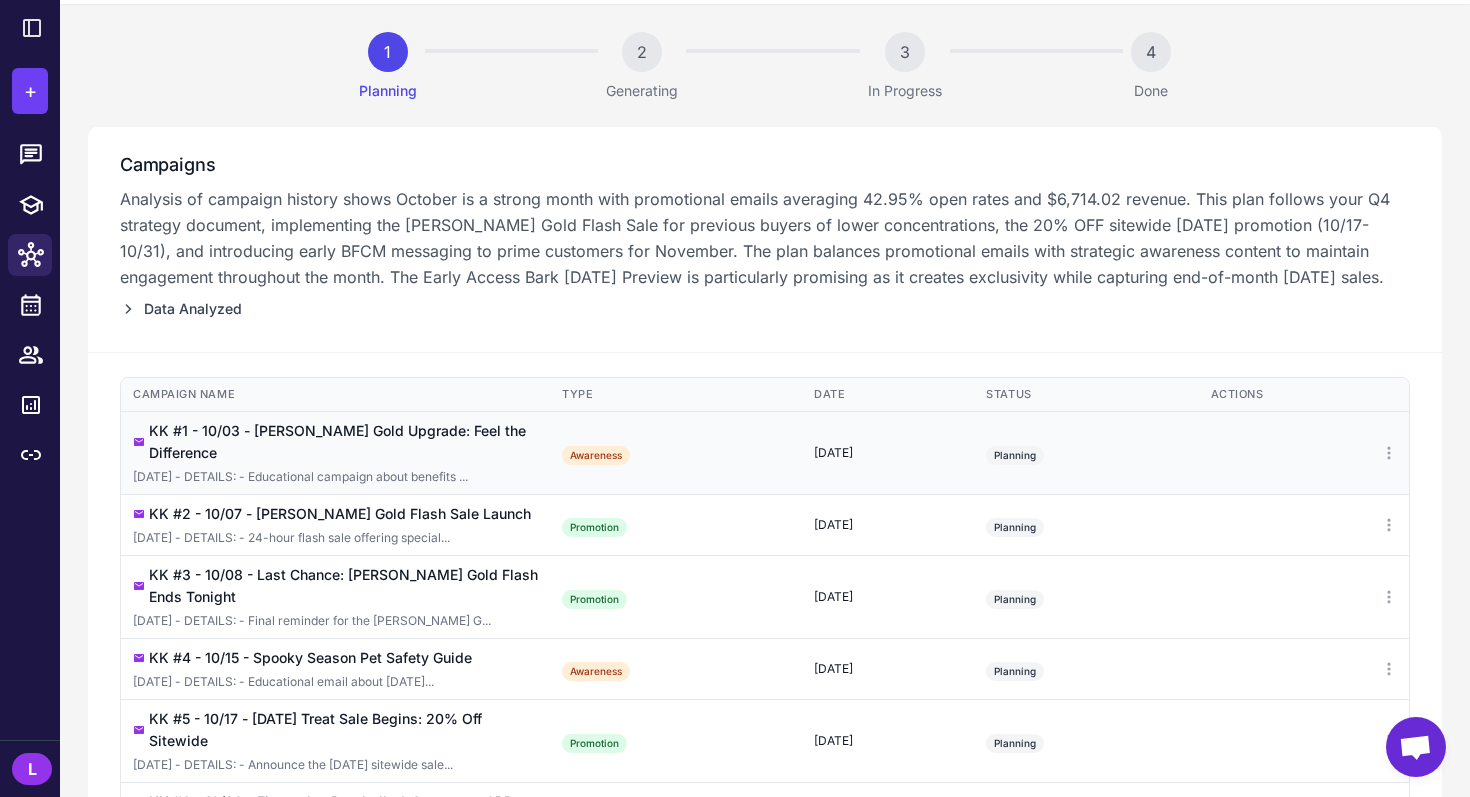 click on "[DATE]
- DETAILS:
- Educational campaign about benefits ..." at bounding box center (335, 477) 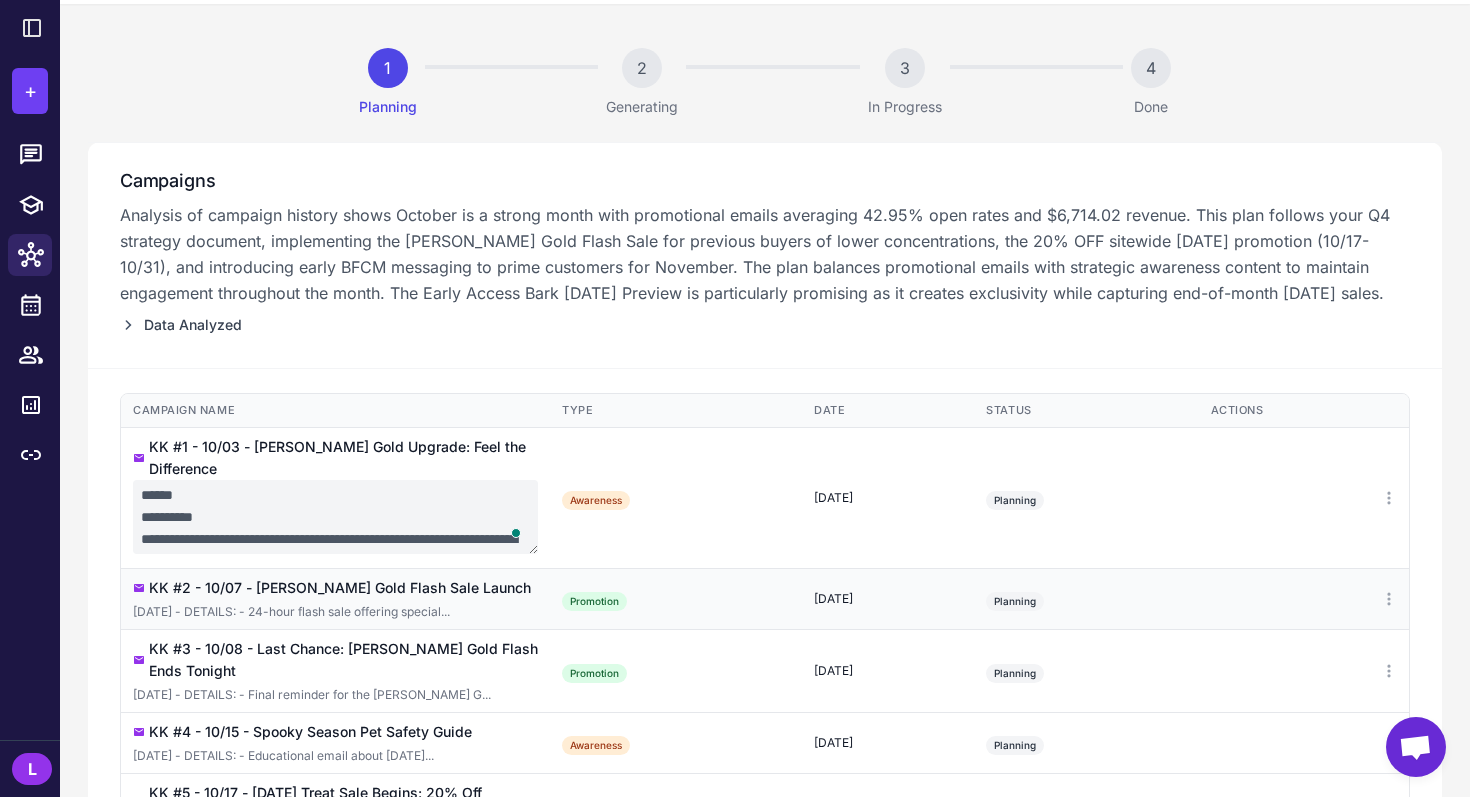 scroll, scrollTop: 87, scrollLeft: 0, axis: vertical 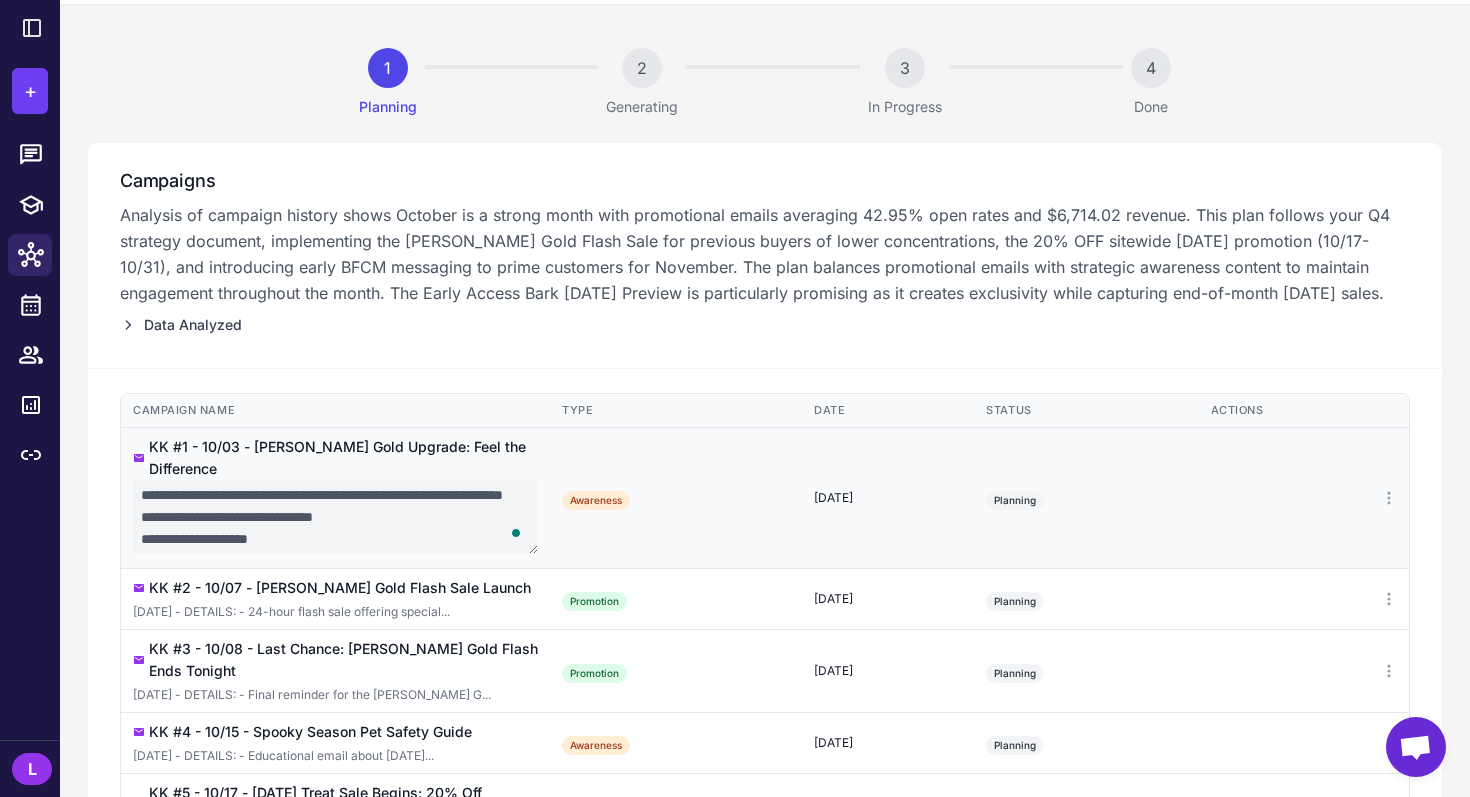drag, startPoint x: 140, startPoint y: 478, endPoint x: 482, endPoint y: 560, distance: 351.69305 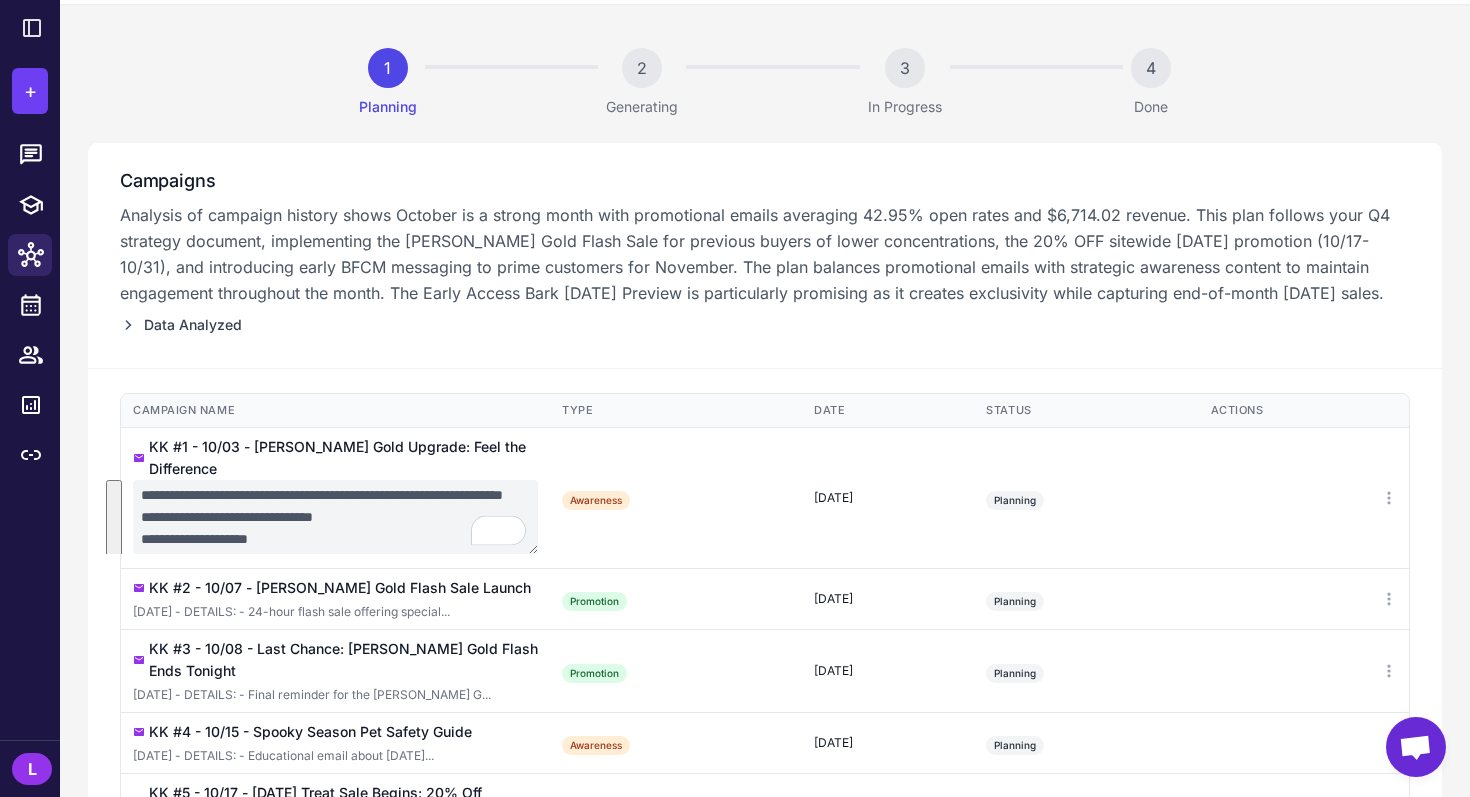 scroll, scrollTop: 110, scrollLeft: 0, axis: vertical 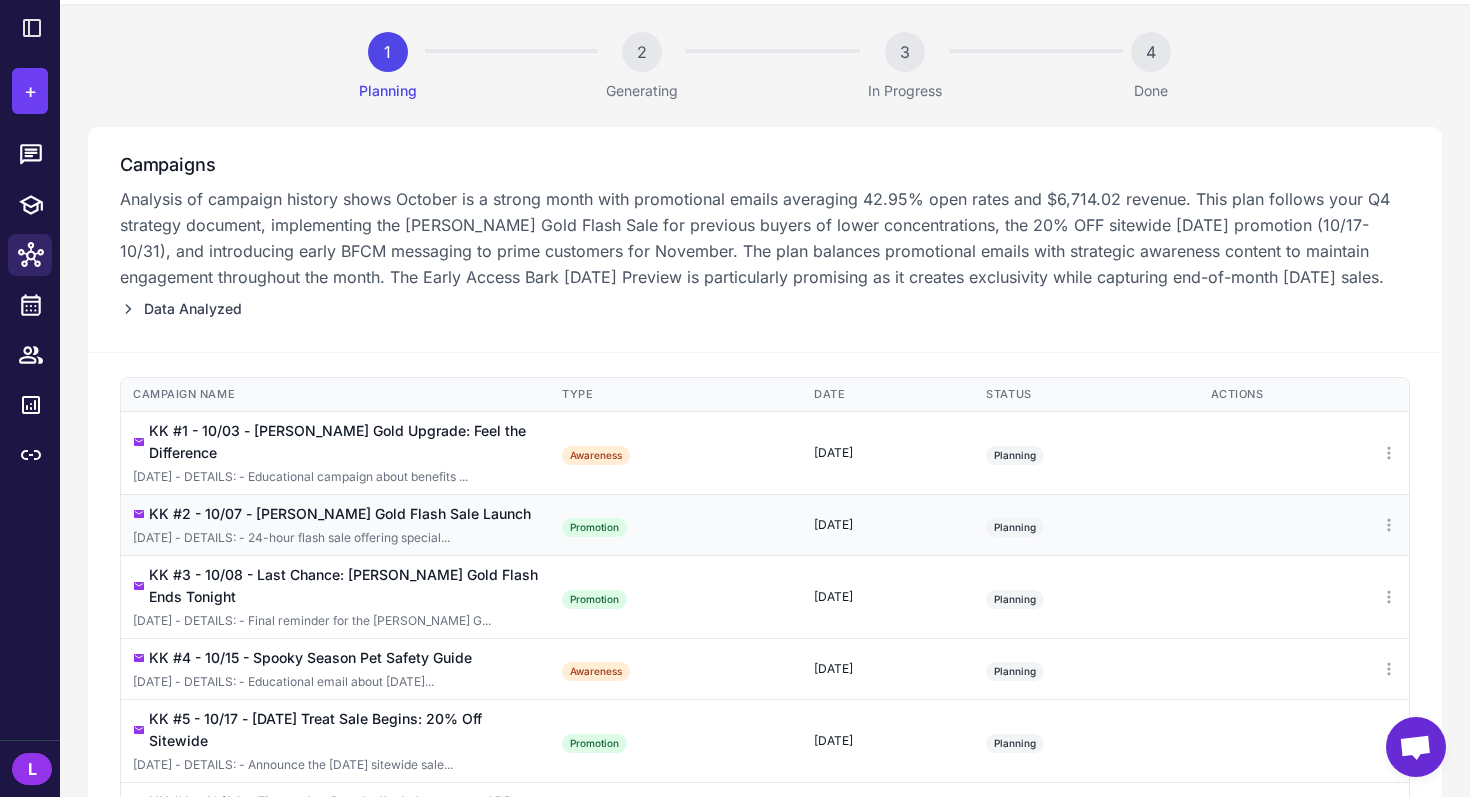 click on "KK #2 - 10/07 - [PERSON_NAME] Gold Flash Sale Launch" at bounding box center (340, 514) 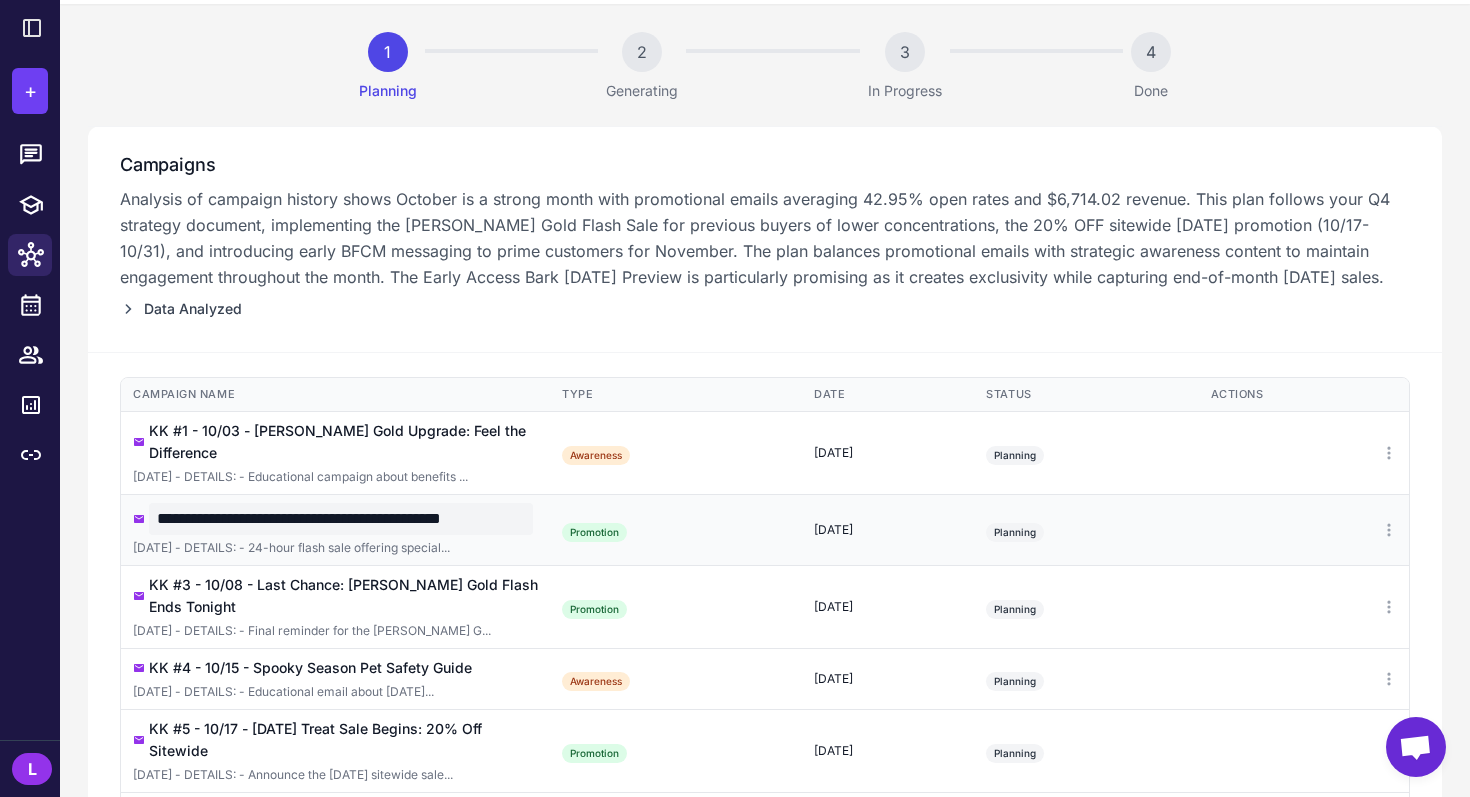 click on "**********" at bounding box center (341, 519) 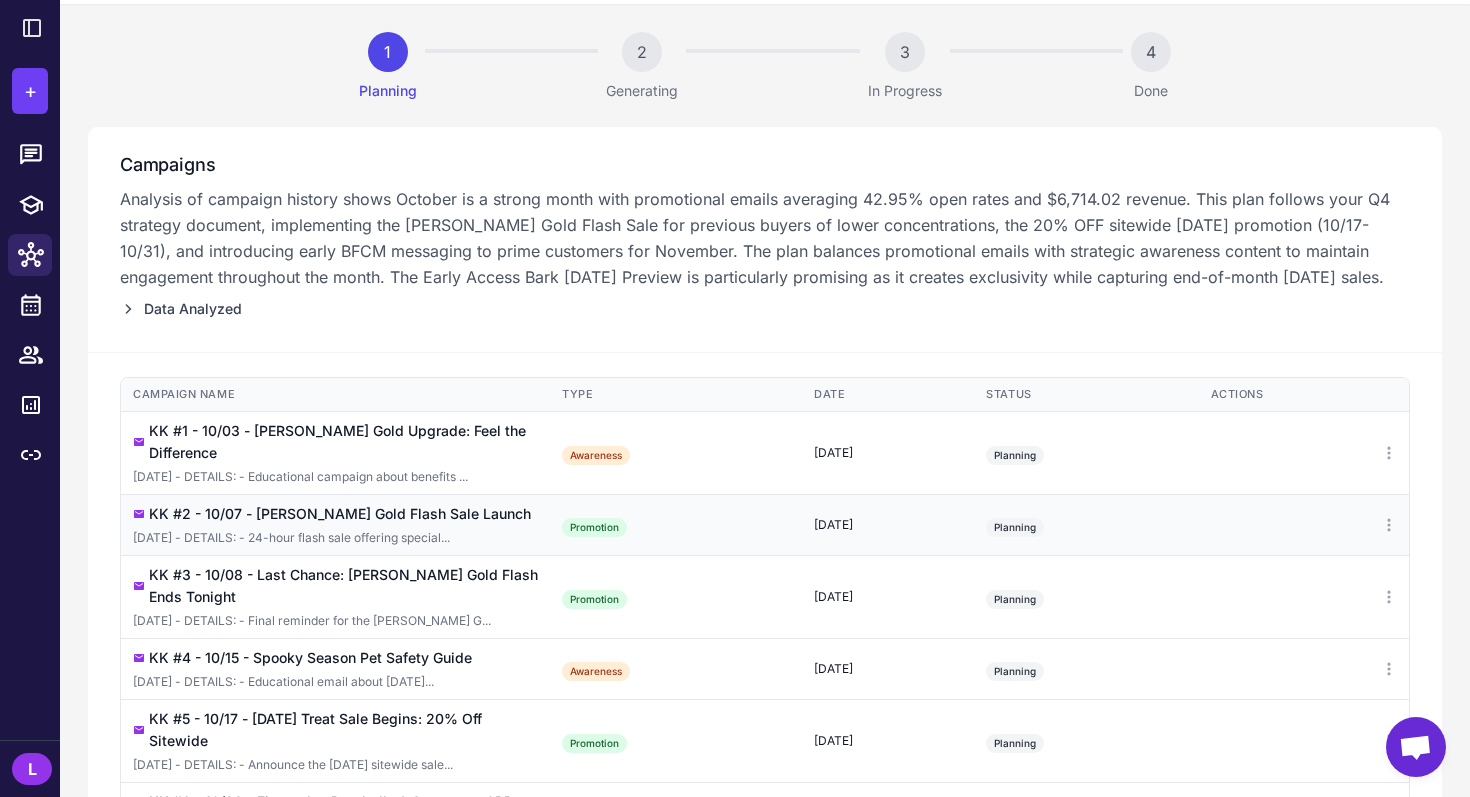 click on "[DATE]
- DETAILS:
- 24-hour flash sale offering special..." at bounding box center [335, 538] 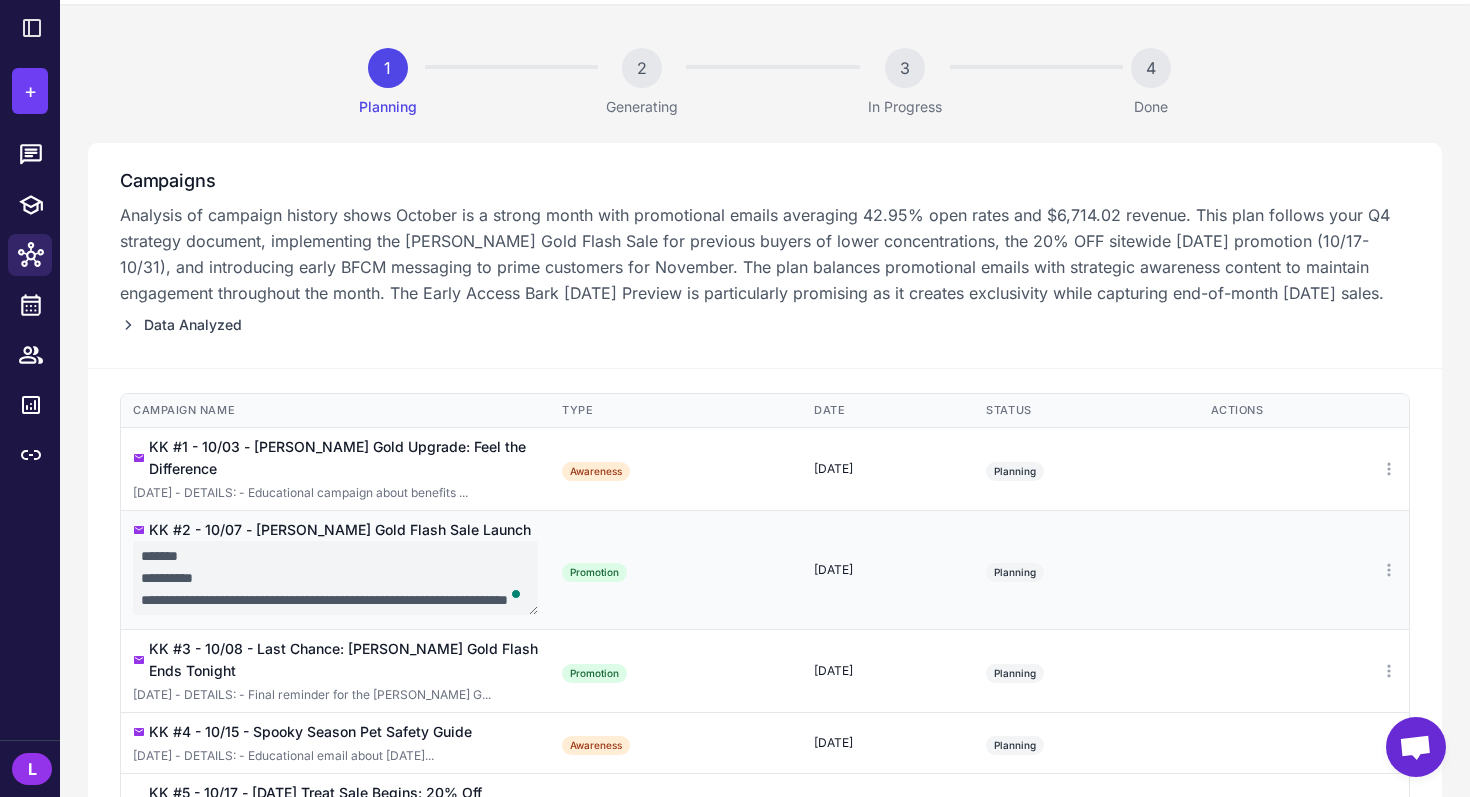 scroll, scrollTop: 50, scrollLeft: 0, axis: vertical 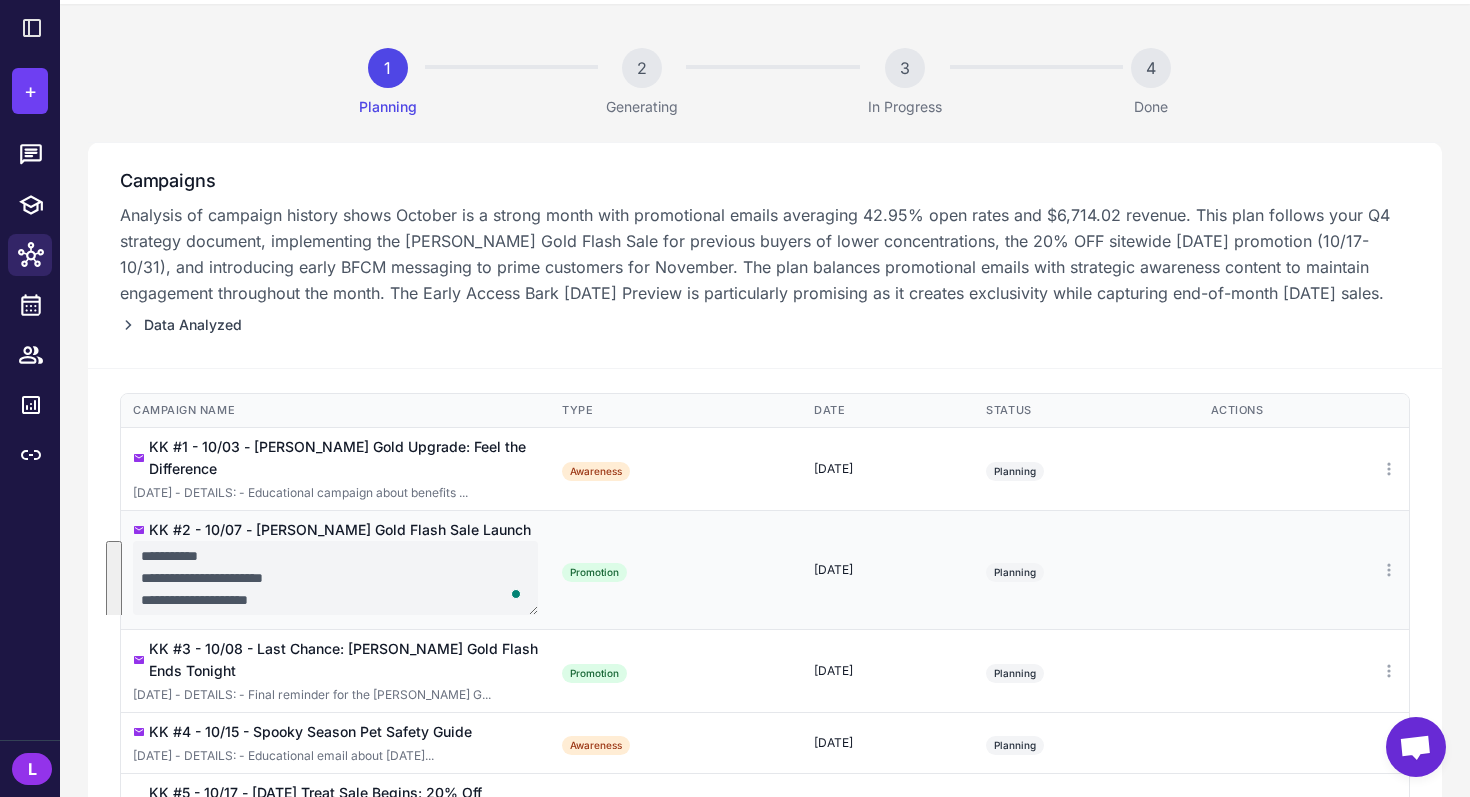 drag, startPoint x: 144, startPoint y: 553, endPoint x: 506, endPoint y: 624, distance: 368.897 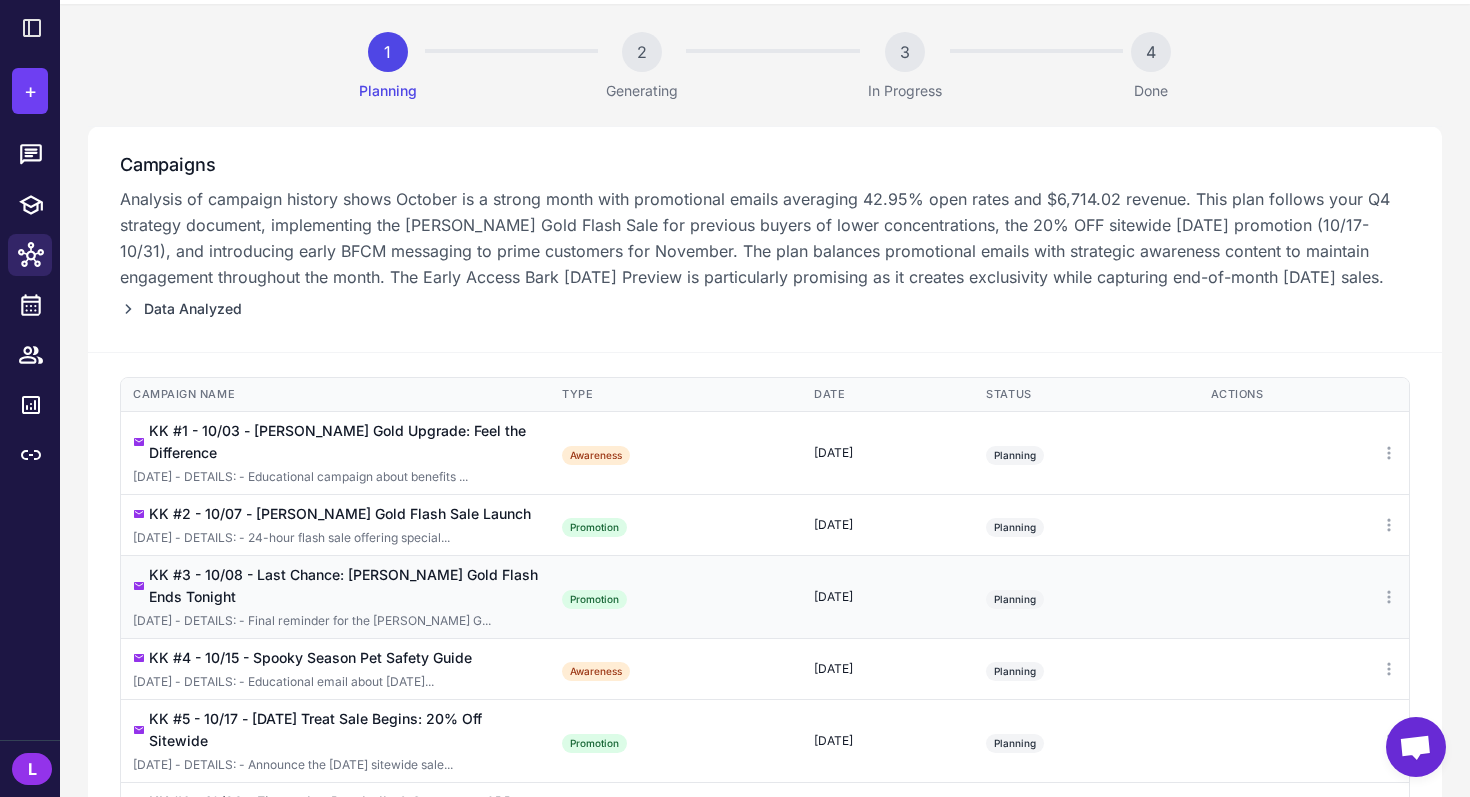 click on "KK #3 - 10/08 - Last Chance: [PERSON_NAME] Gold Flash Ends Tonight" at bounding box center (343, 586) 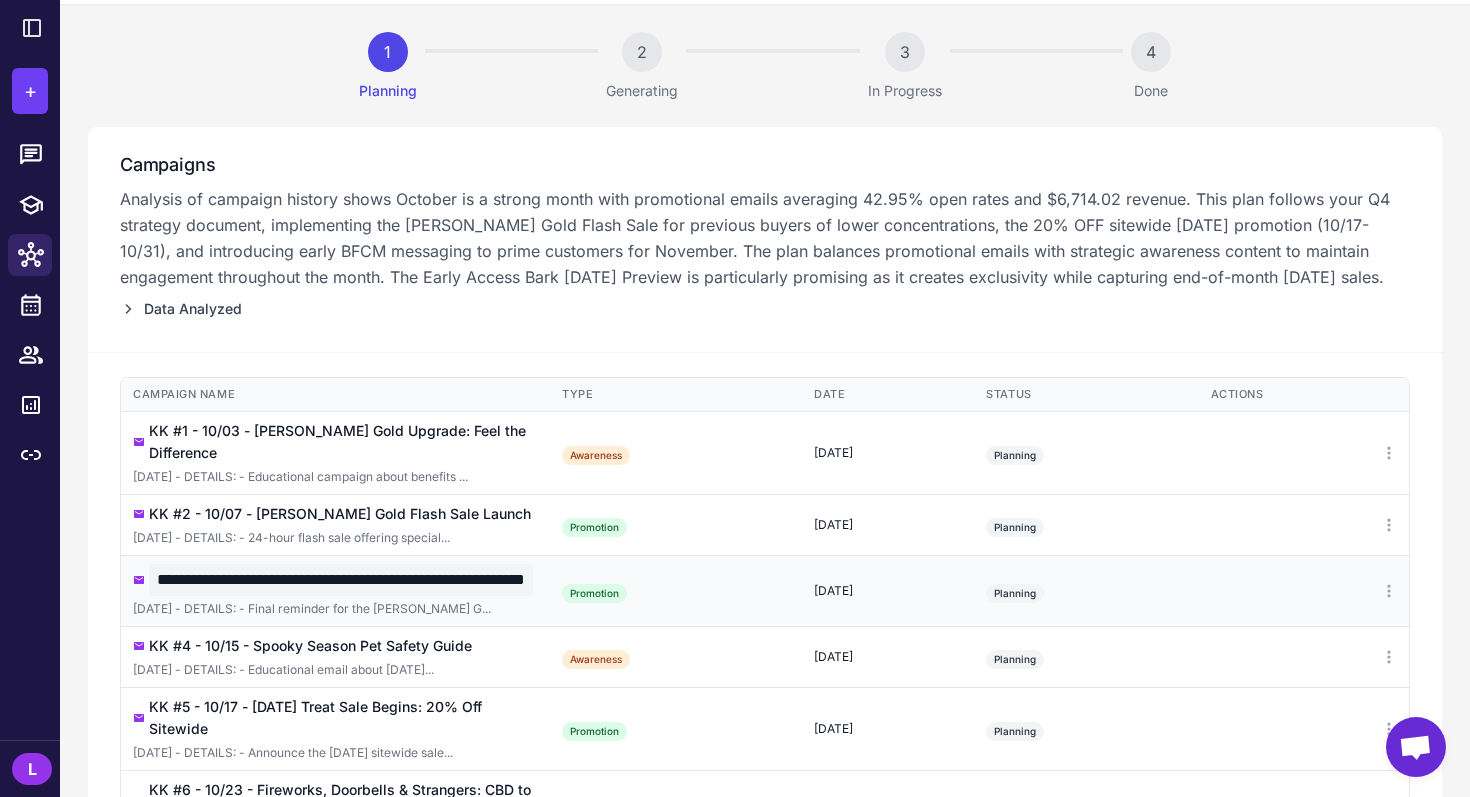 click on "**********" at bounding box center (341, 580) 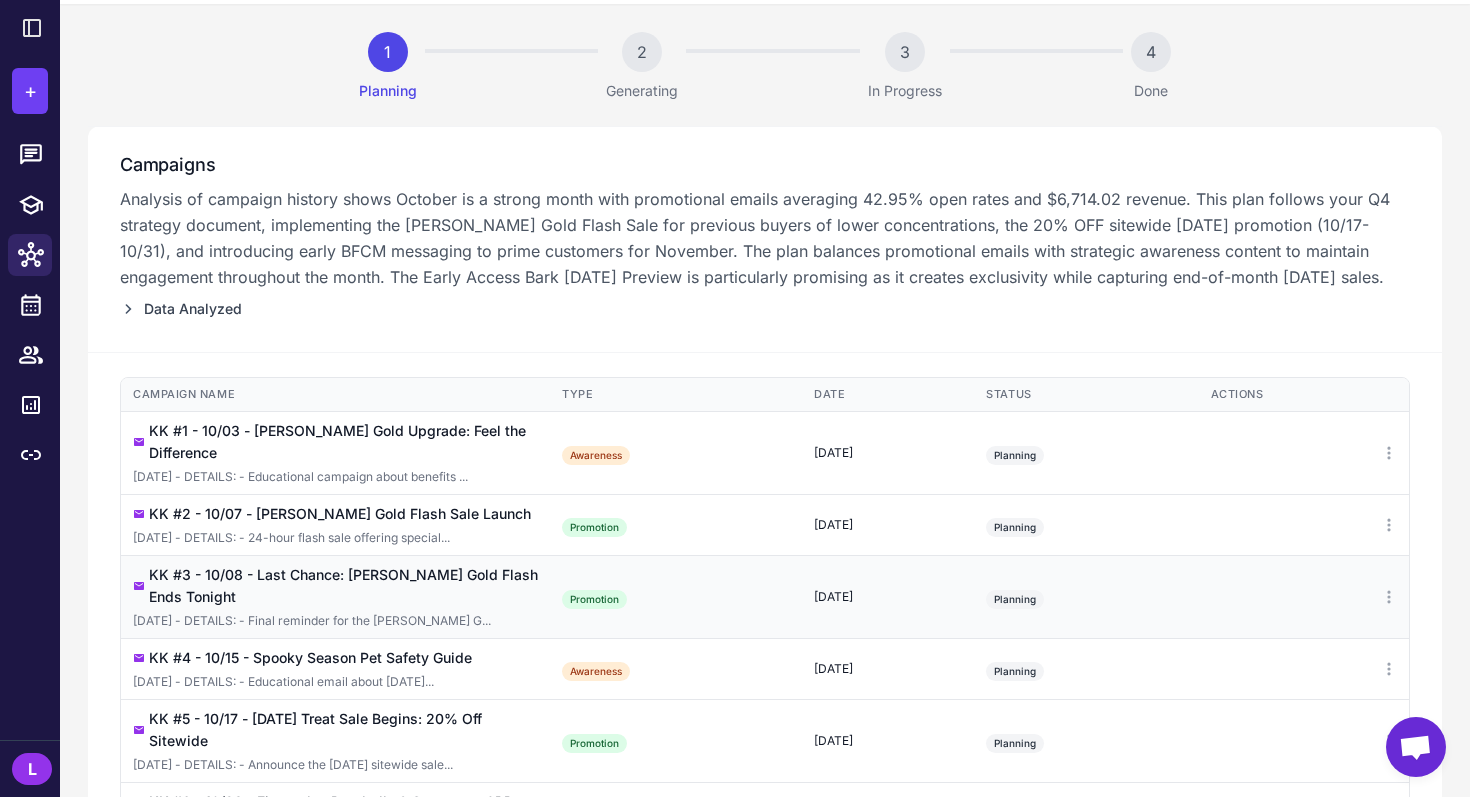 click on "Campaigns Analysis of campaign history shows October is a strong month with promotional emails averaging 42.95% open rates and $6,714.02 revenue. This plan follows your Q4 strategy document, implementing the [PERSON_NAME] Gold Flash Sale for previous buyers of lower concentrations, the 20% OFF sitewide [DATE] promotion (10/17-10/31), and introducing early BFCM messaging to prime customers for November. The plan balances promotional emails with strategic awareness content to maintain engagement throughout the month. The Early Access Bark [DATE] Preview is particularly promising as it creates exclusivity while capturing end-of-month [DATE] sales. Data Analyzed" at bounding box center [765, 239] 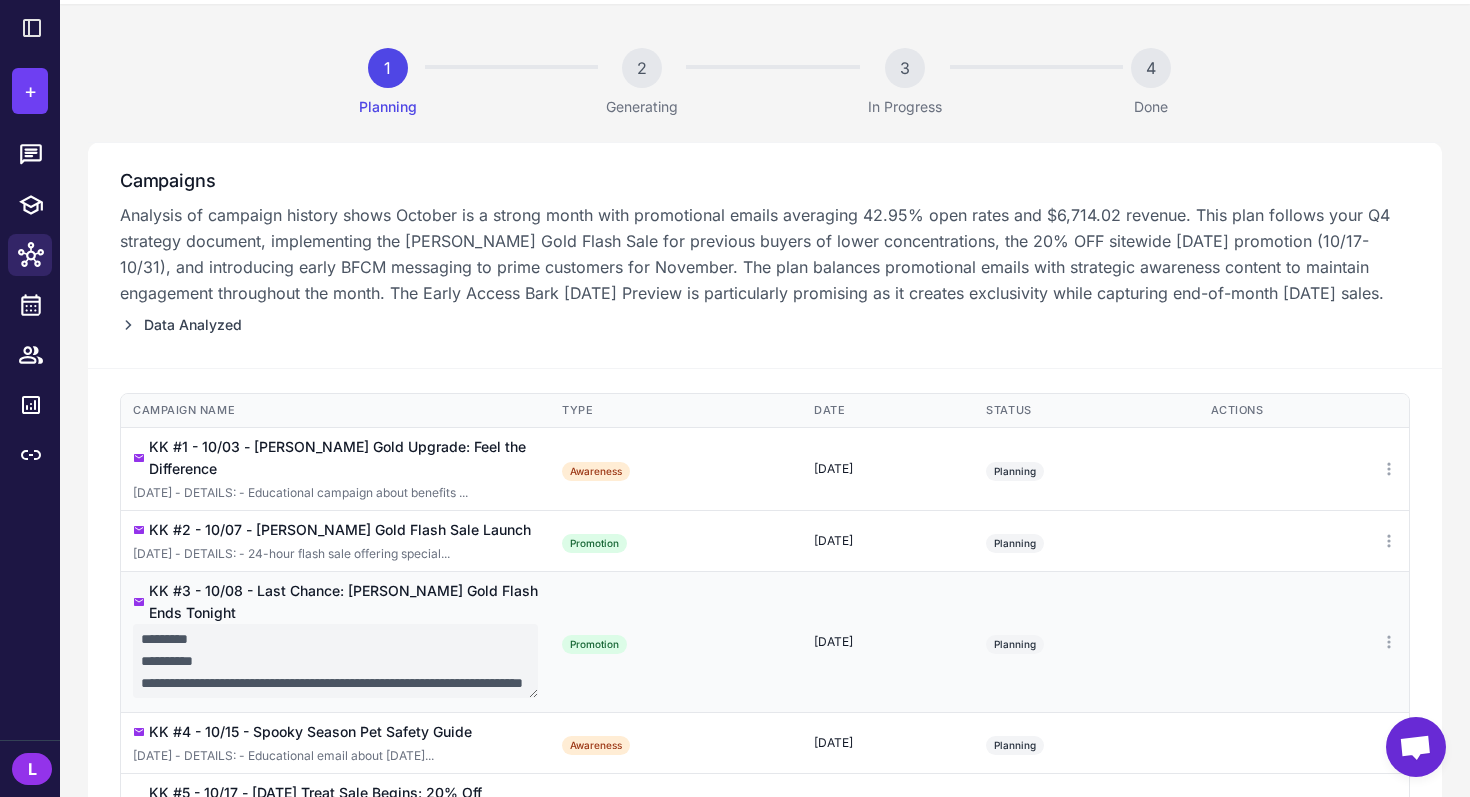 click on "**********" at bounding box center (335, 641) 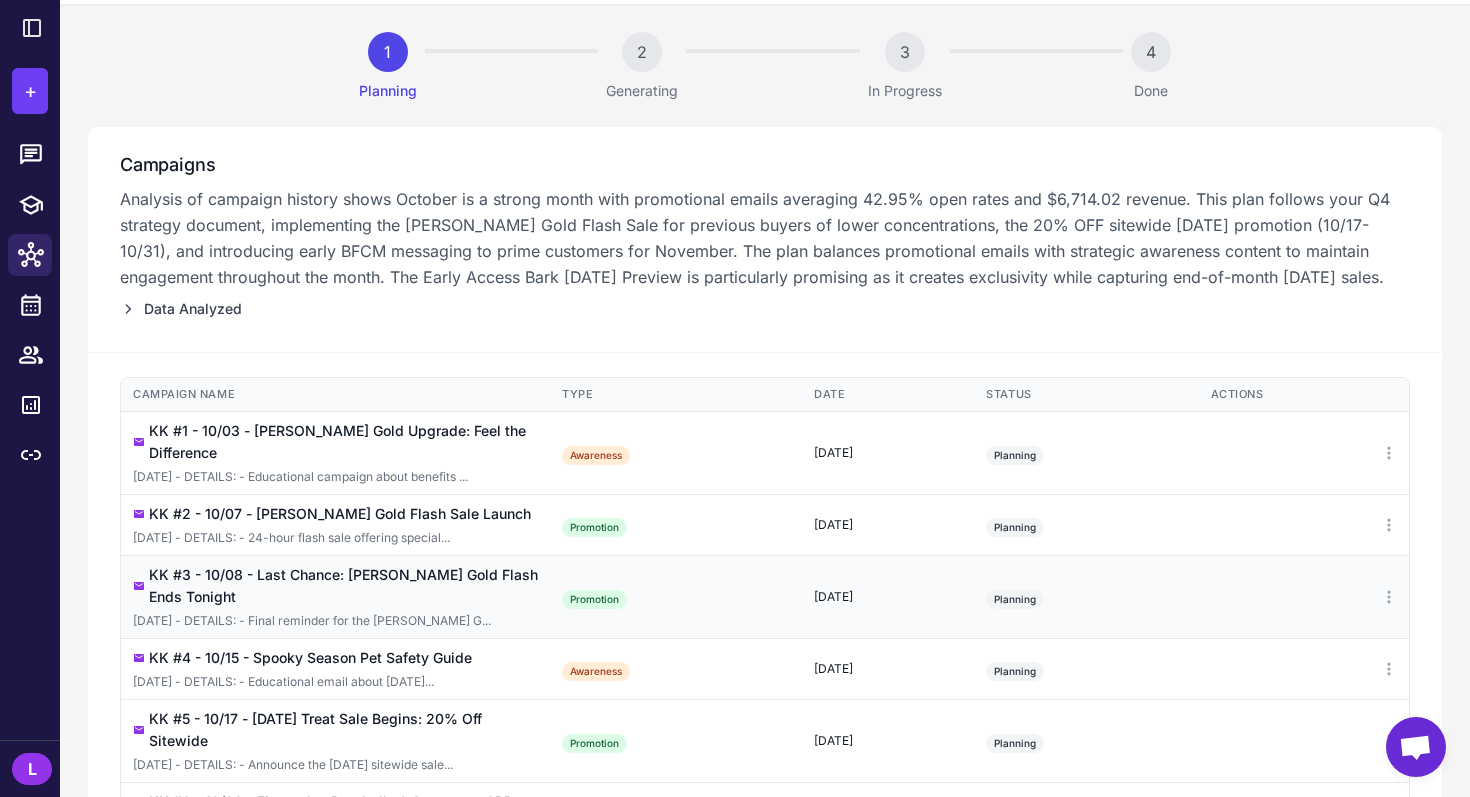click on "[DATE]
- DETAILS:
- Final reminder for the [PERSON_NAME] G..." at bounding box center [335, 621] 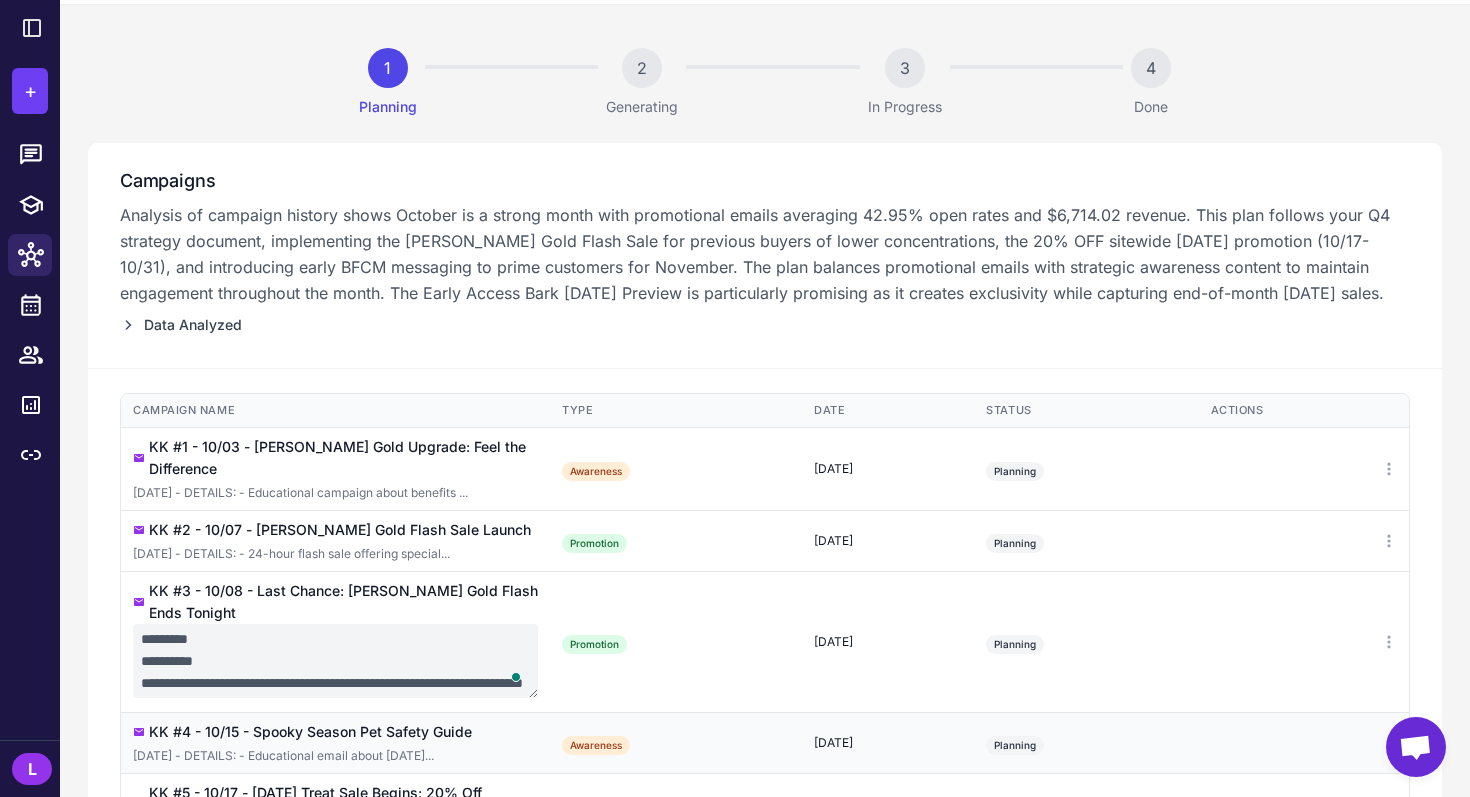 scroll, scrollTop: 110, scrollLeft: 0, axis: vertical 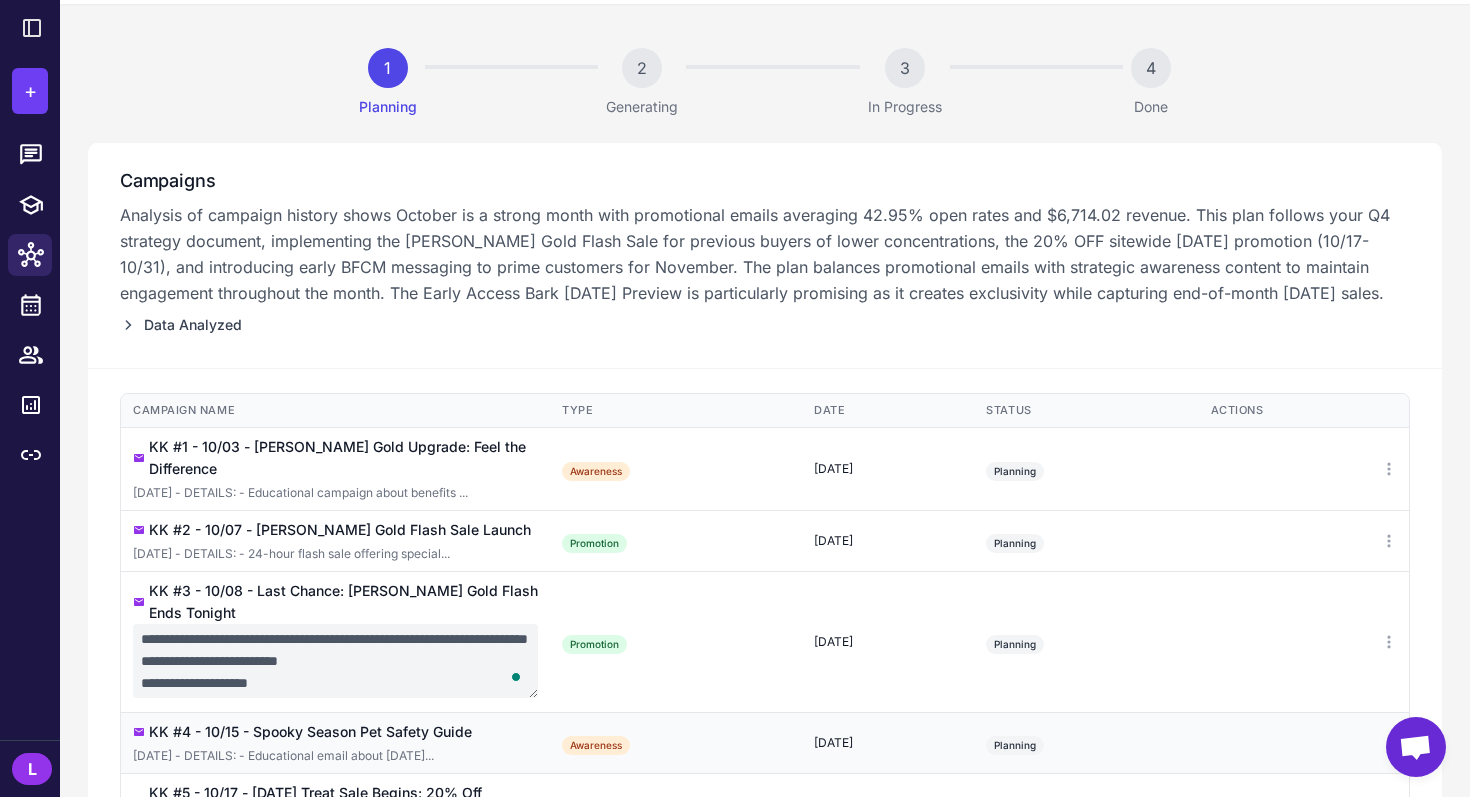 drag, startPoint x: 142, startPoint y: 618, endPoint x: 452, endPoint y: 771, distance: 345.70074 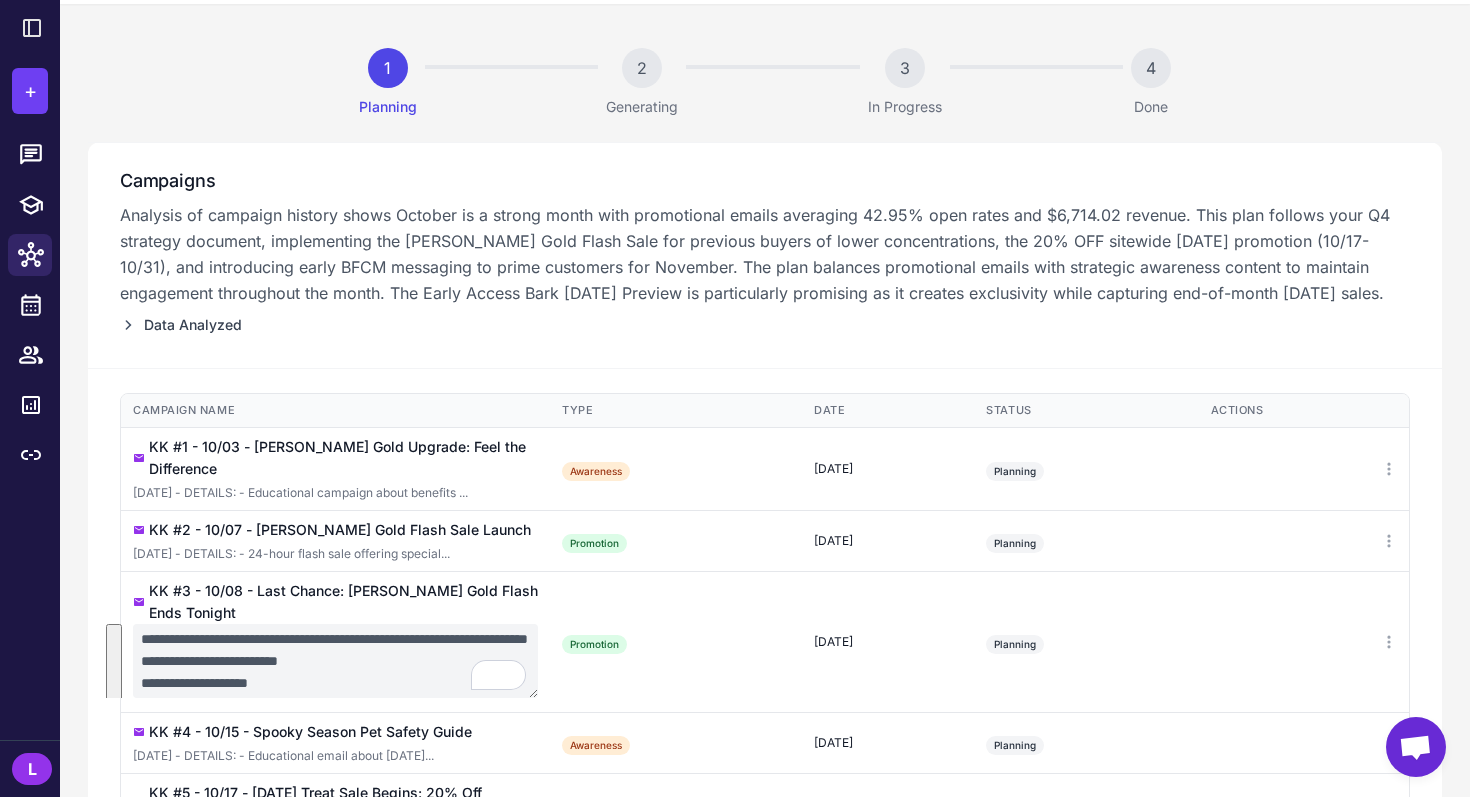 scroll, scrollTop: 110, scrollLeft: 0, axis: vertical 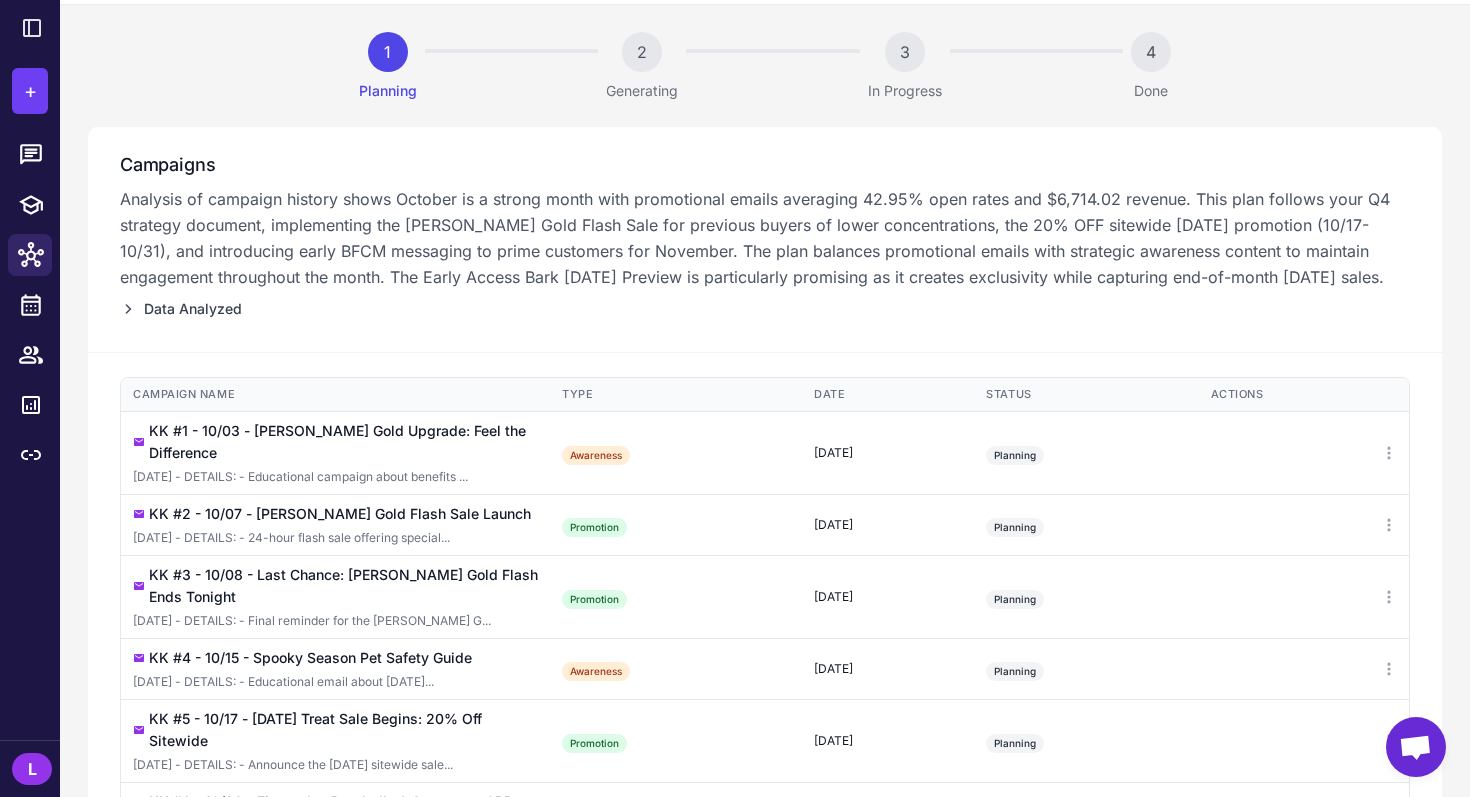 click on "KK #4 - 10/15 - Spooky Season Pet Safety Guide" at bounding box center [310, 658] 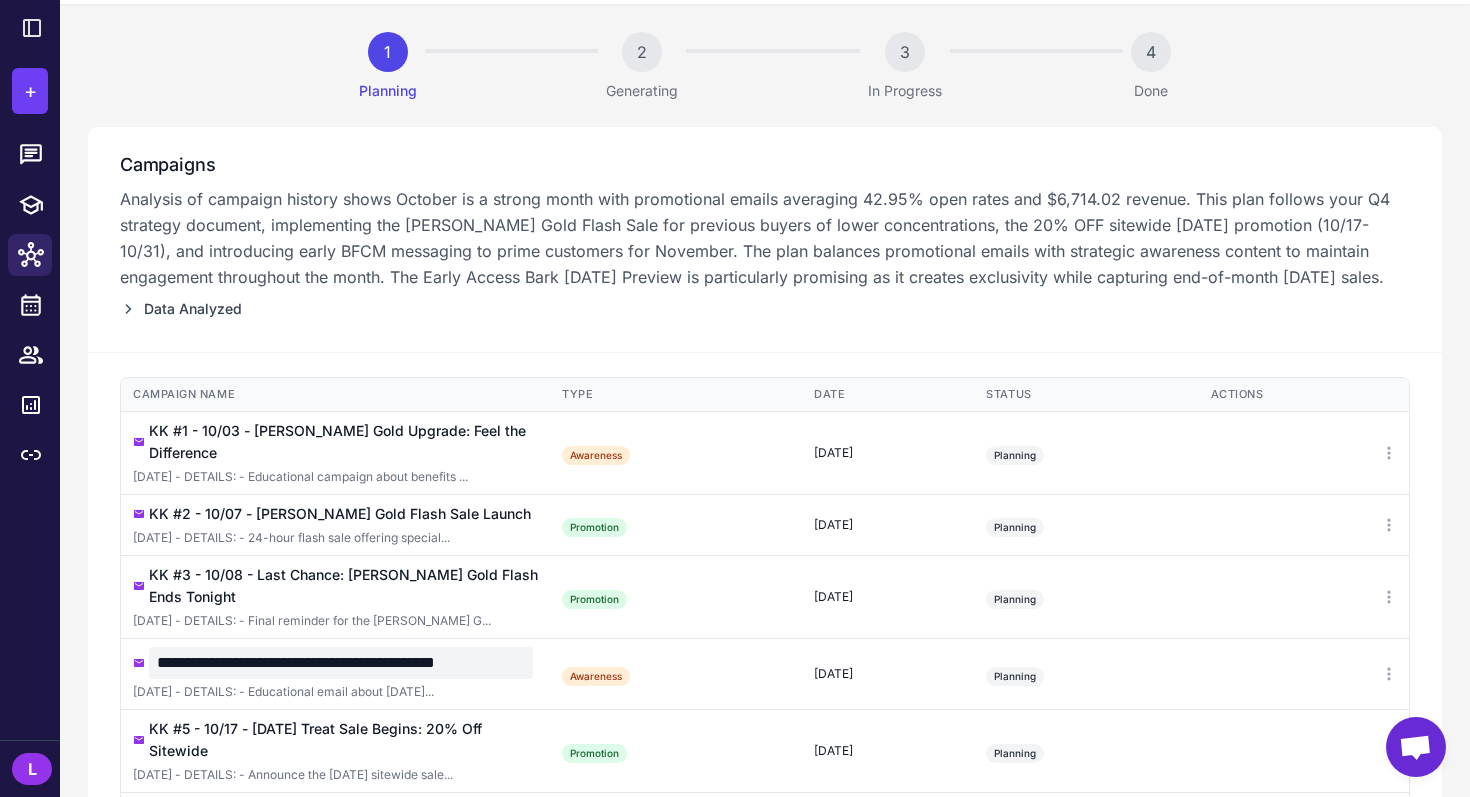 click on "**********" at bounding box center (341, 663) 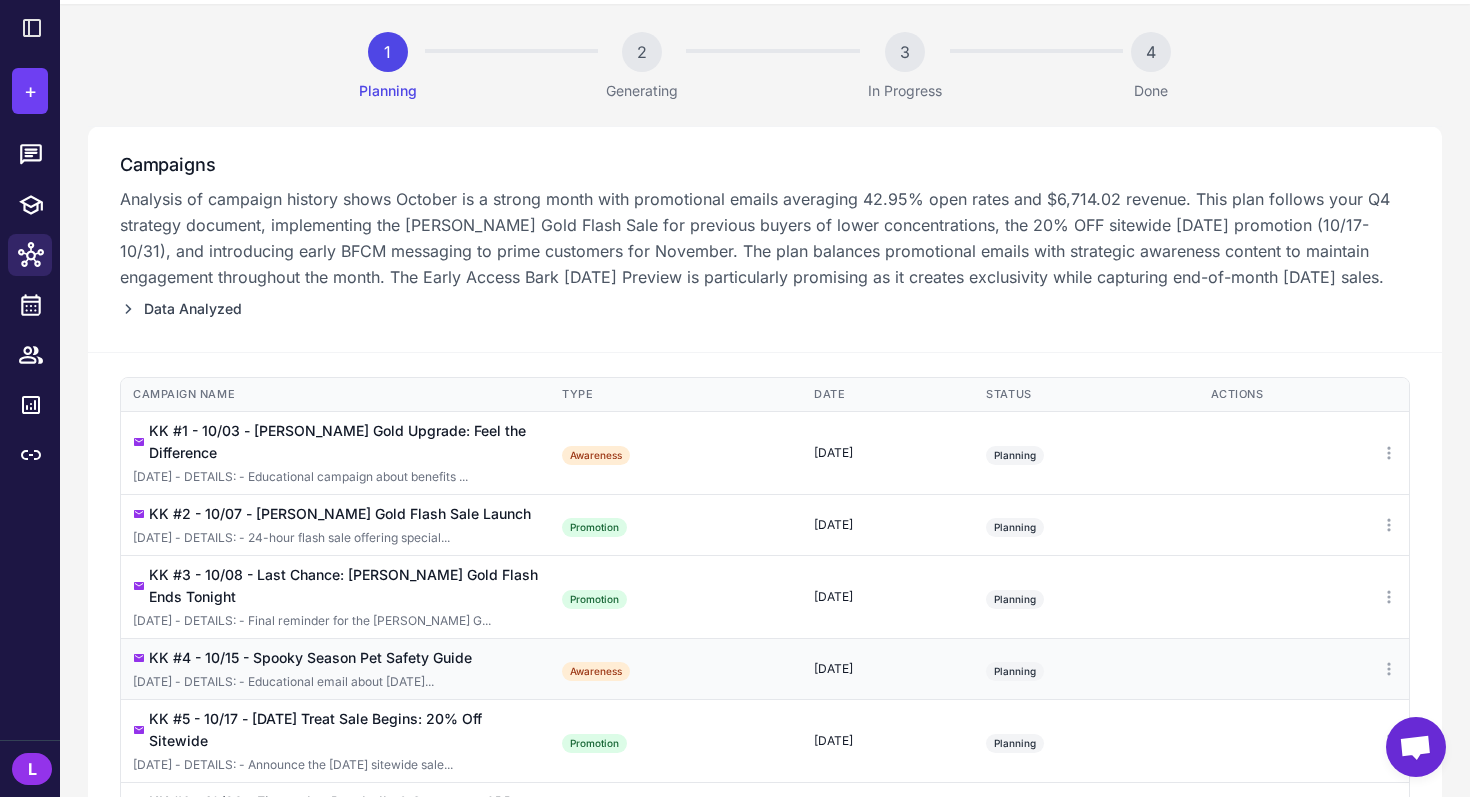 click on "[DATE]
- DETAILS:
- Educational email about [DATE]..." at bounding box center (335, 682) 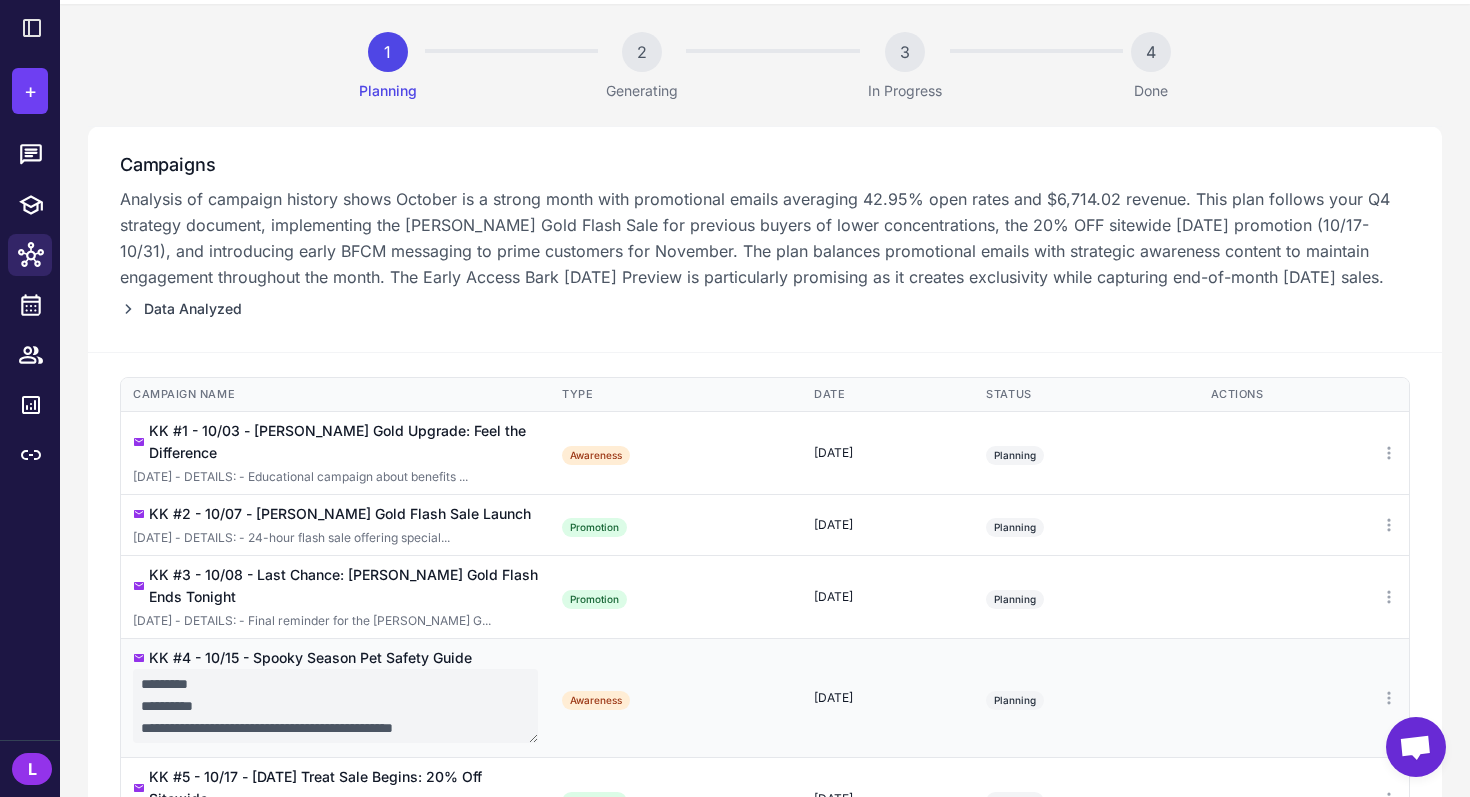 click on "**********" at bounding box center (335, 697) 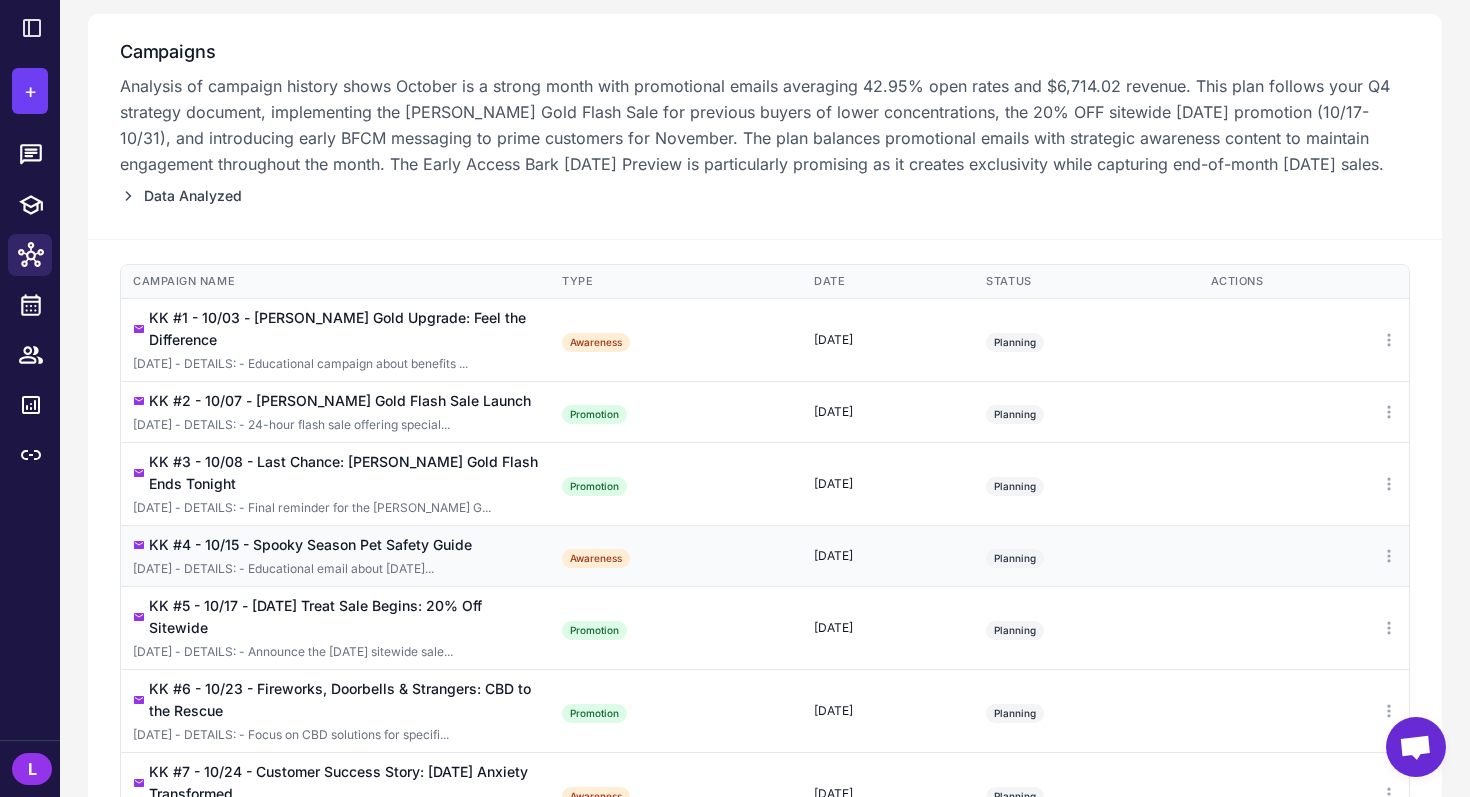 scroll, scrollTop: 347, scrollLeft: 0, axis: vertical 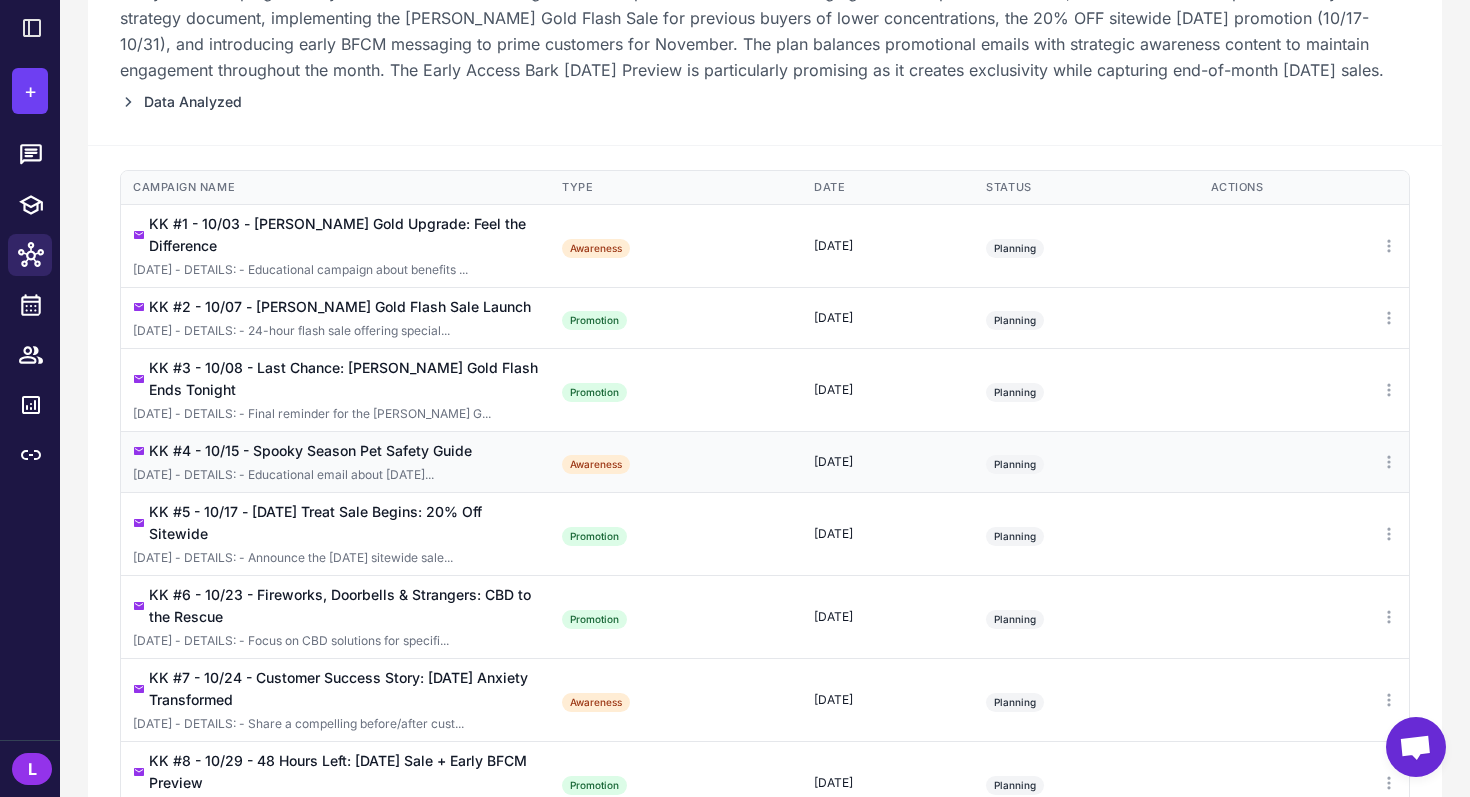 click on "[DATE]
- DETAILS:
- Educational email about [DATE]..." at bounding box center [335, 475] 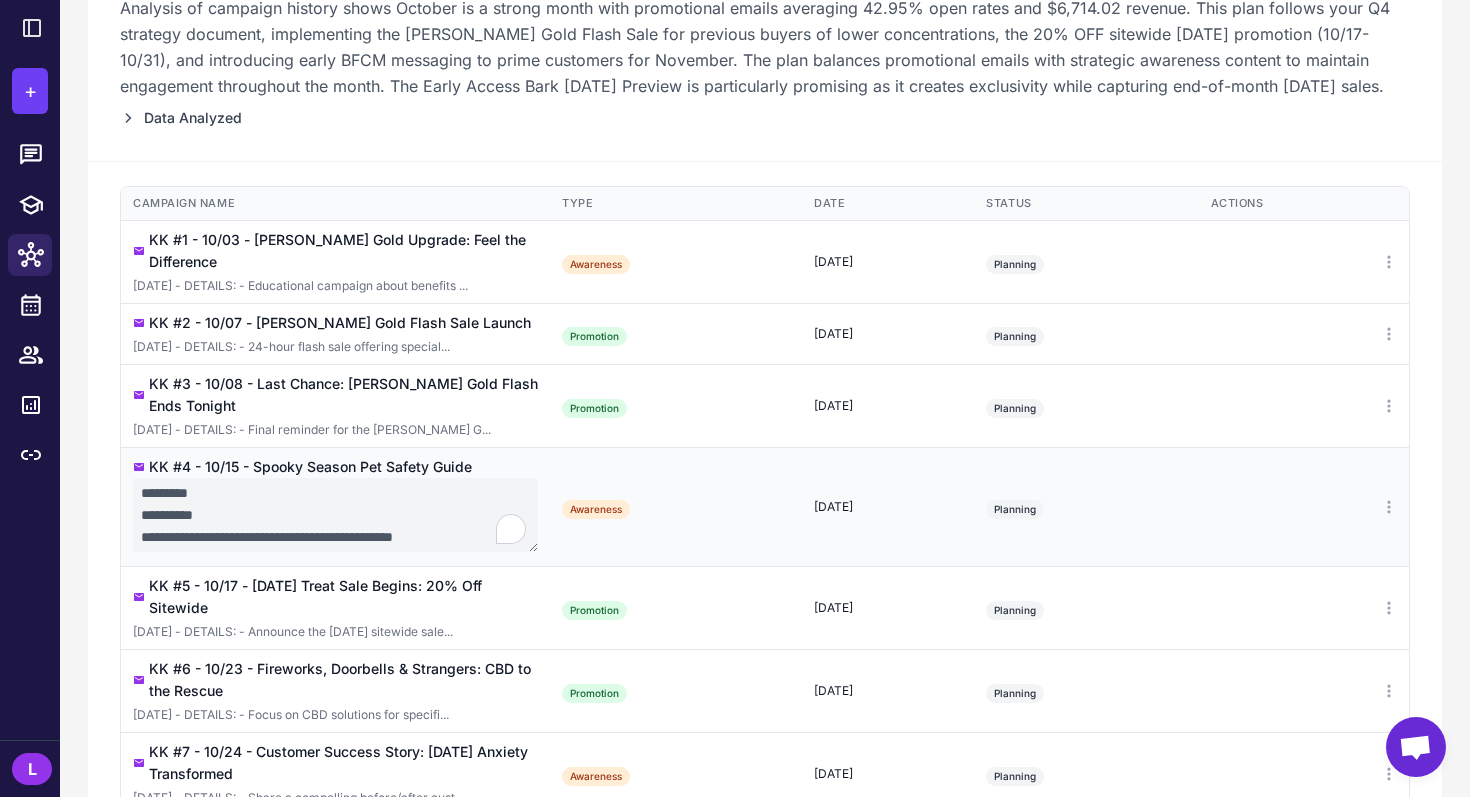 scroll, scrollTop: 46, scrollLeft: 0, axis: vertical 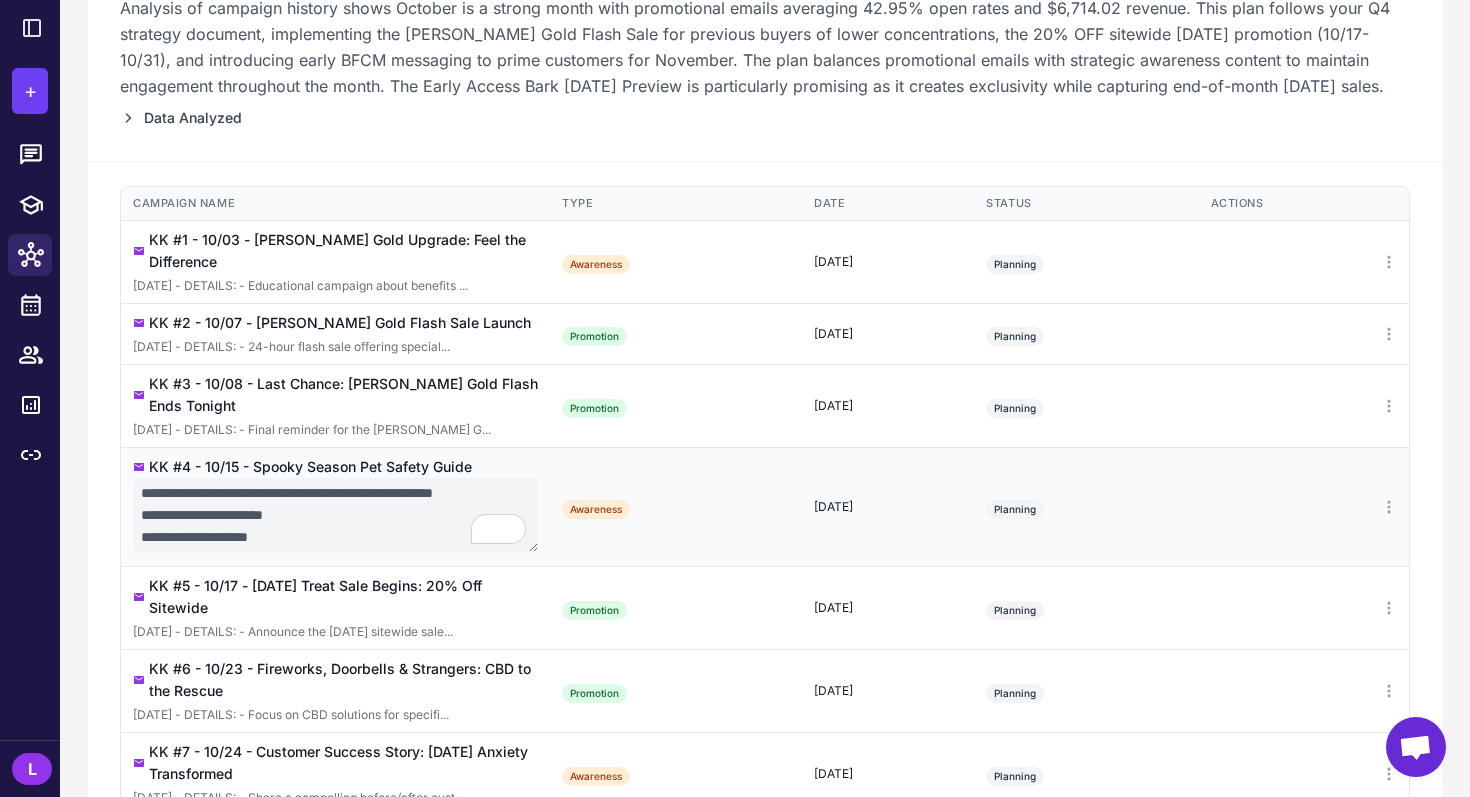 drag, startPoint x: 140, startPoint y: 477, endPoint x: 356, endPoint y: 558, distance: 230.6881 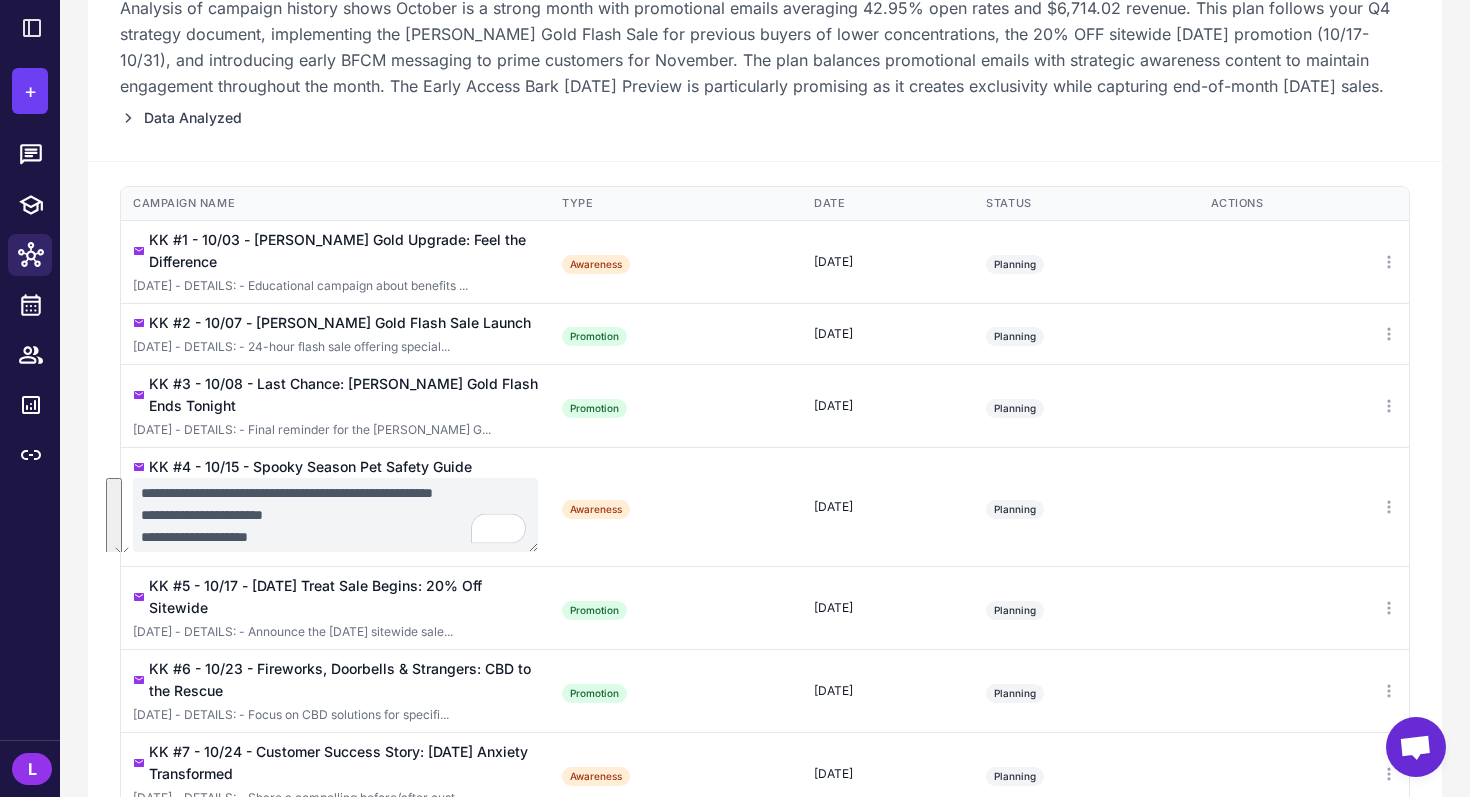 scroll, scrollTop: 88, scrollLeft: 0, axis: vertical 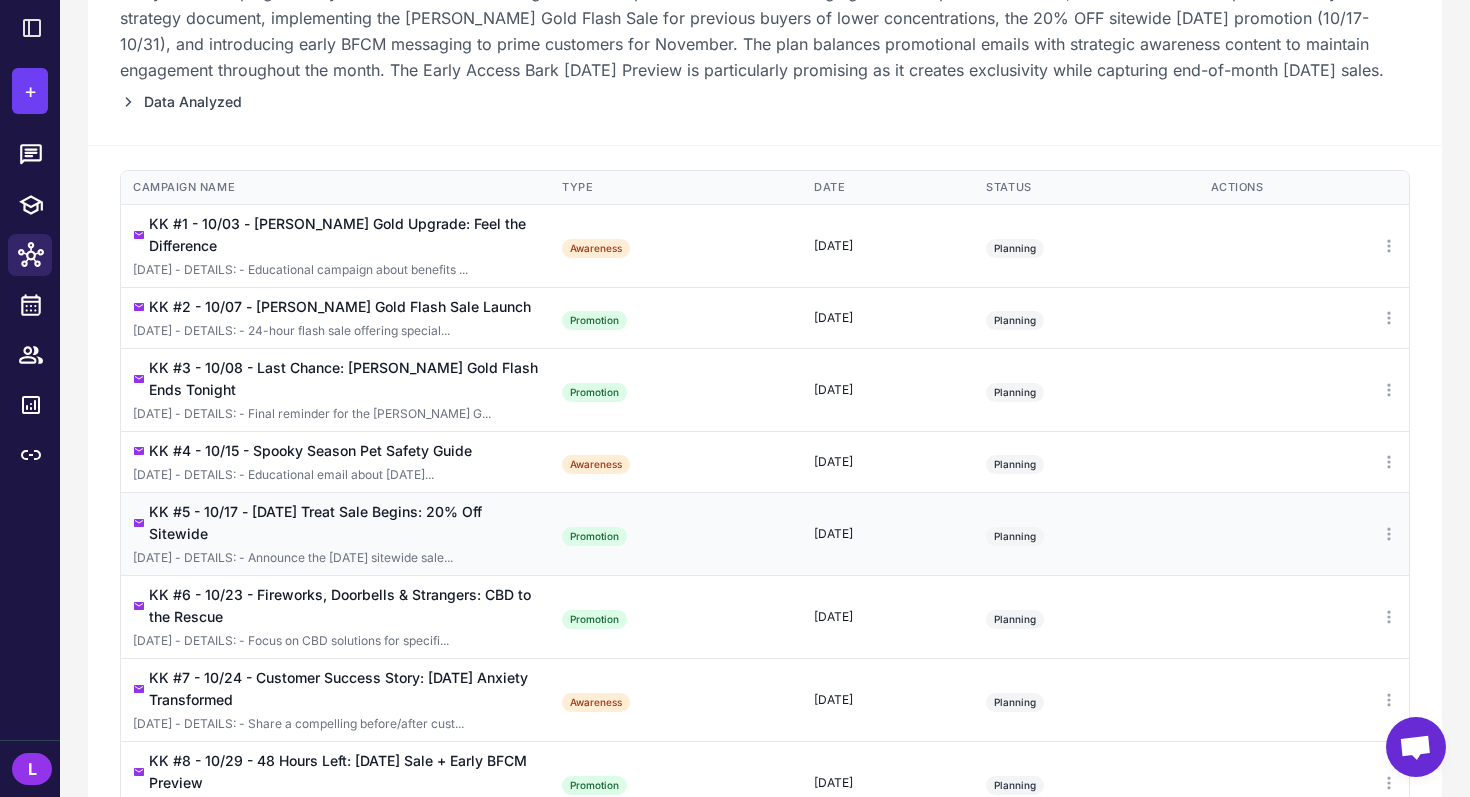 click on "KK #5 - 10/17 - [DATE] Treat Sale Begins: 20% Off Sitewide" at bounding box center [343, 523] 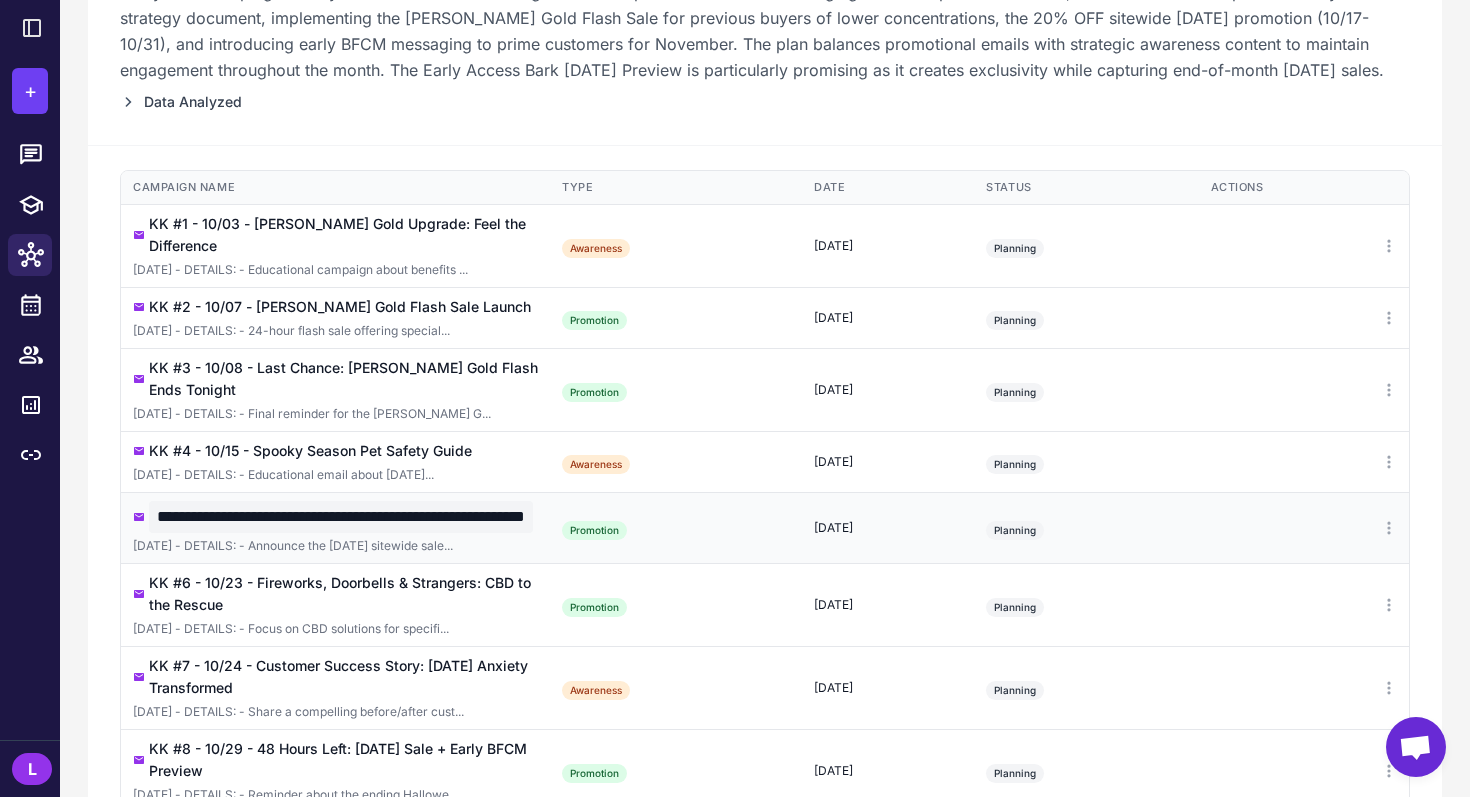 click on "**********" at bounding box center [341, 517] 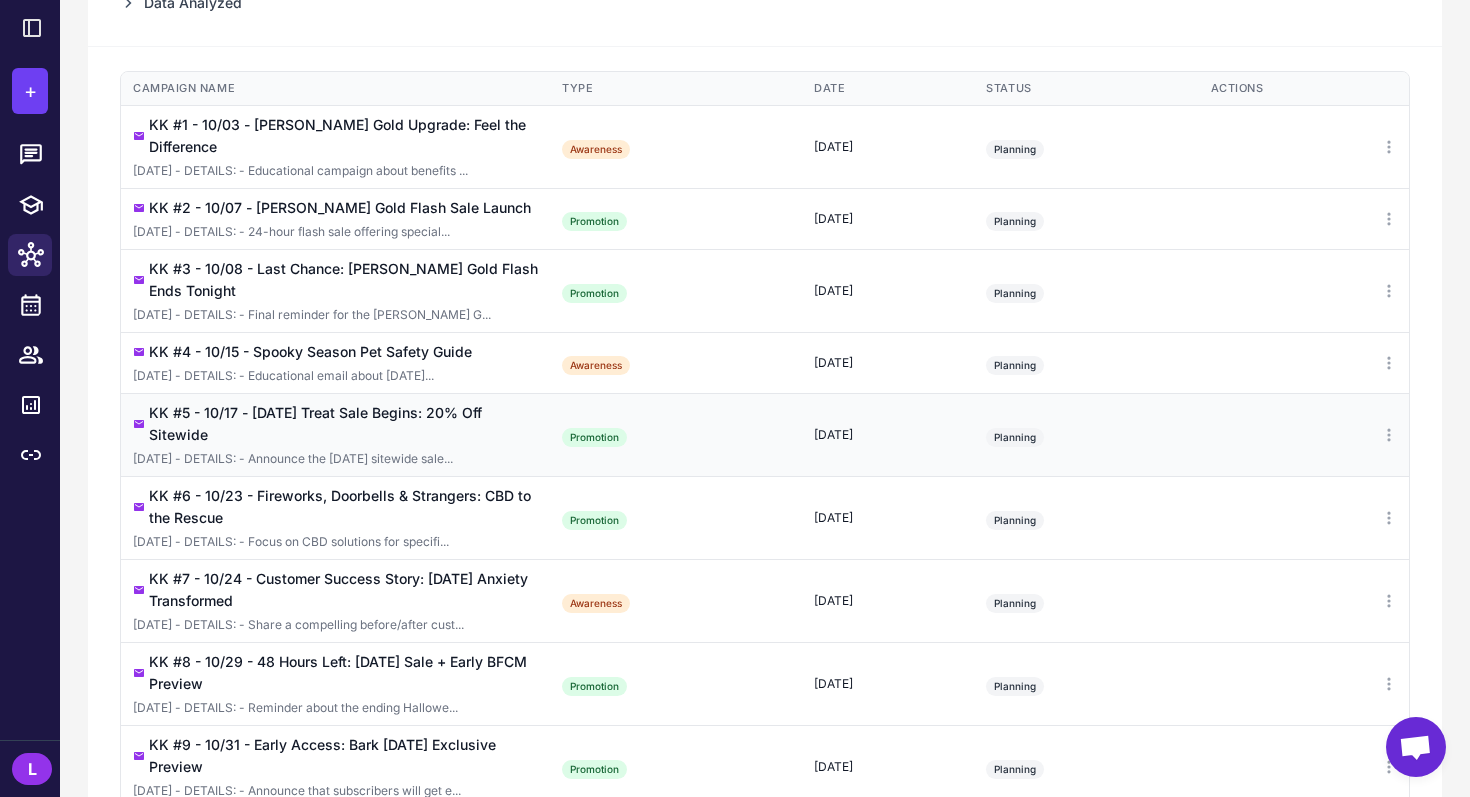 scroll, scrollTop: 448, scrollLeft: 0, axis: vertical 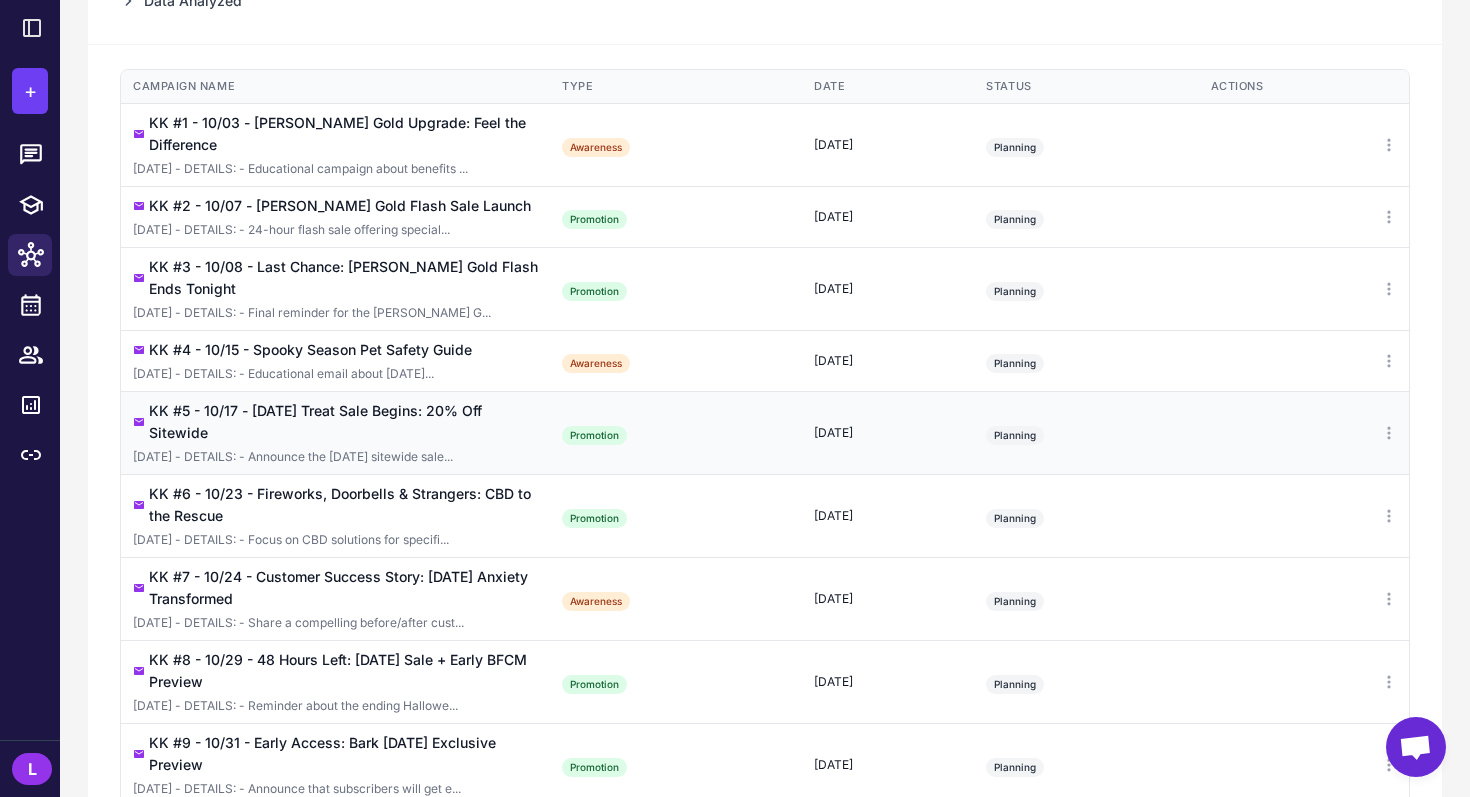 click on "[DATE]
- DETAILS:
- Announce the [DATE] sitewide sale..." at bounding box center [335, 457] 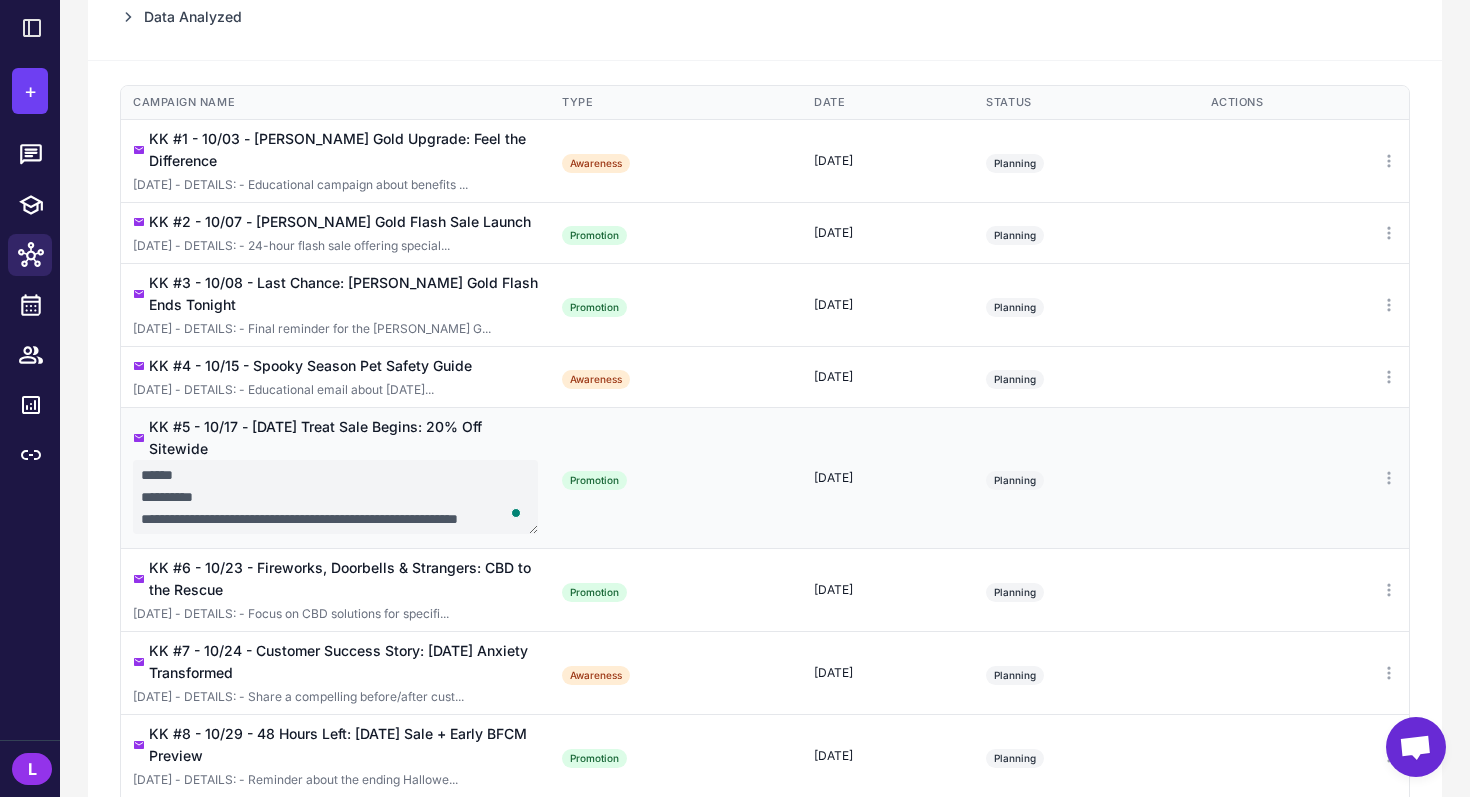 scroll, scrollTop: 48, scrollLeft: 0, axis: vertical 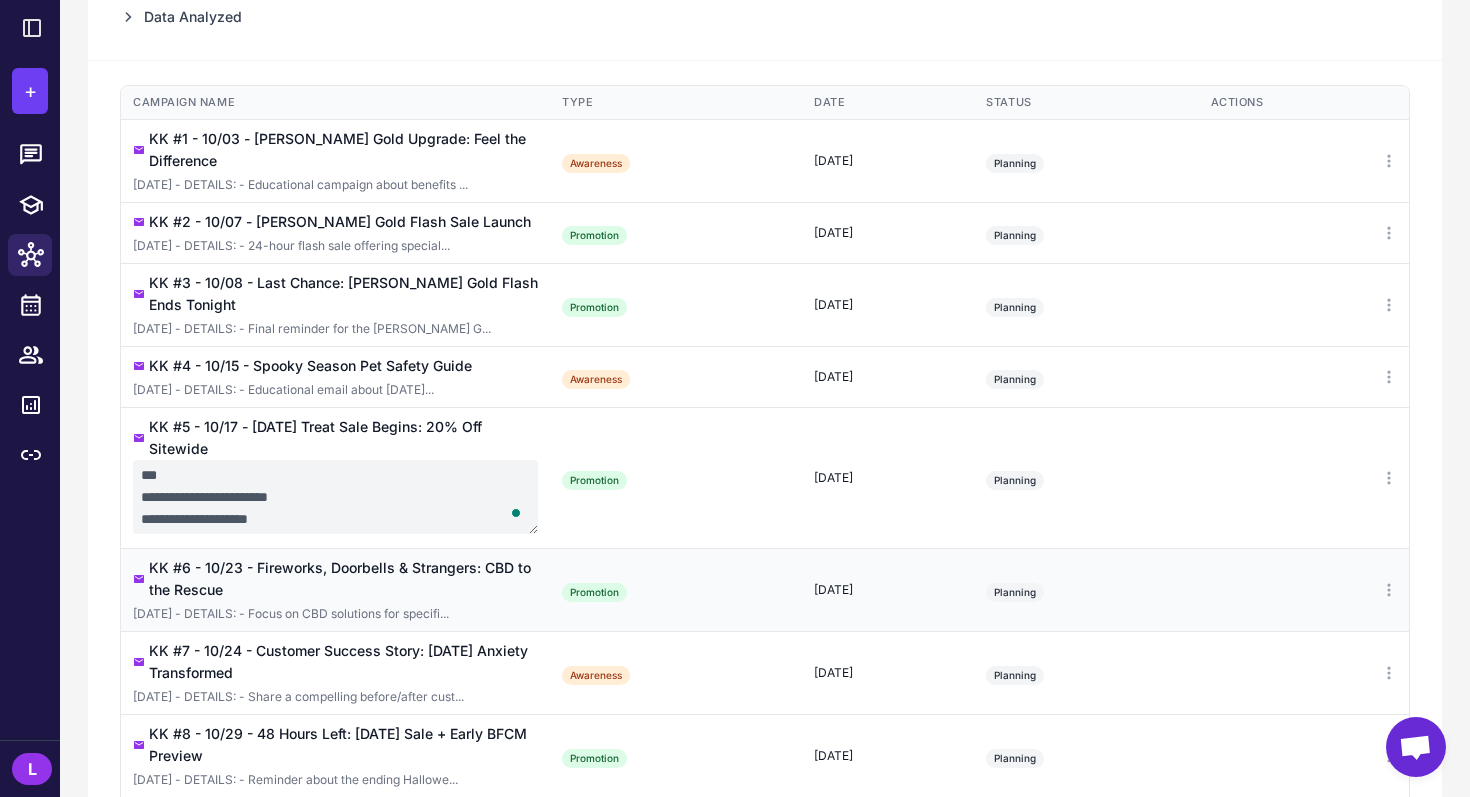 drag, startPoint x: 141, startPoint y: 458, endPoint x: 340, endPoint y: 568, distance: 227.37854 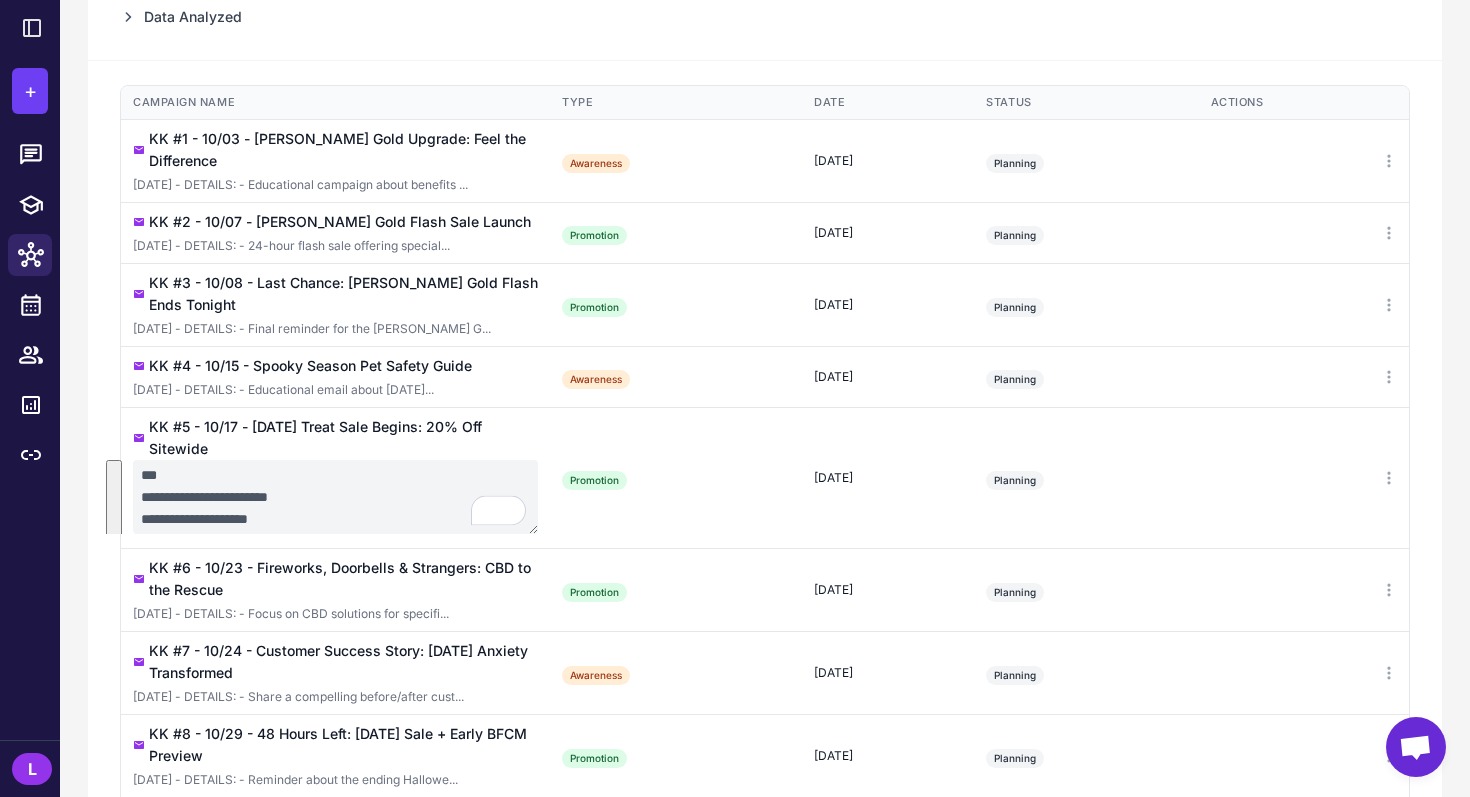 scroll, scrollTop: 110, scrollLeft: 0, axis: vertical 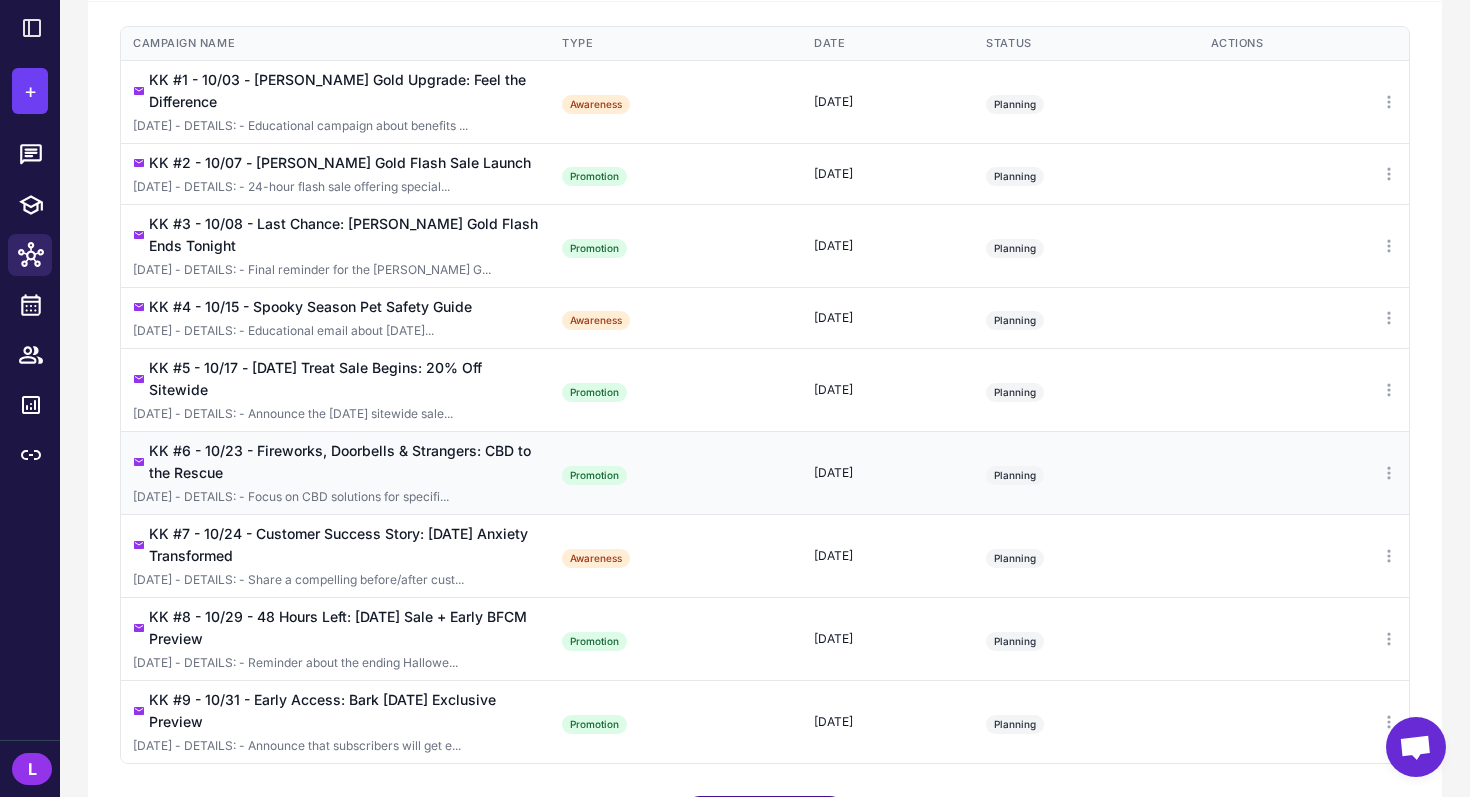 click on "KK #6 - 10/23 - Fireworks, Doorbells & Strangers: CBD to the Rescue" at bounding box center [343, 462] 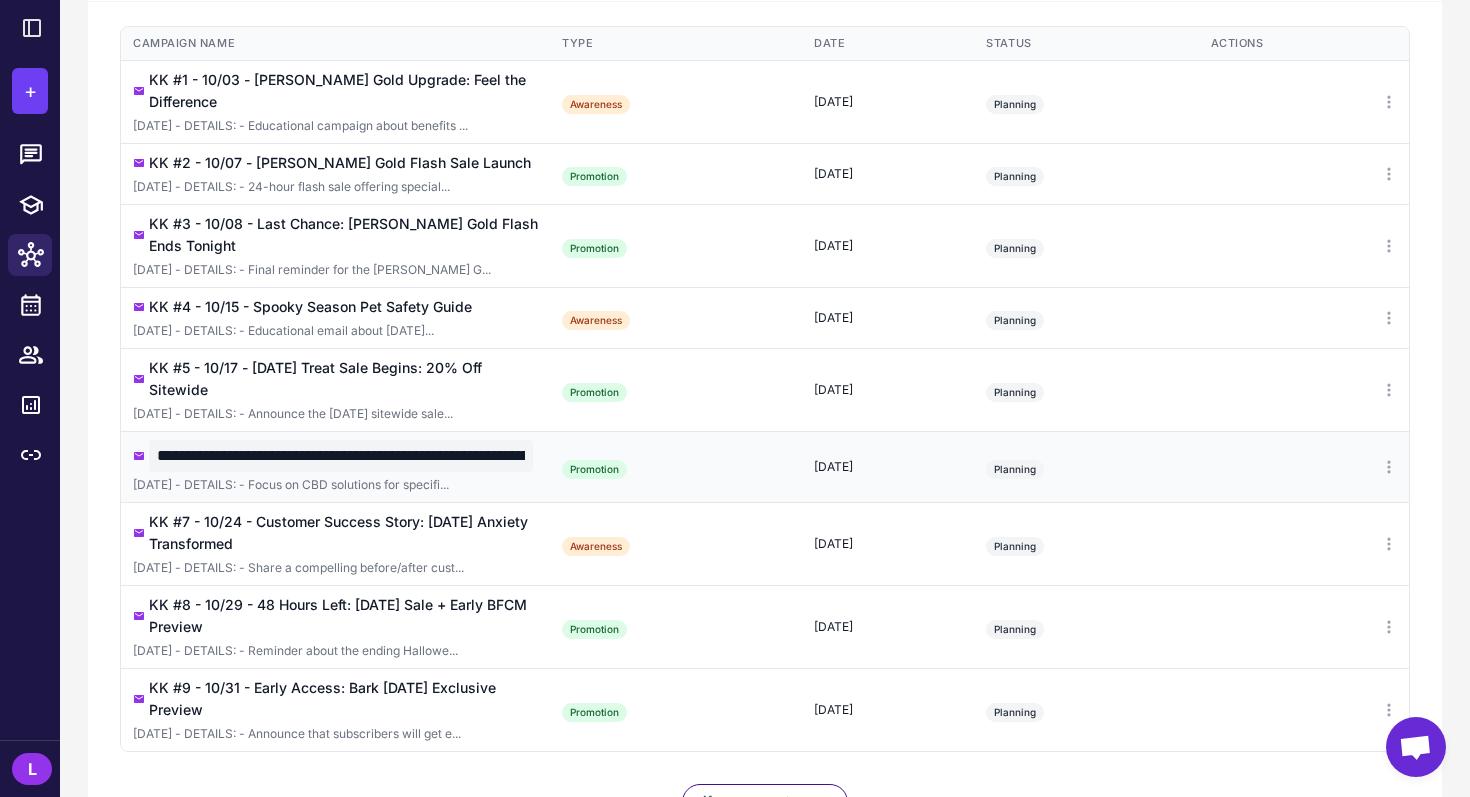 click on "**********" at bounding box center (341, 456) 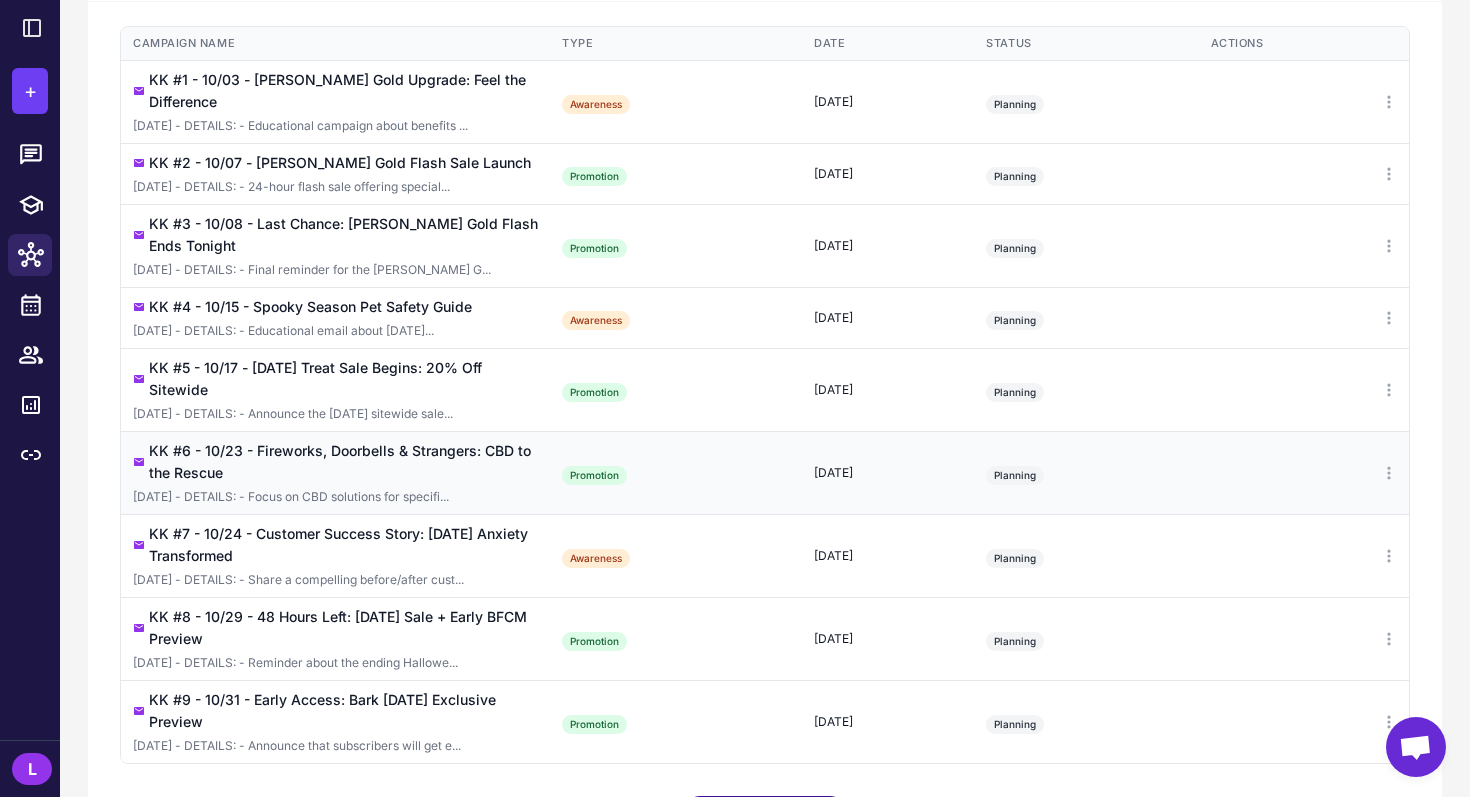 click on "[DATE]
- DETAILS:
- Focus on CBD solutions for specifi..." at bounding box center (335, 497) 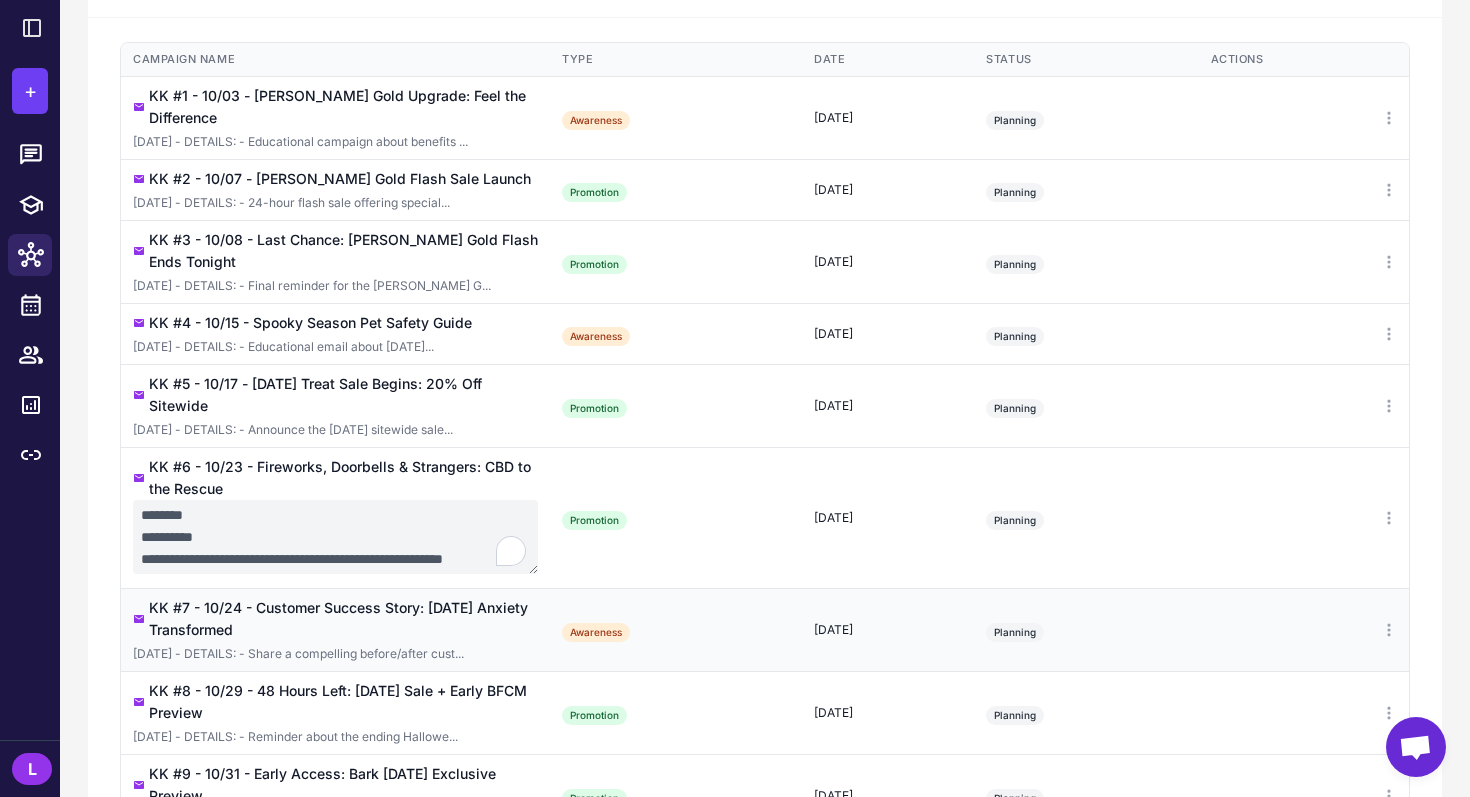 scroll, scrollTop: 88, scrollLeft: 0, axis: vertical 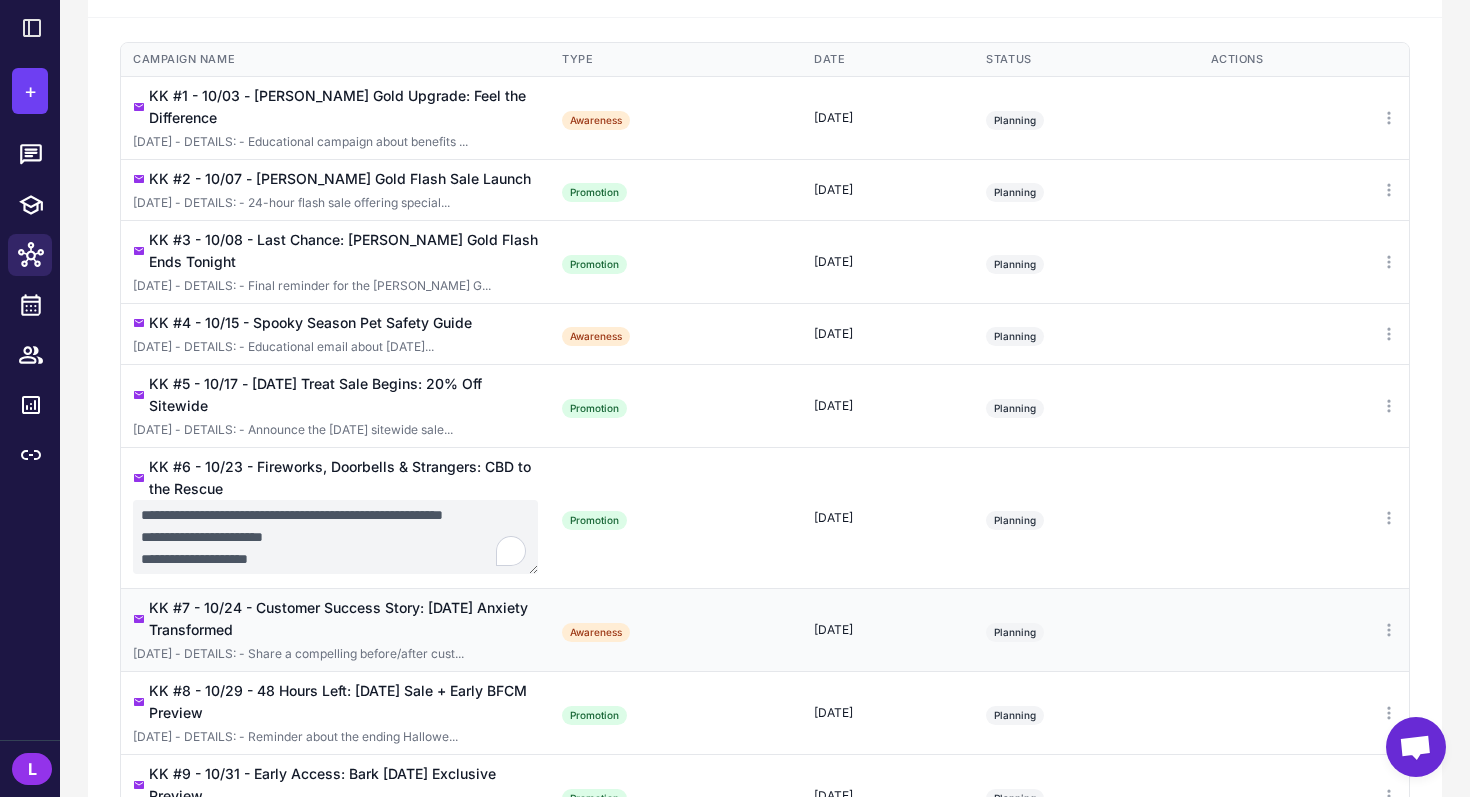 drag, startPoint x: 142, startPoint y: 497, endPoint x: 375, endPoint y: 606, distance: 257.2353 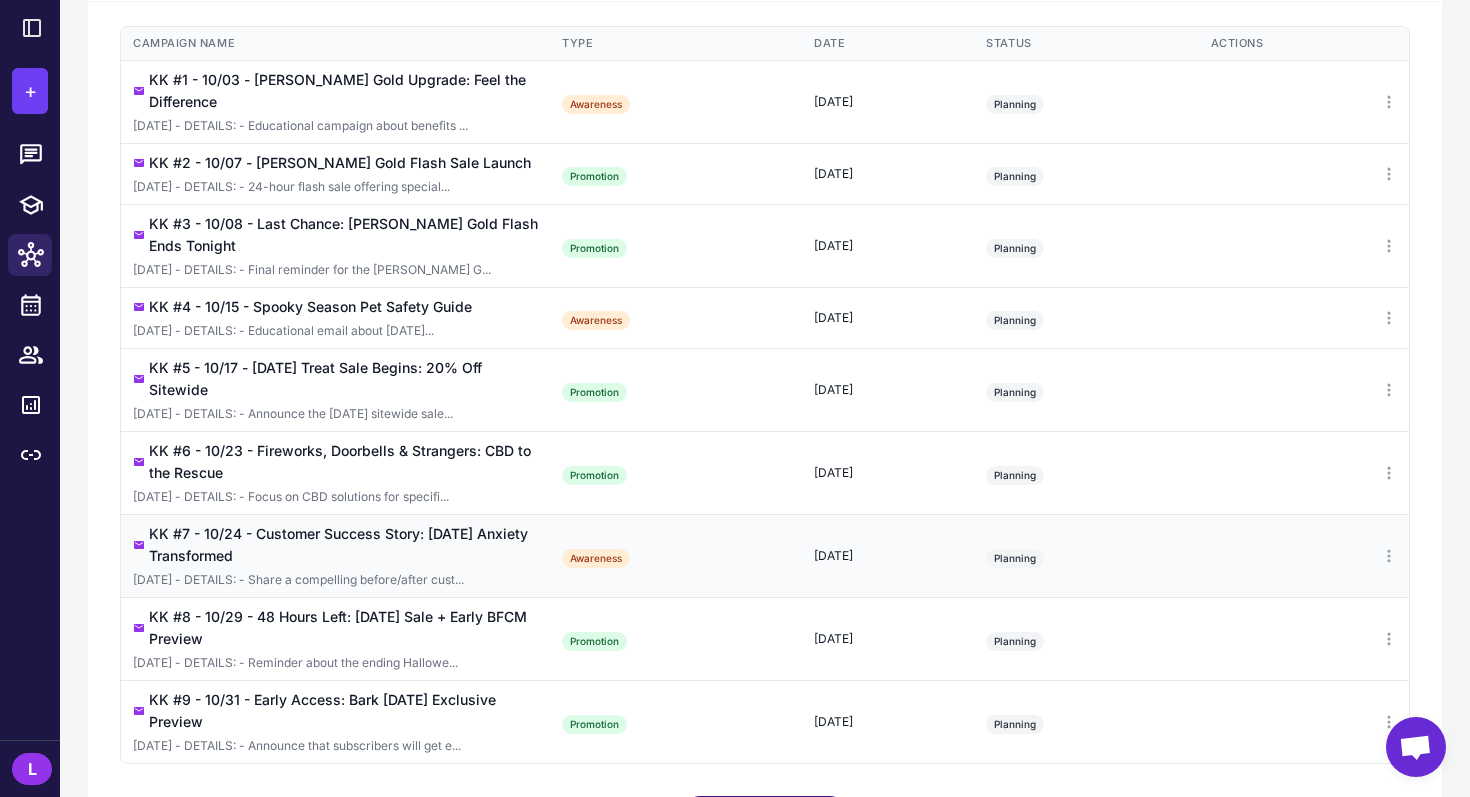 click on "KK #7 - 10/24 - Customer Success Story: [DATE] Anxiety Transformed" at bounding box center (343, 545) 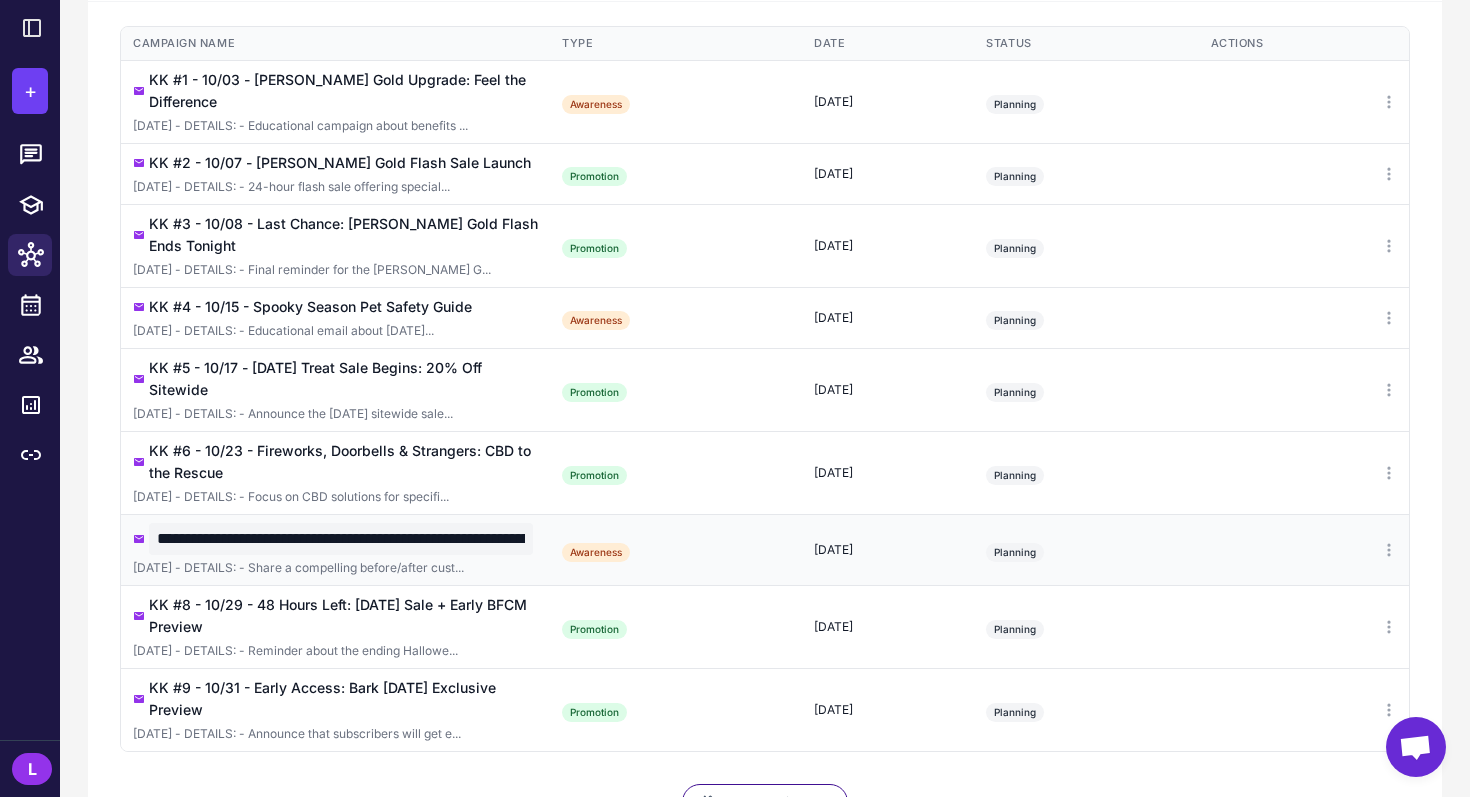 click on "**********" at bounding box center [341, 539] 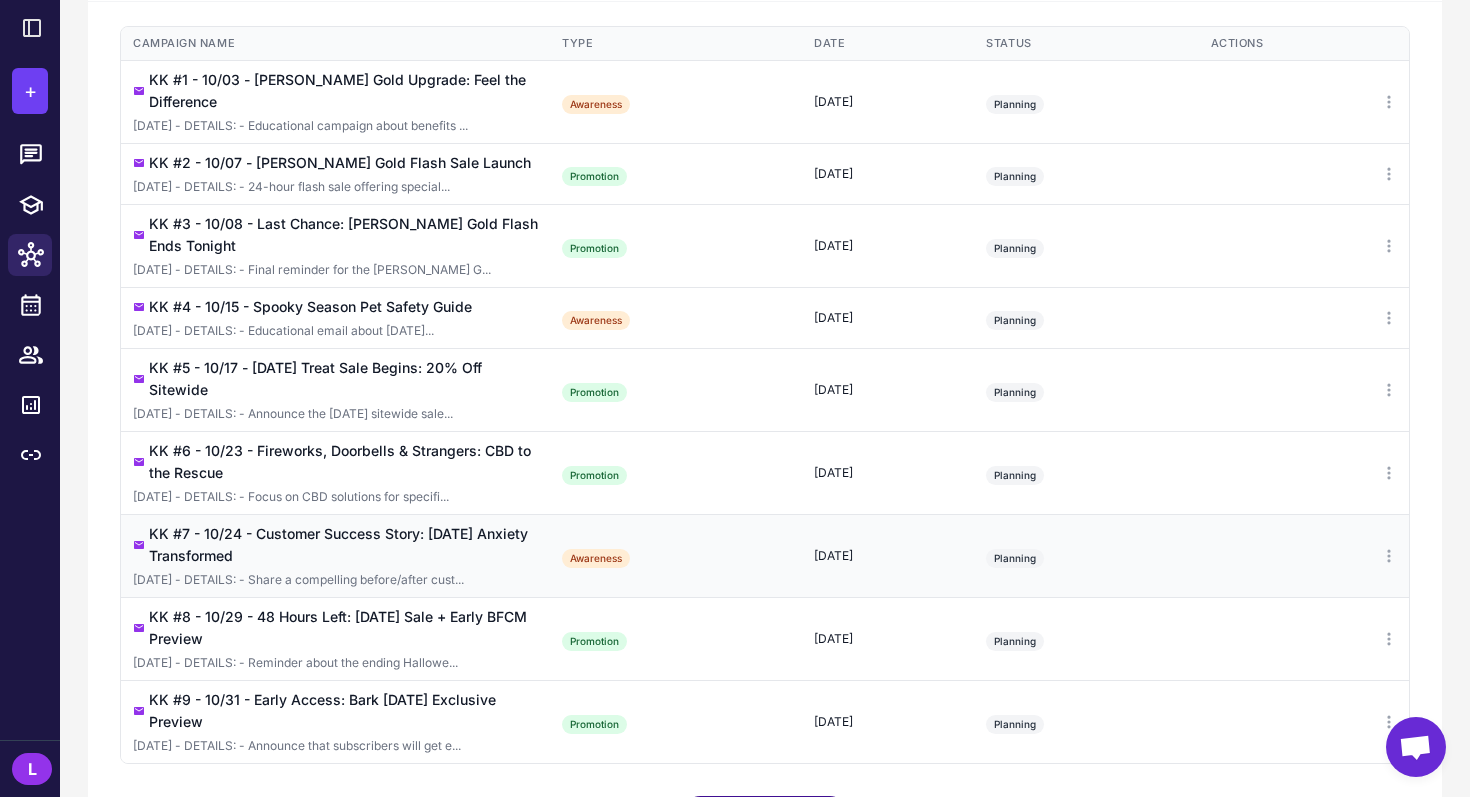 click on "[DATE]
- DETAILS:
- Share a compelling before/after cust..." at bounding box center [335, 580] 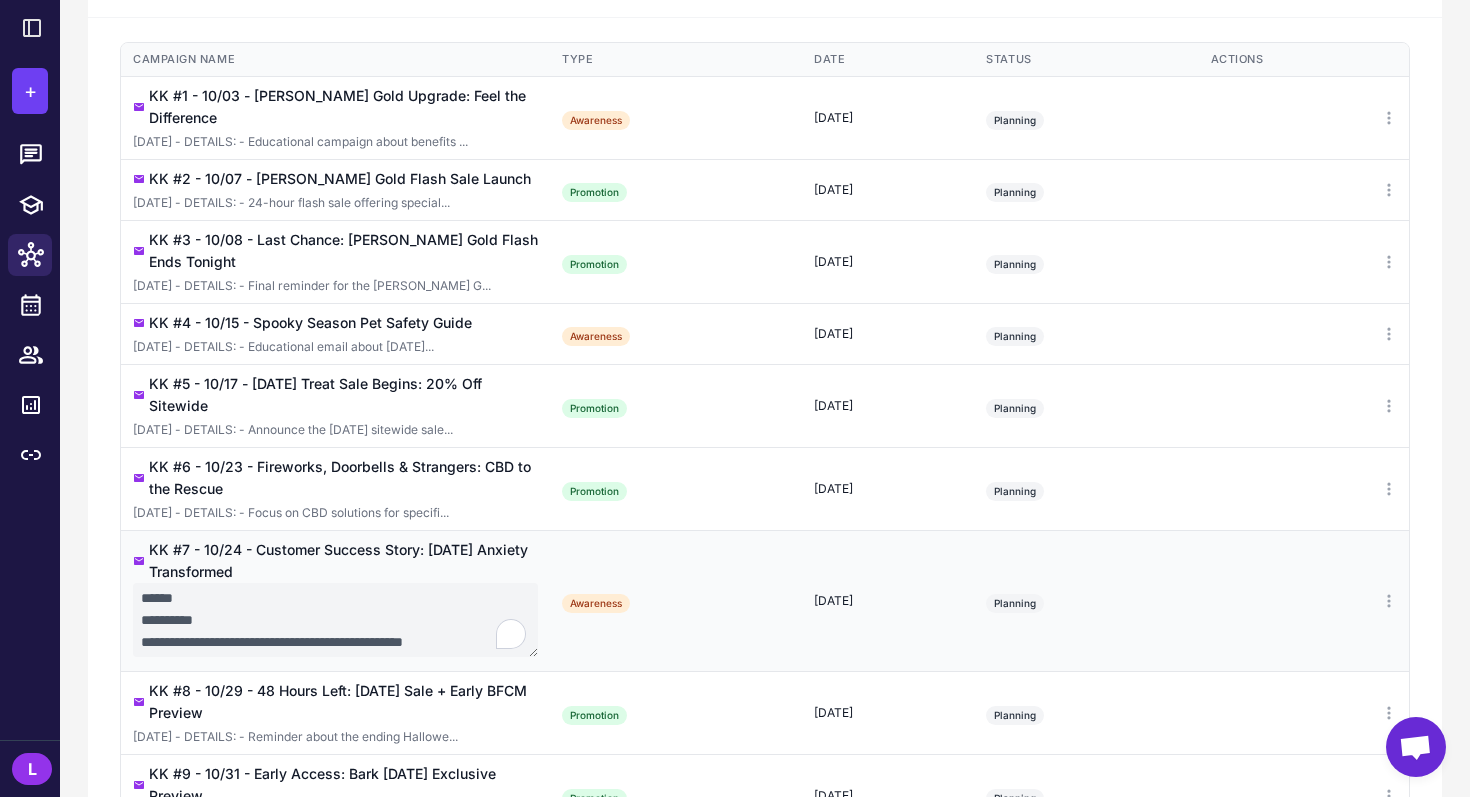 scroll, scrollTop: 68, scrollLeft: 0, axis: vertical 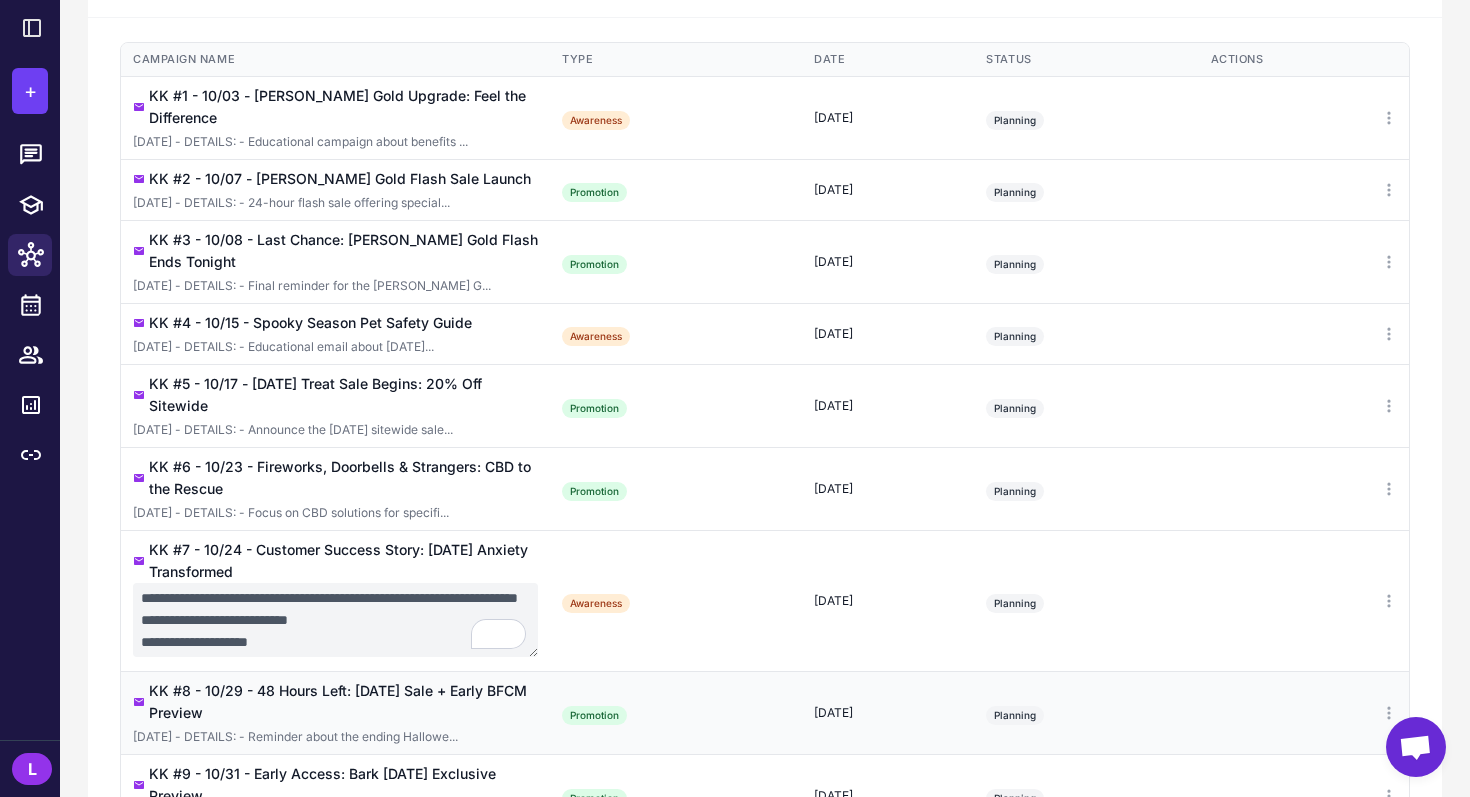 drag, startPoint x: 140, startPoint y: 579, endPoint x: 332, endPoint y: 676, distance: 215.1116 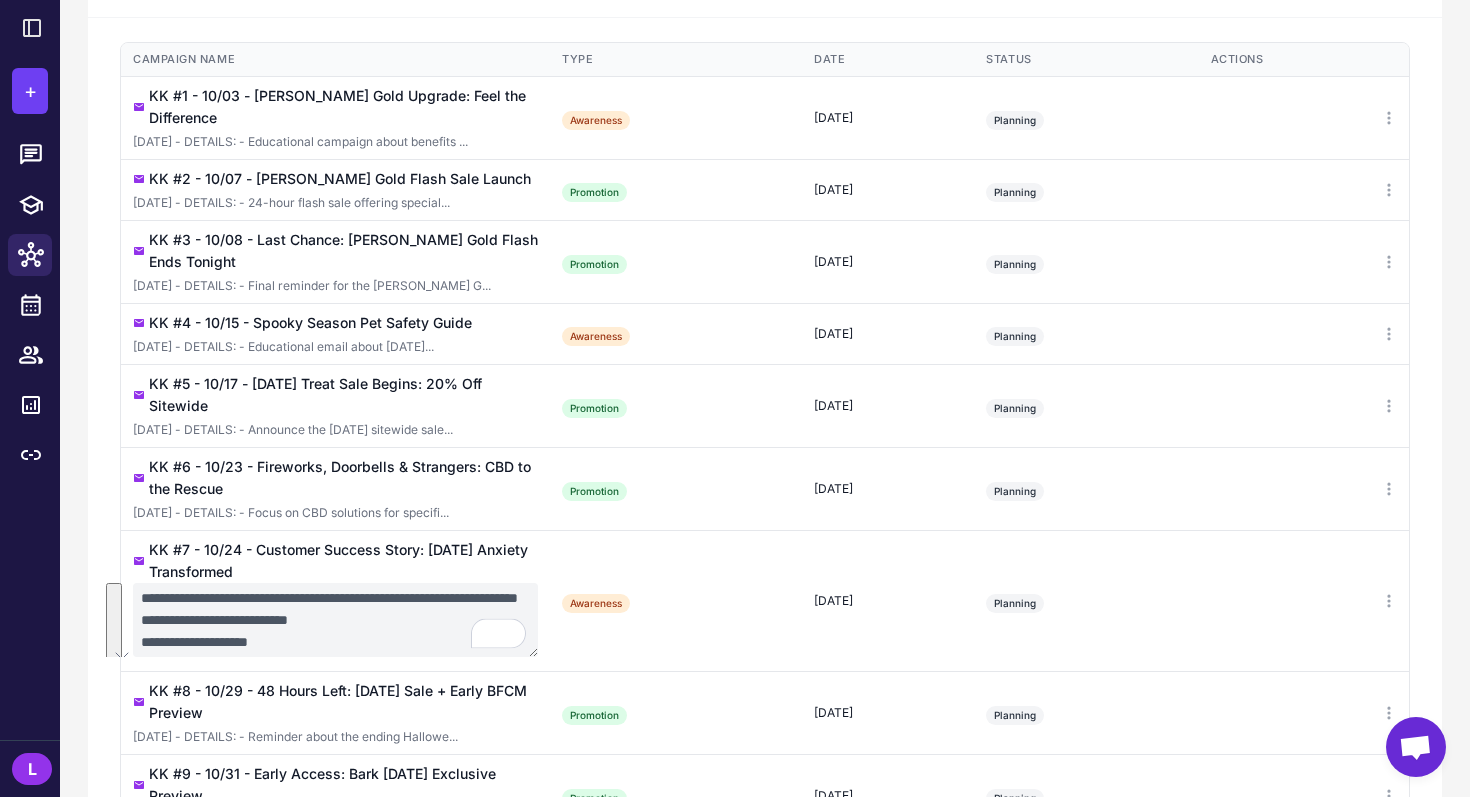 scroll, scrollTop: 88, scrollLeft: 0, axis: vertical 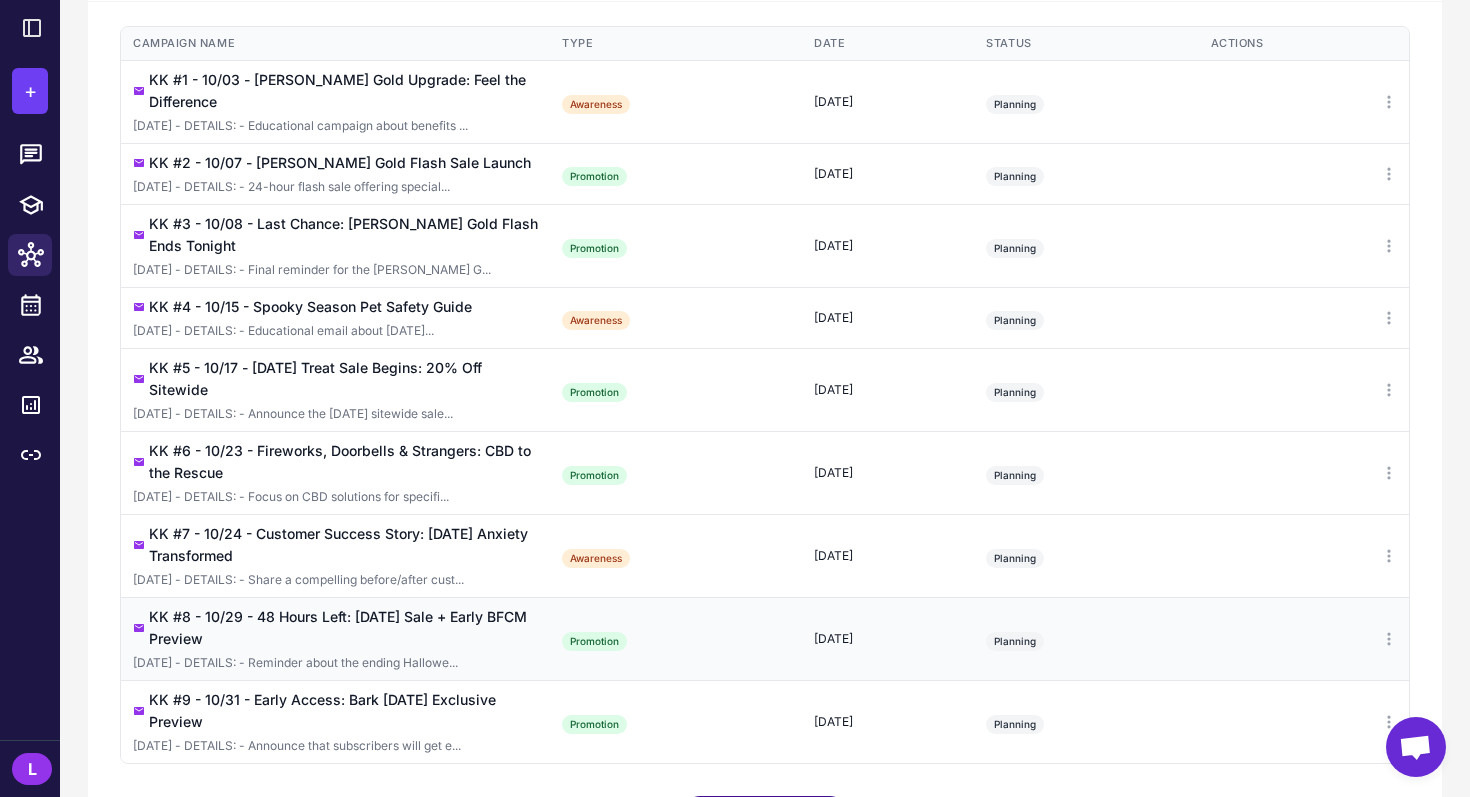 click on "KK #8 - 10/29 - 48 Hours Left: [DATE] Sale + Early BFCM Preview" at bounding box center [343, 628] 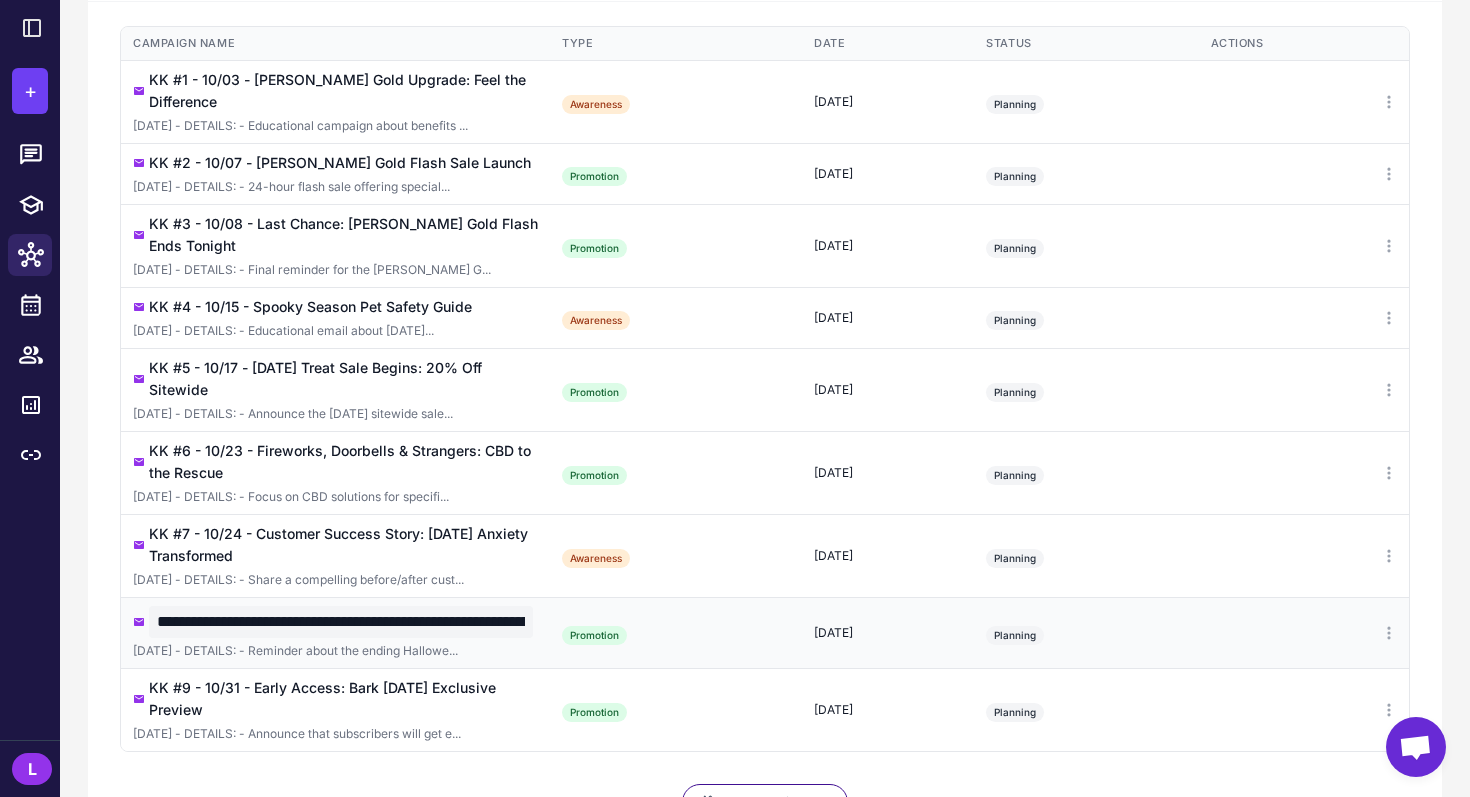 click on "**********" at bounding box center [341, 622] 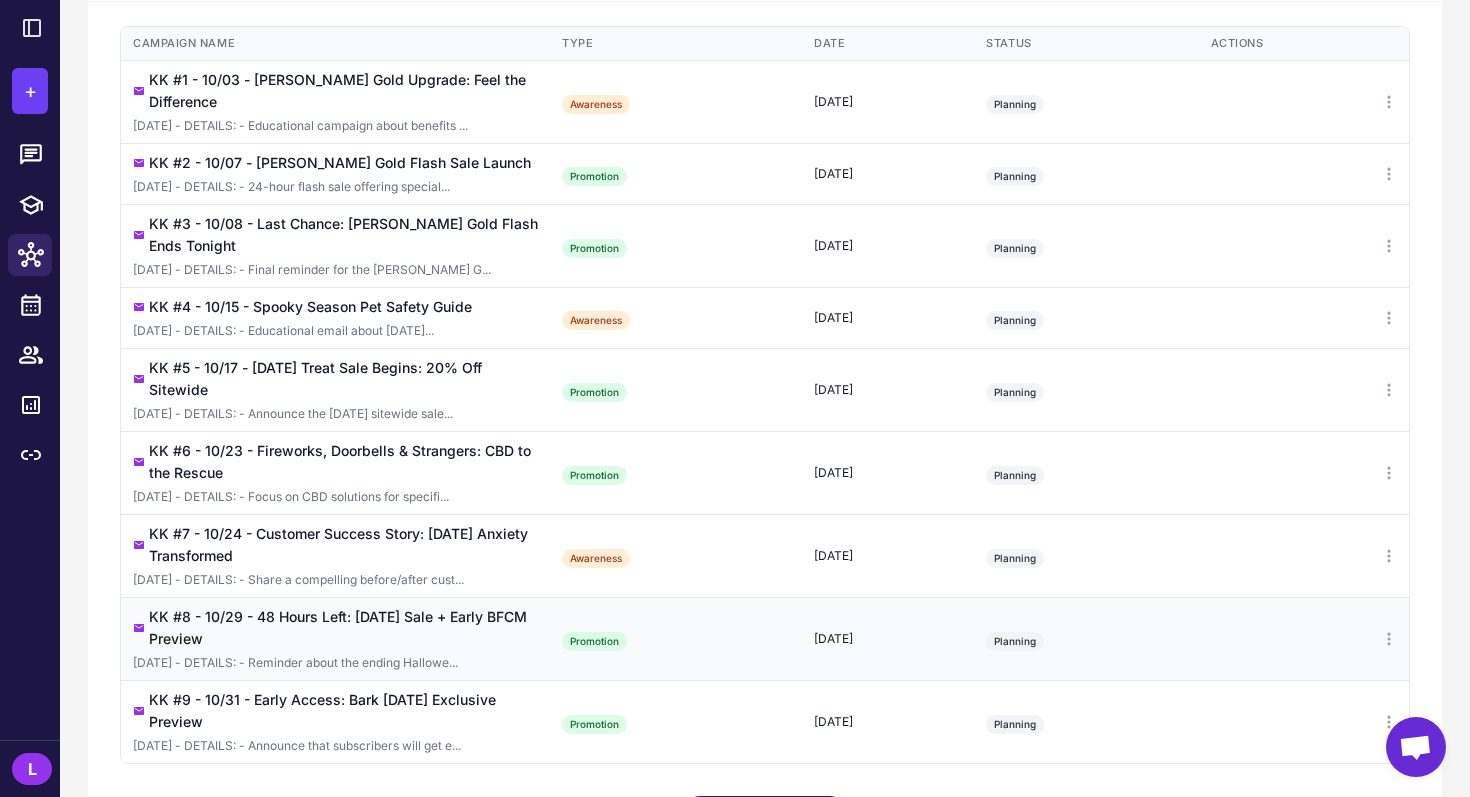 click on "[DATE]
- DETAILS:
- Reminder about the ending Hallowe..." at bounding box center [335, 663] 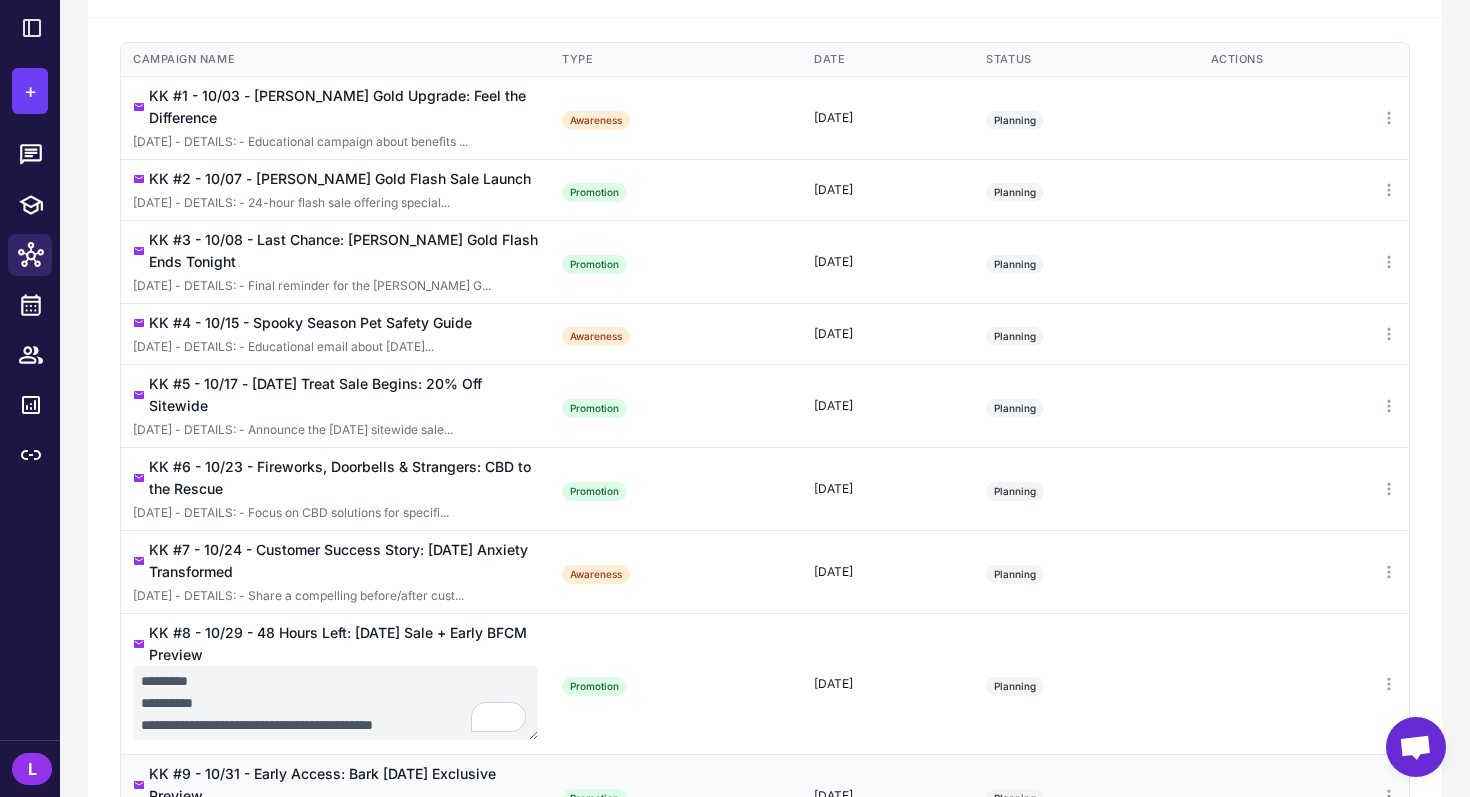 scroll, scrollTop: 88, scrollLeft: 0, axis: vertical 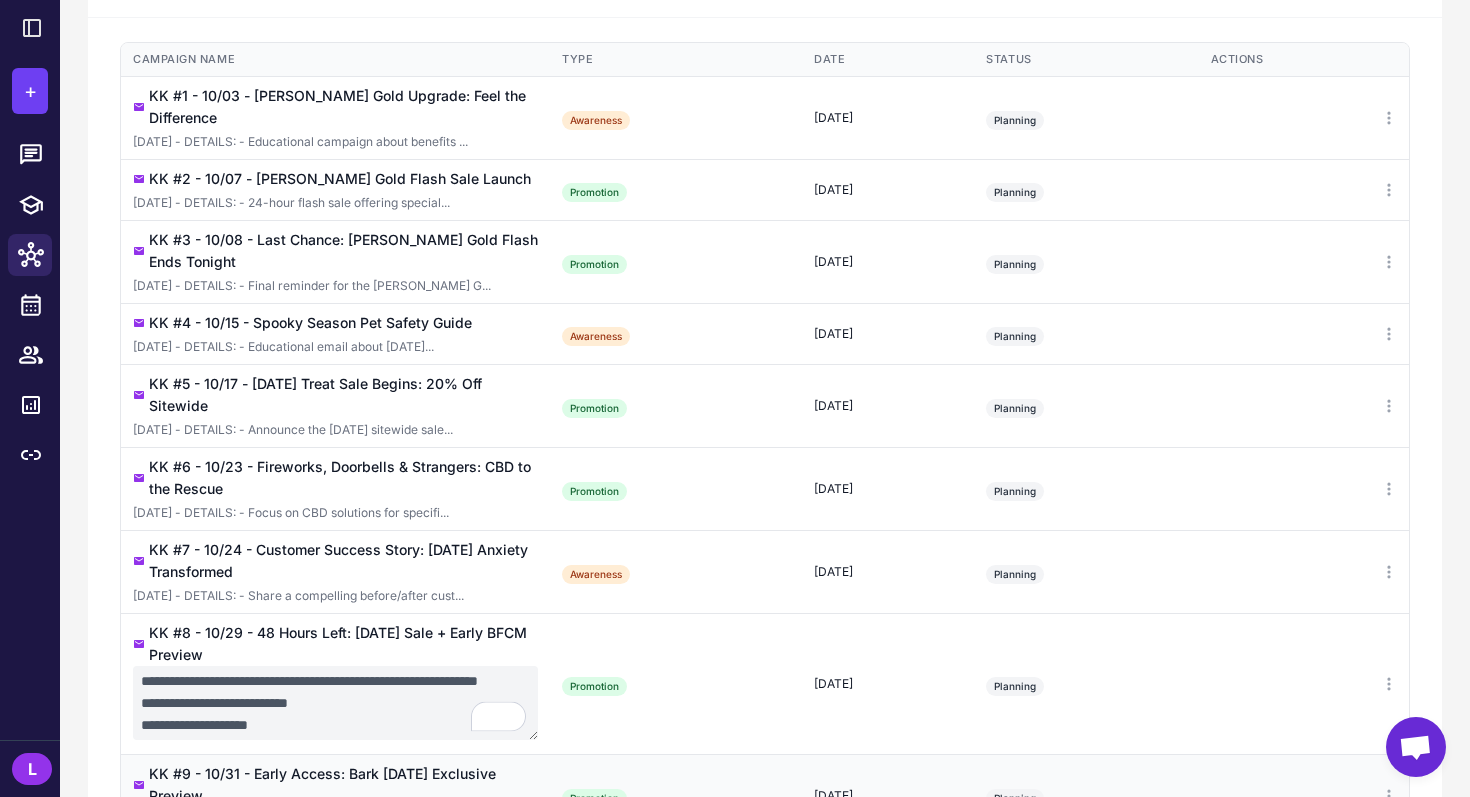 drag, startPoint x: 137, startPoint y: 663, endPoint x: 386, endPoint y: 775, distance: 273.0293 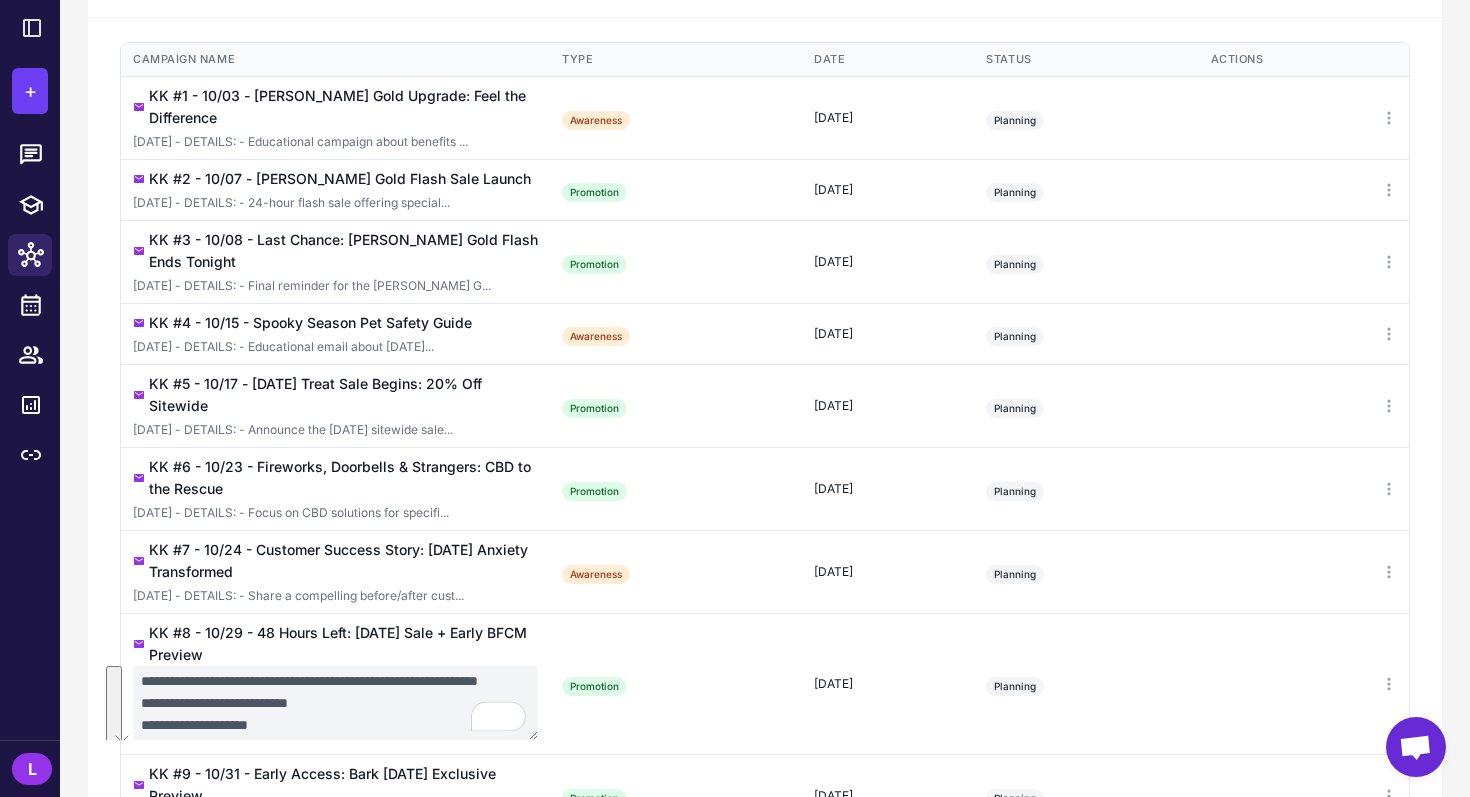 scroll, scrollTop: 88, scrollLeft: 0, axis: vertical 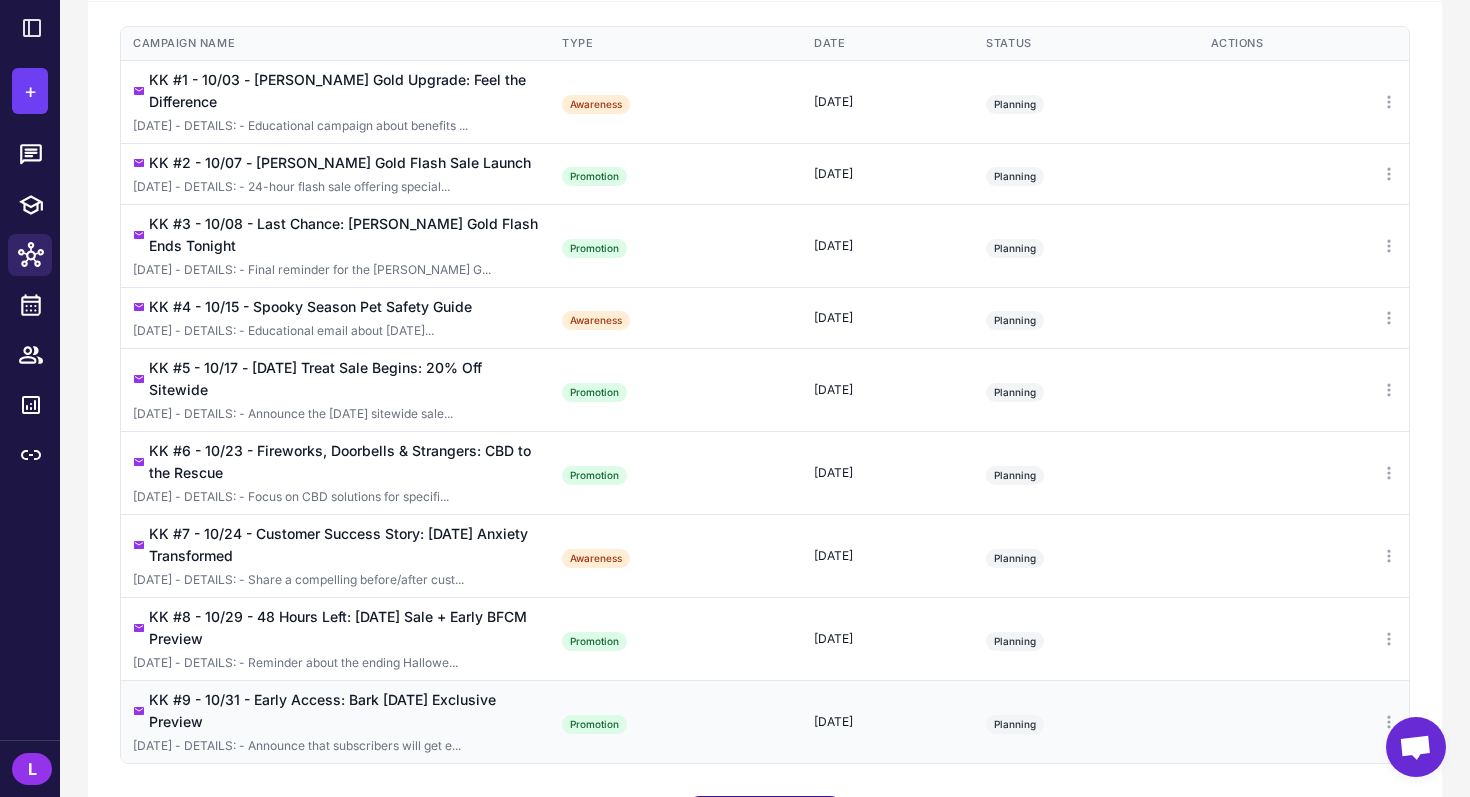 click on "KK #9 - 10/31 - Early Access: Bark [DATE] Exclusive Preview" at bounding box center [343, 711] 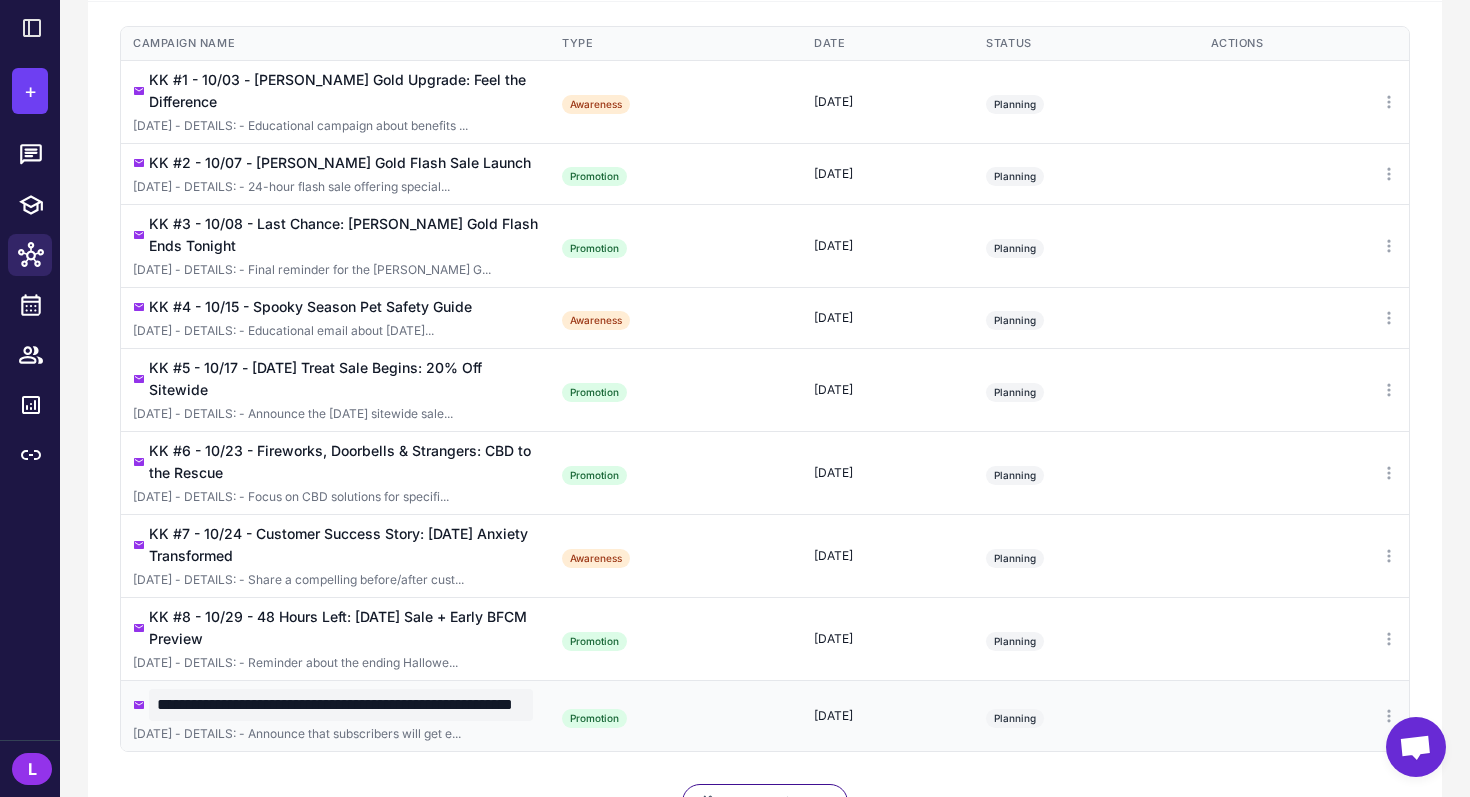 click on "**********" at bounding box center (341, 705) 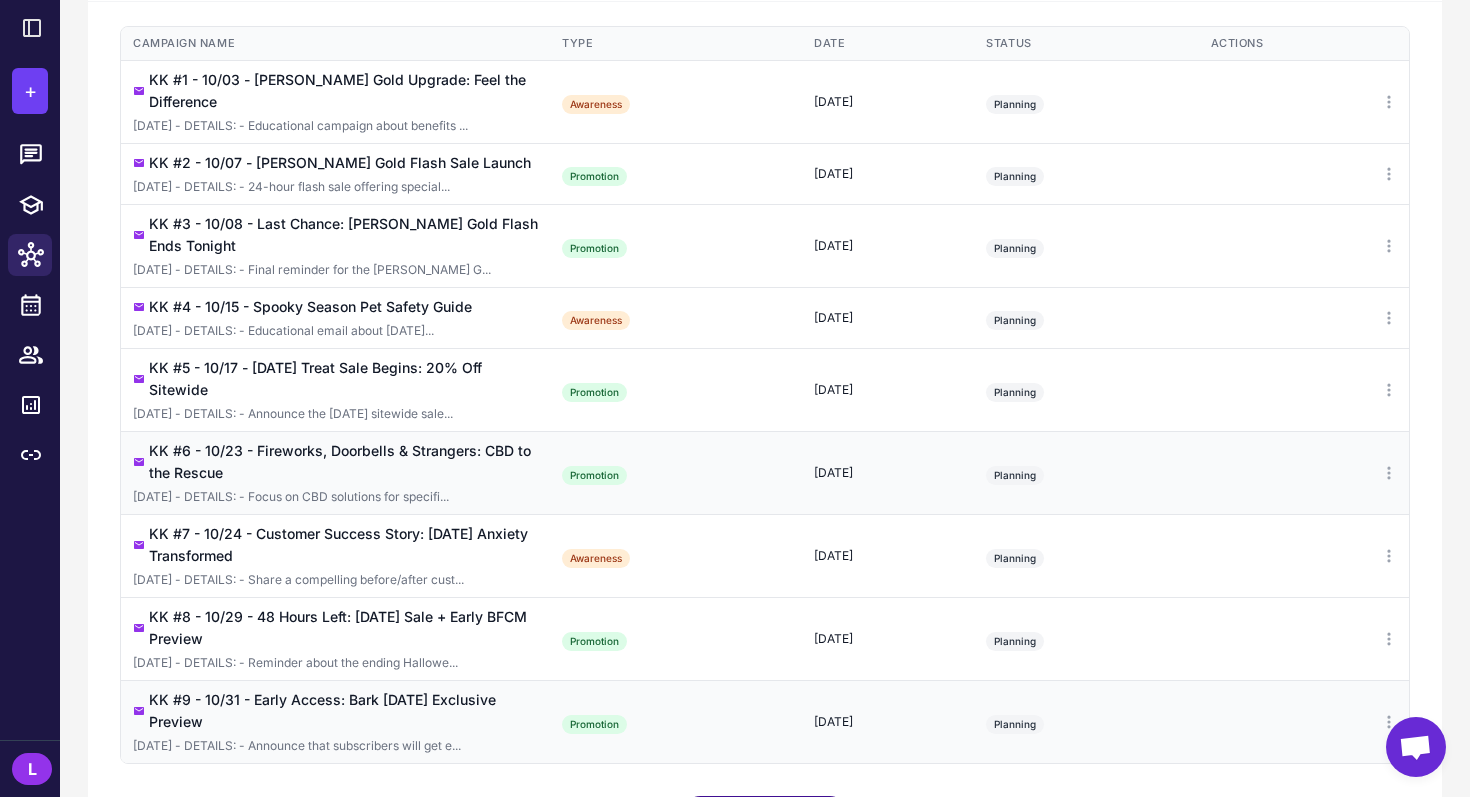 scroll, scrollTop: 682, scrollLeft: 0, axis: vertical 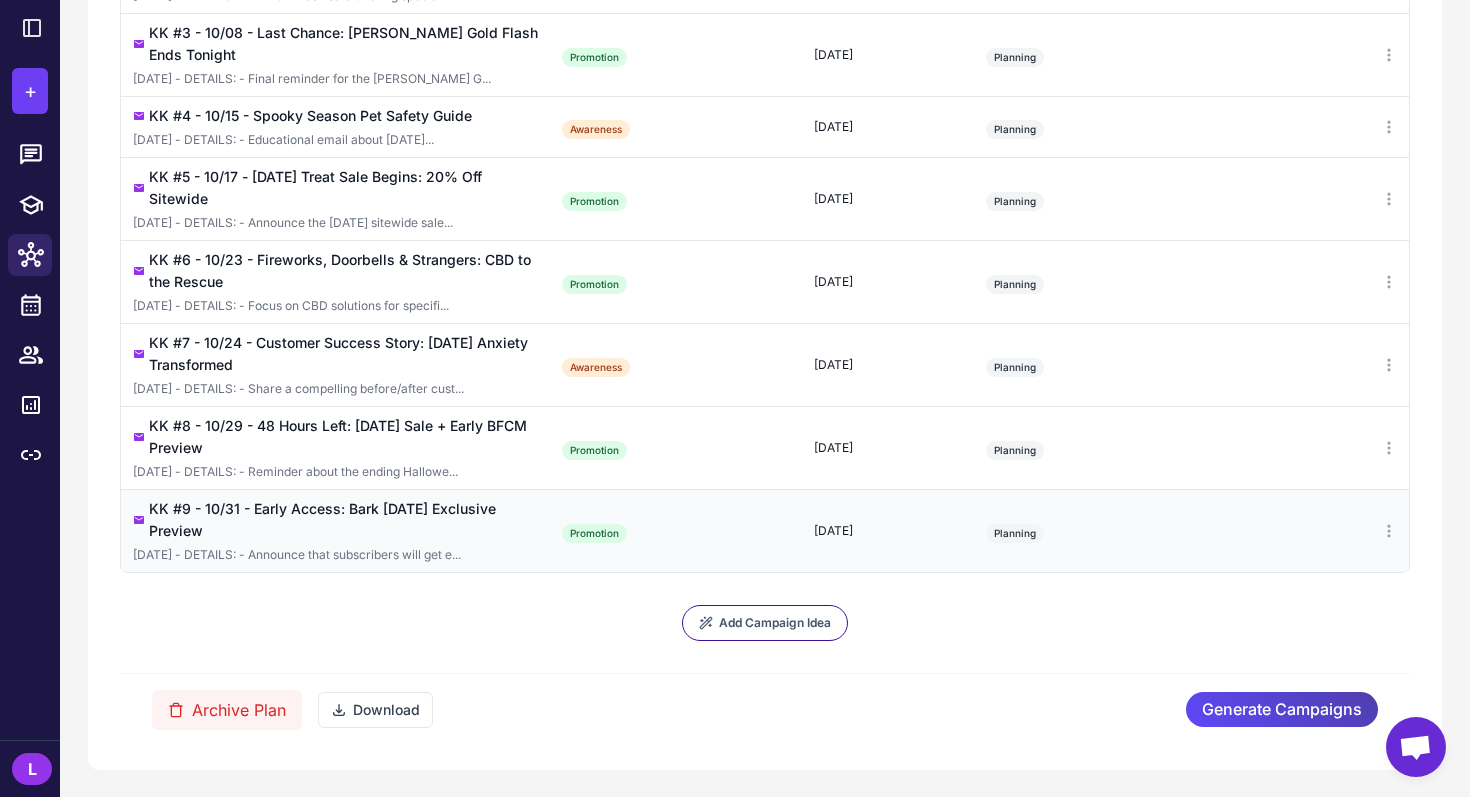 click on "KK #9 - 10/31 - Early Access: Bark Friday Exclusive Preview Friday
- DETAILS:
- Announce that subscribers will get e..." at bounding box center (335, 530) 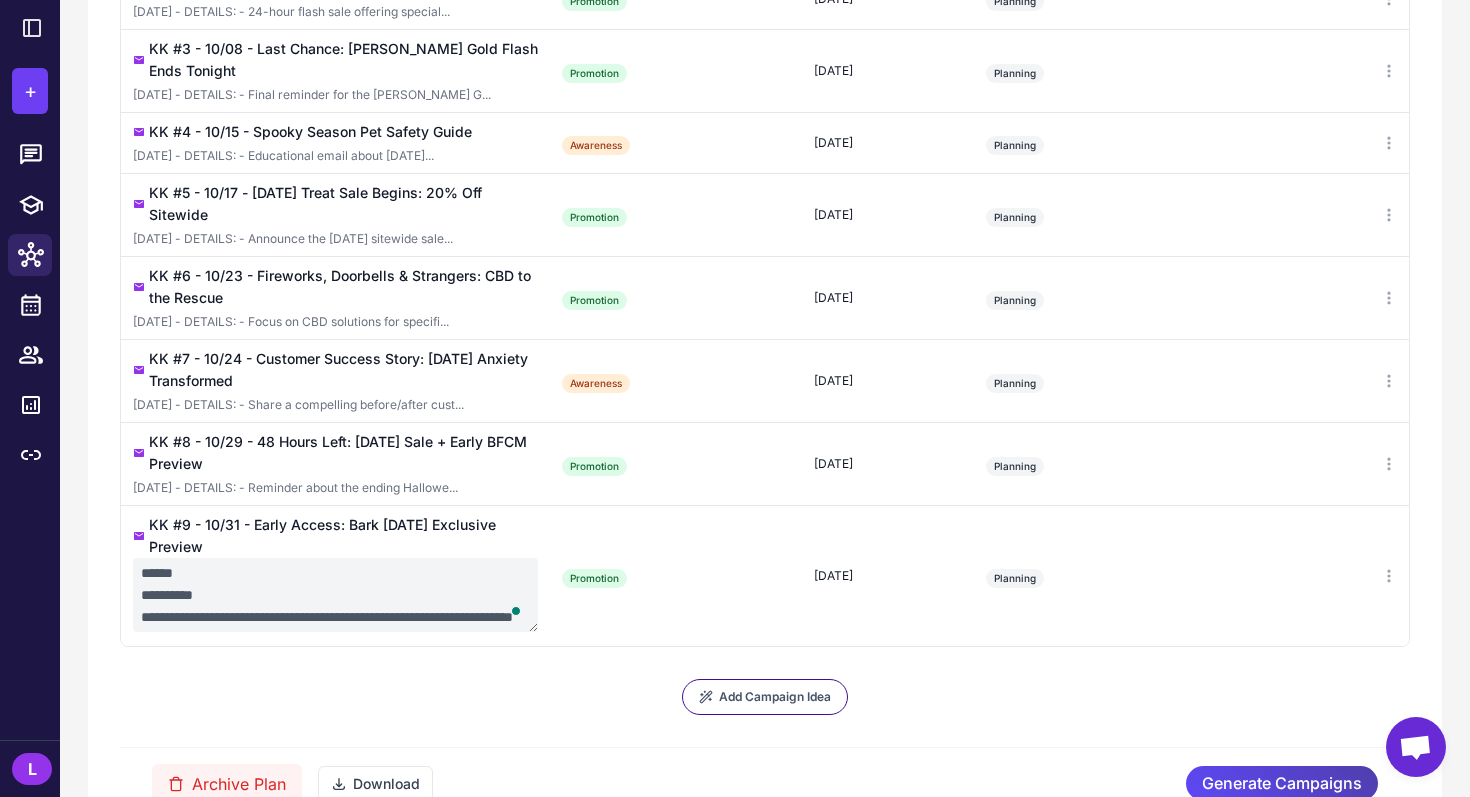 scroll, scrollTop: 78, scrollLeft: 0, axis: vertical 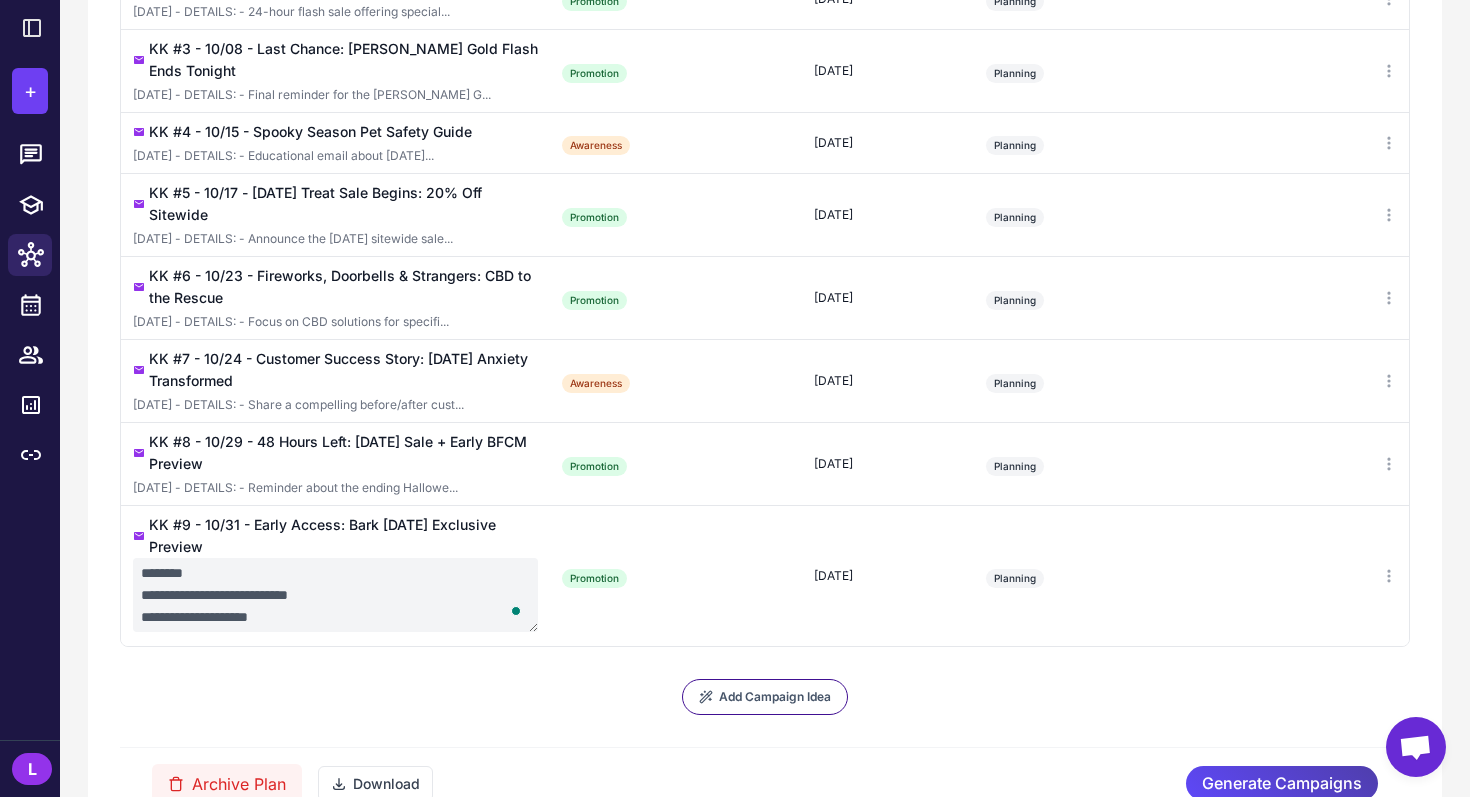 drag, startPoint x: 139, startPoint y: 554, endPoint x: 349, endPoint y: 694, distance: 252.3886 